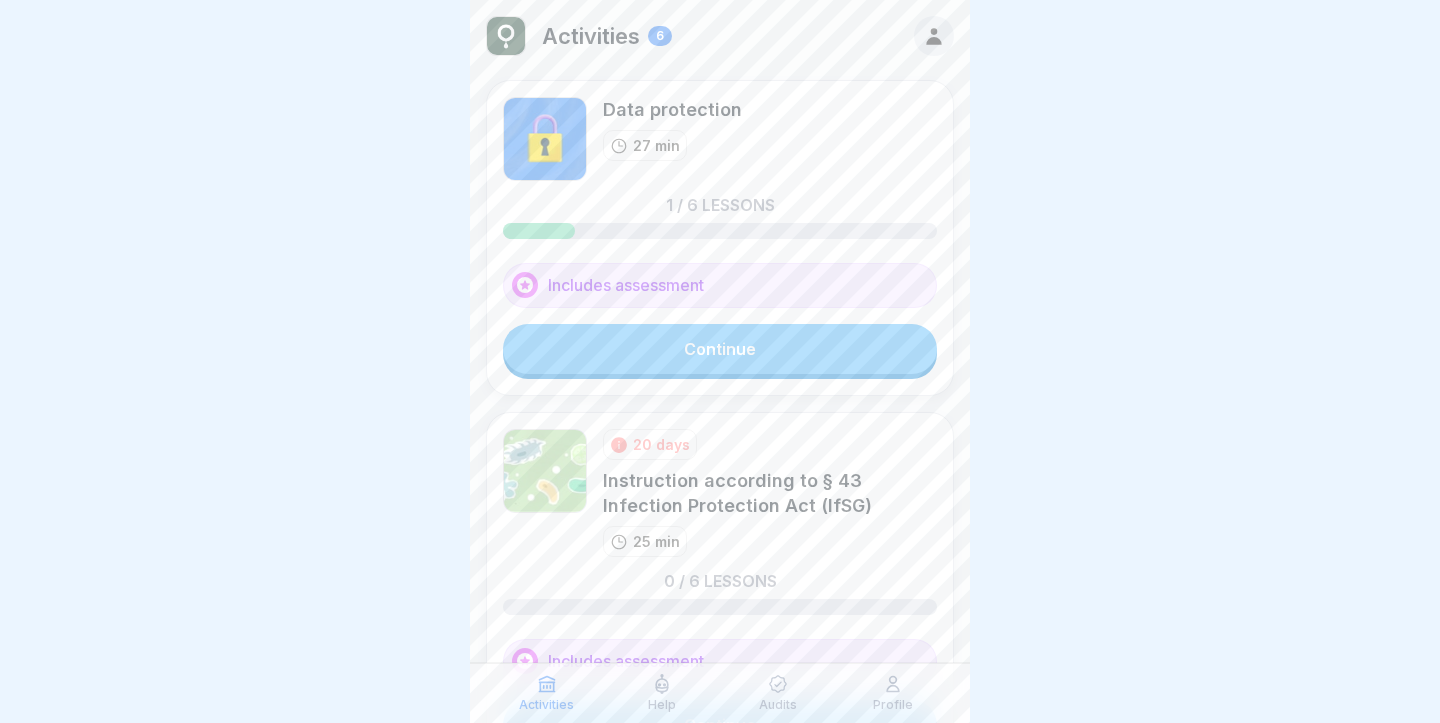 scroll, scrollTop: 0, scrollLeft: 0, axis: both 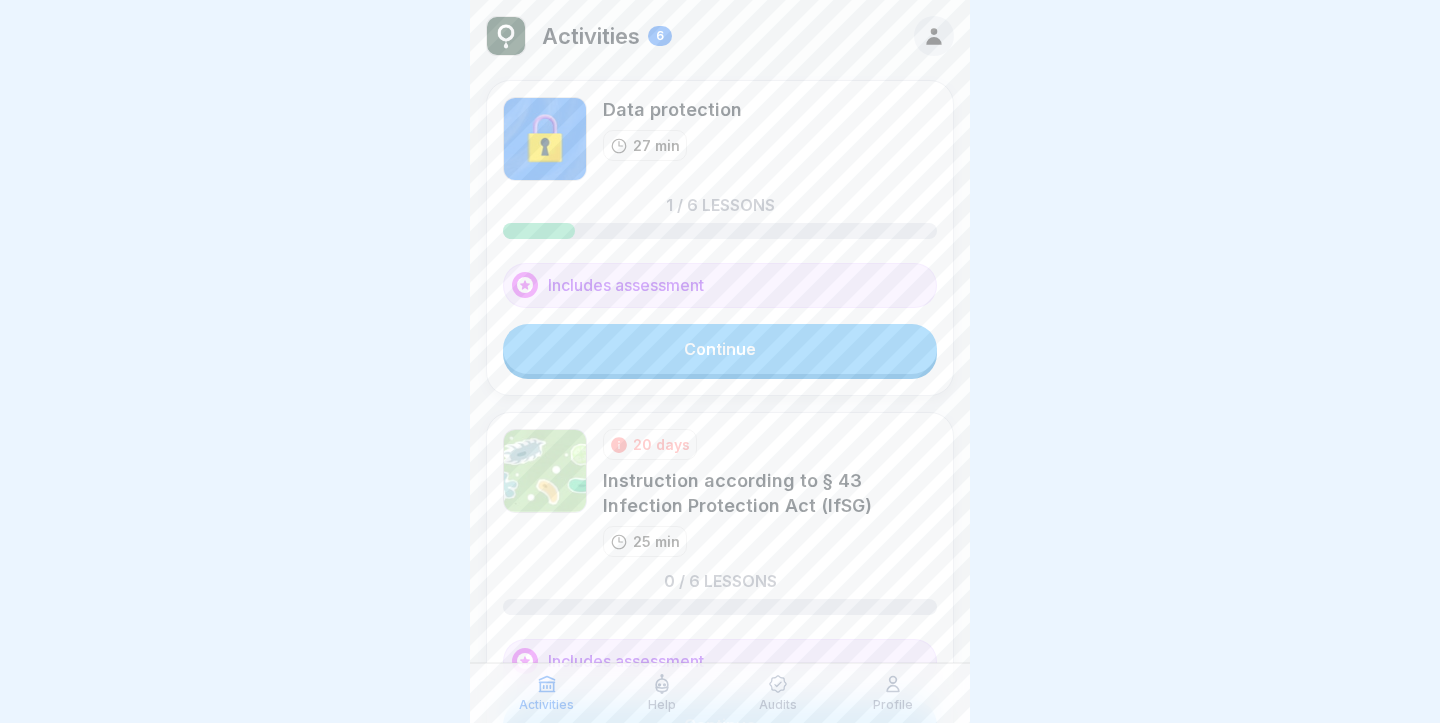 click on "Continue" at bounding box center [720, 349] 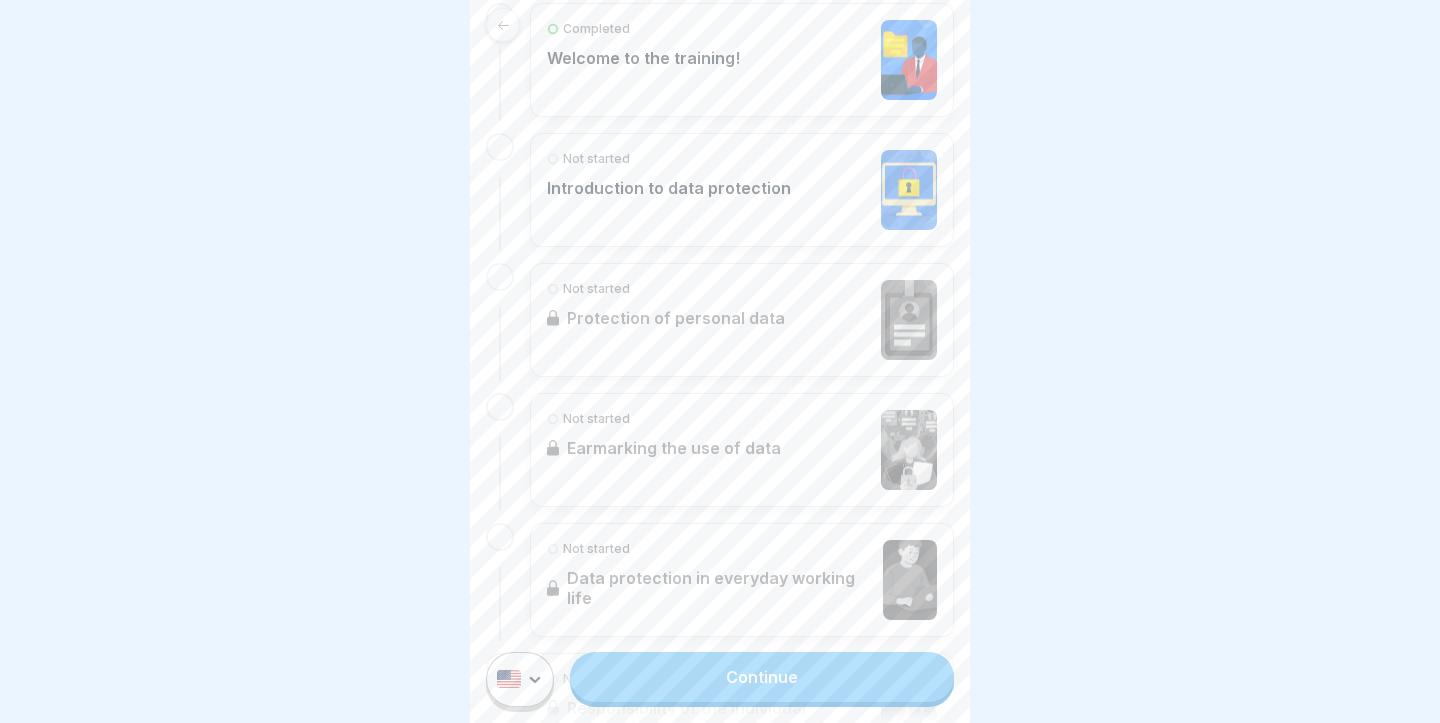 scroll, scrollTop: 621, scrollLeft: 0, axis: vertical 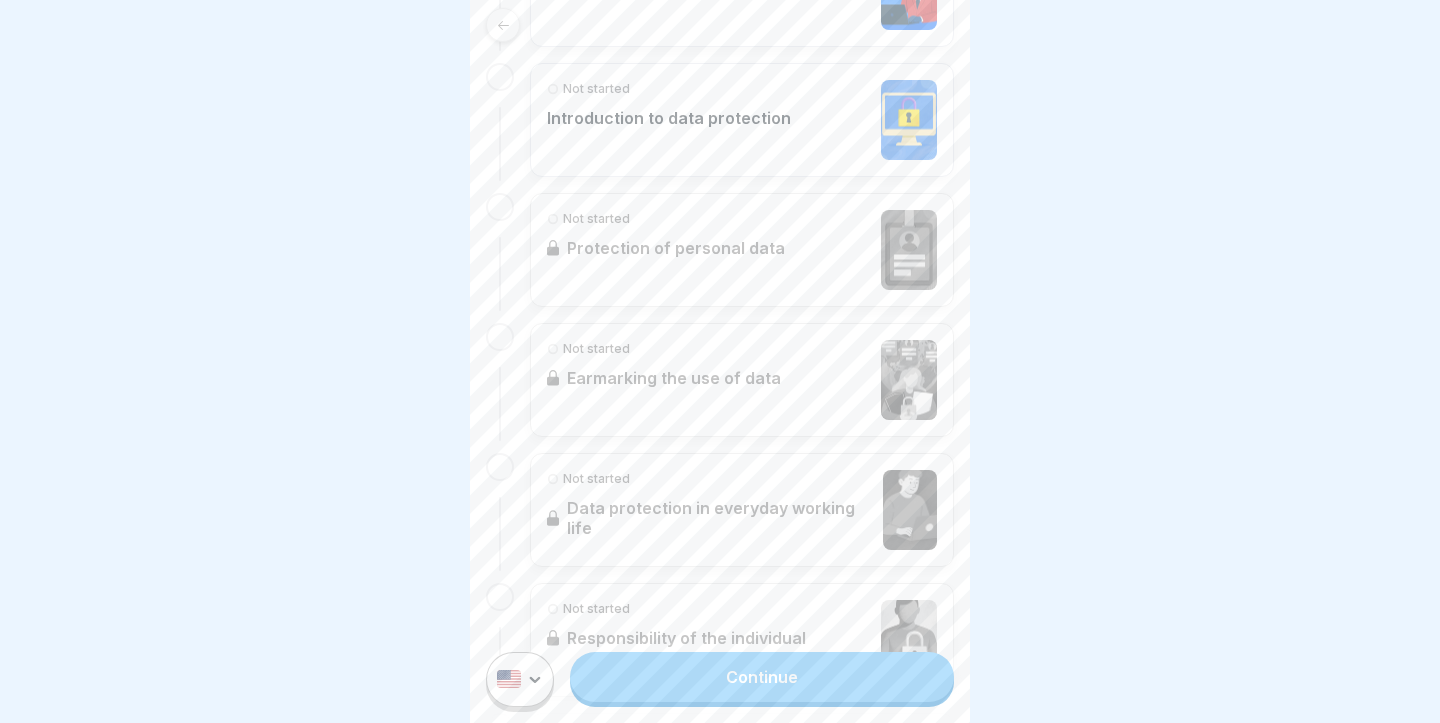 click on "Continue" at bounding box center [762, 677] 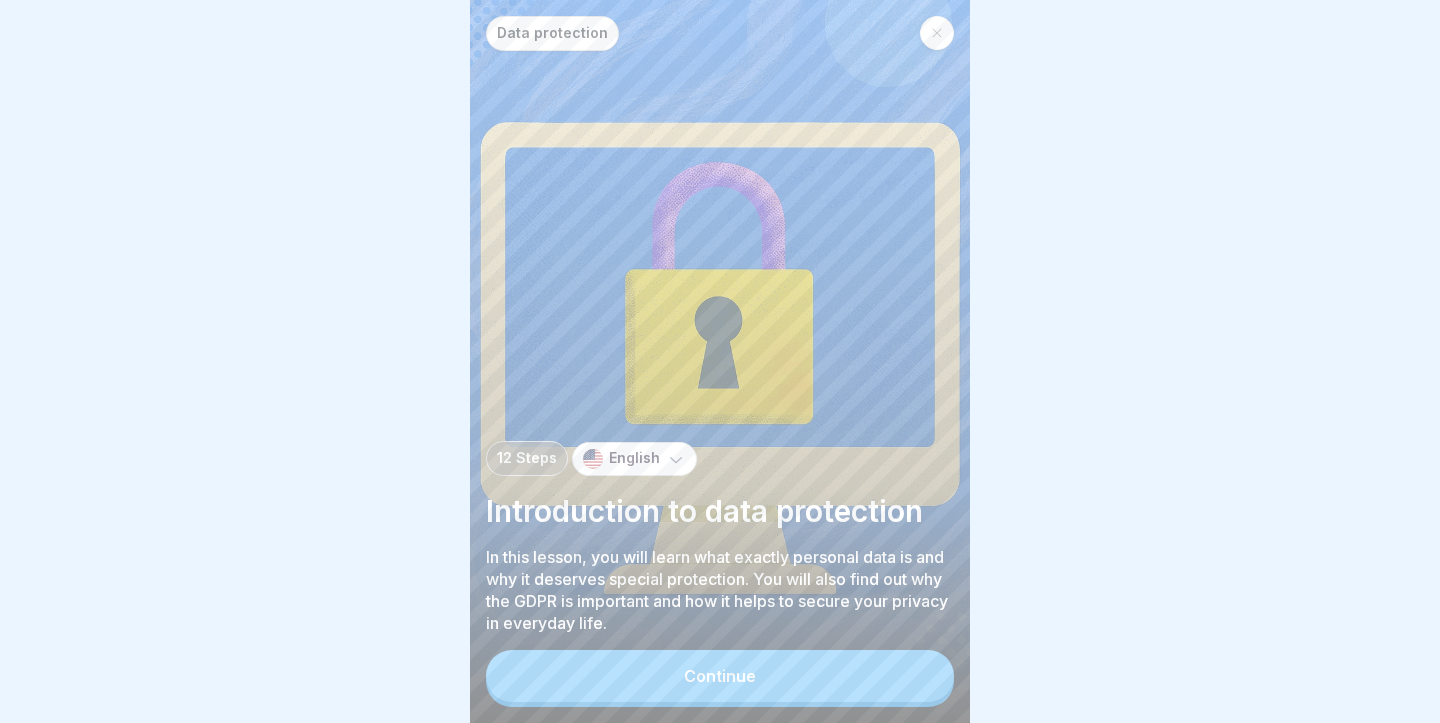 click on "Continue" at bounding box center (720, 676) 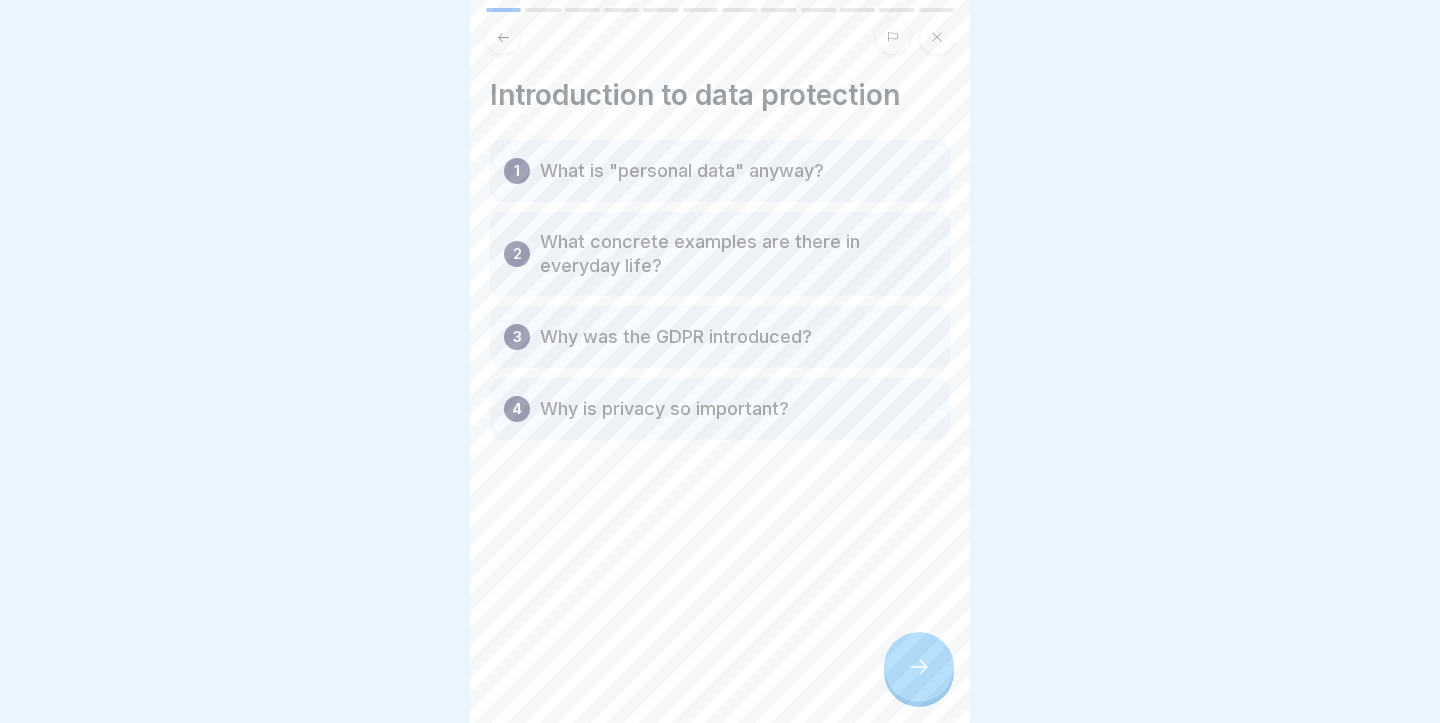 click at bounding box center (919, 667) 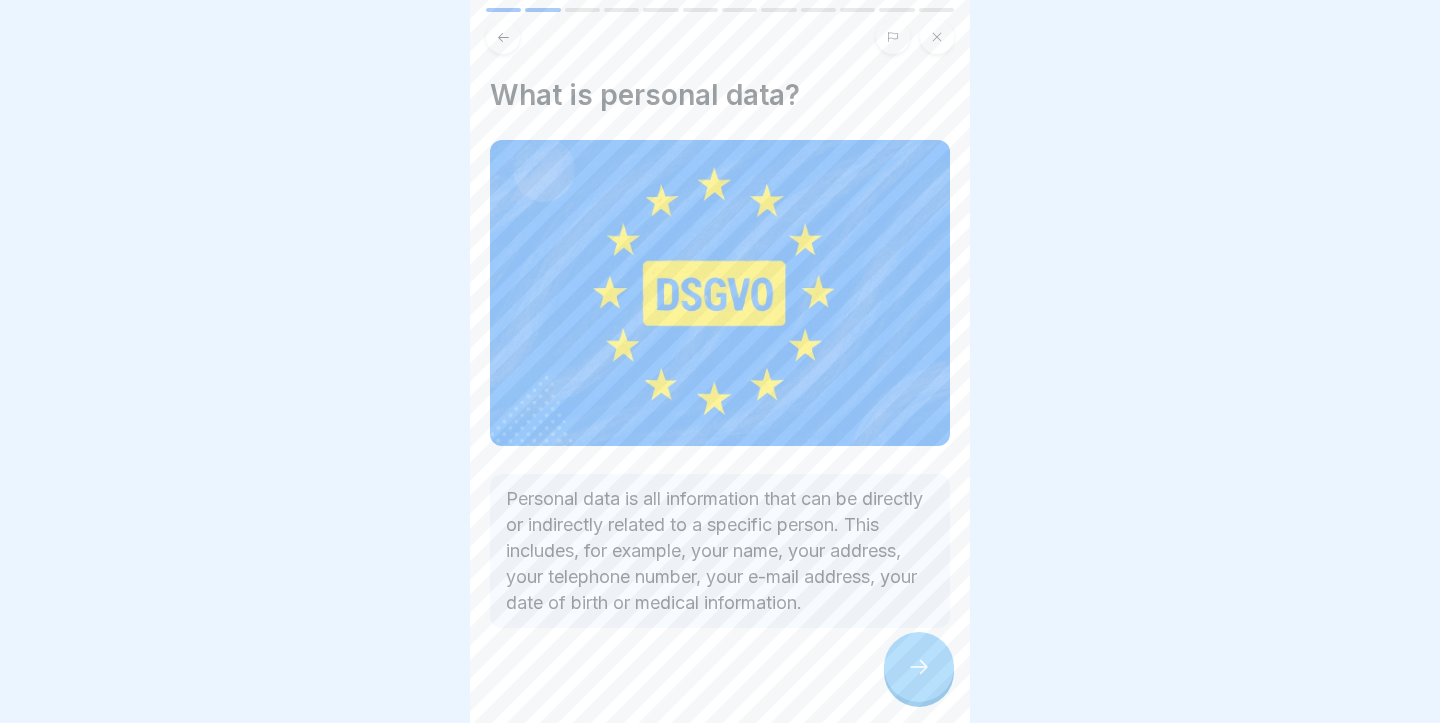 scroll, scrollTop: 25, scrollLeft: 0, axis: vertical 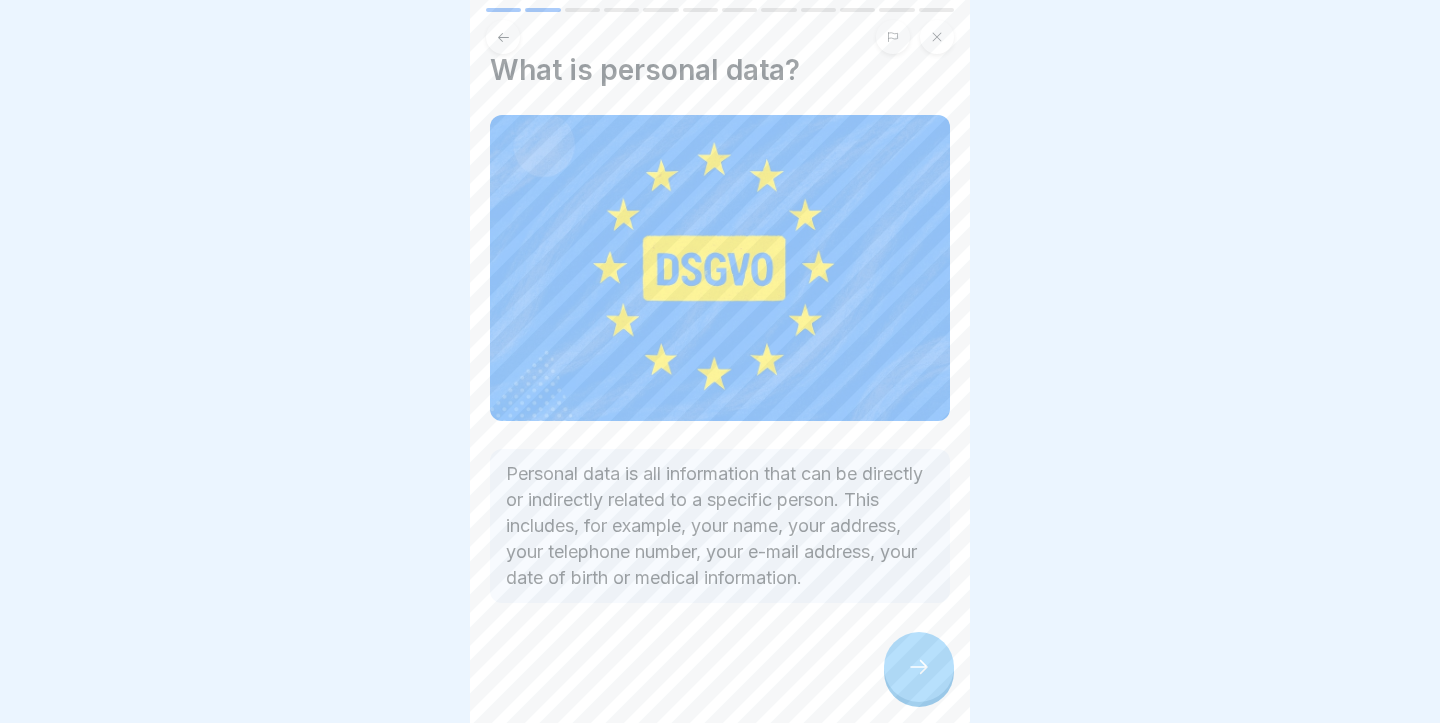 click at bounding box center [919, 667] 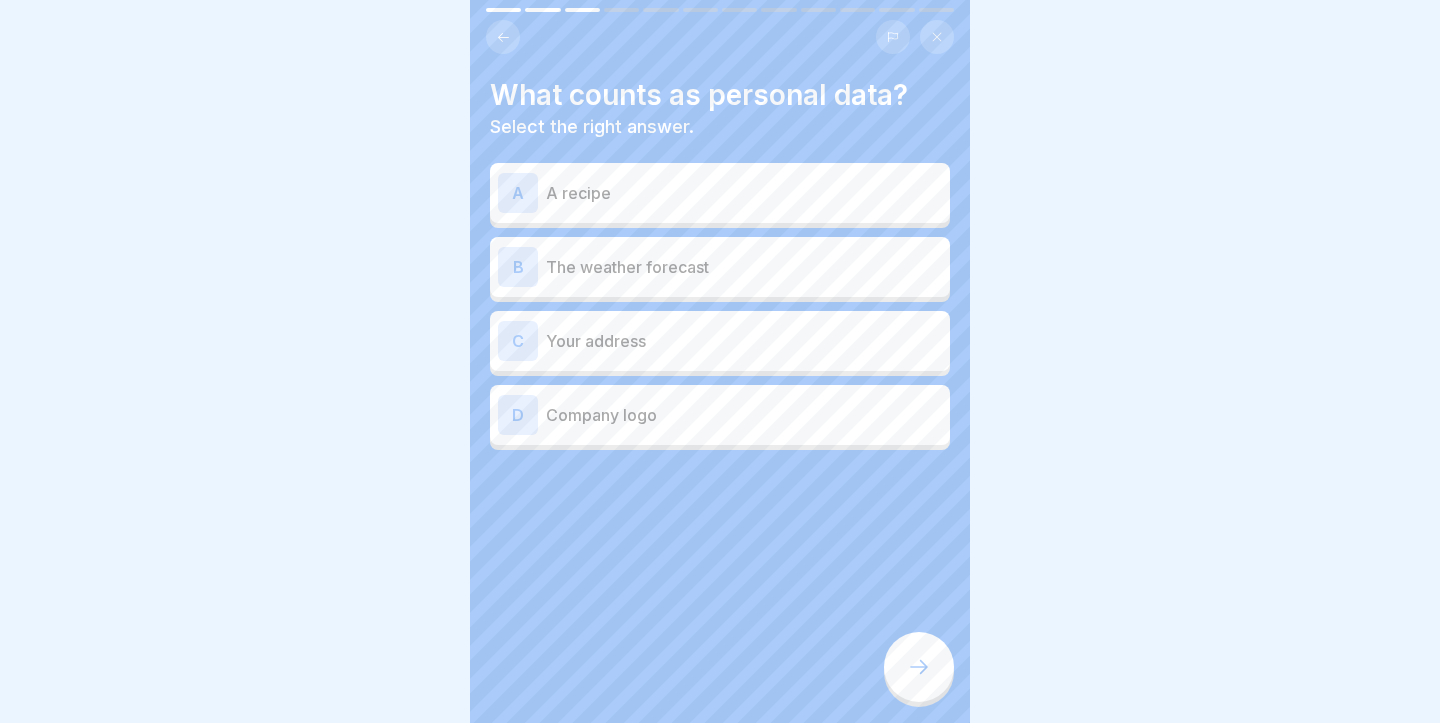 click on "A A recipe B The weather forecast C Your address D Company logo" at bounding box center (720, 309) 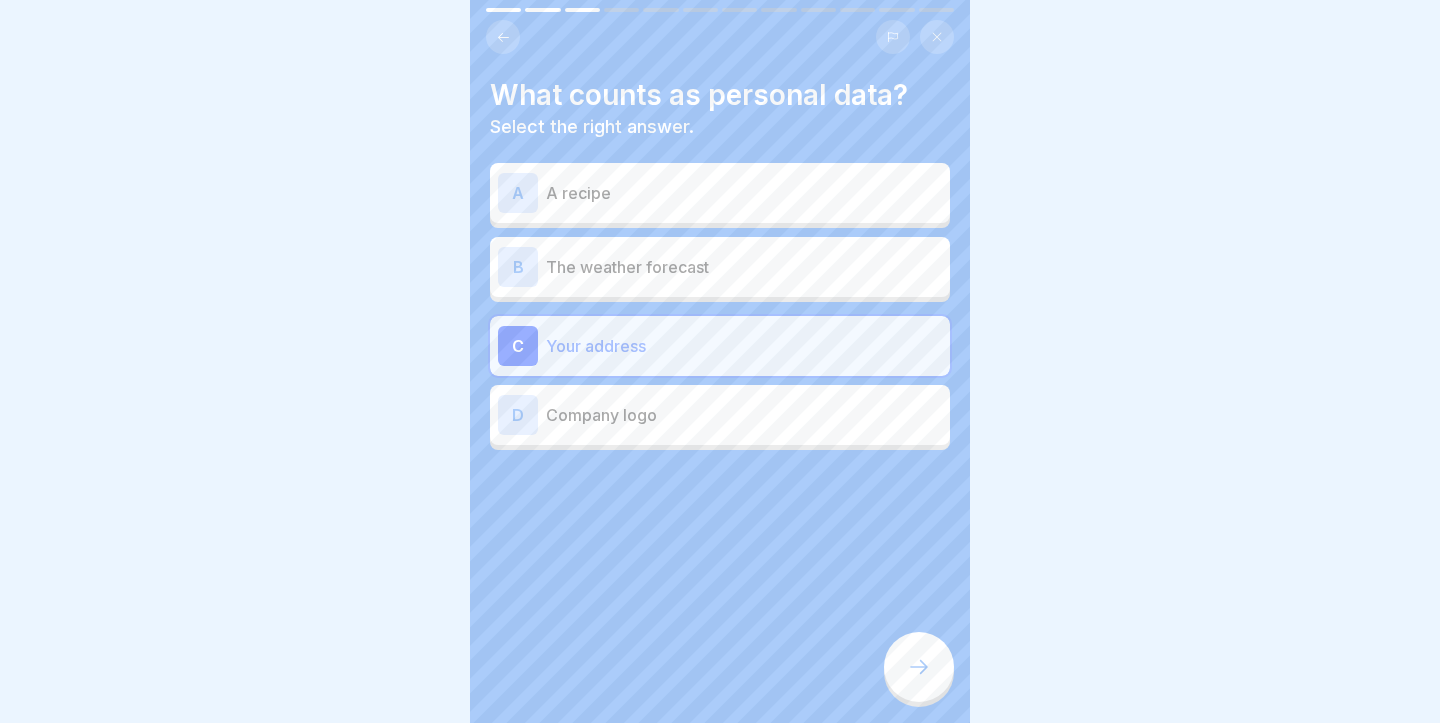 click 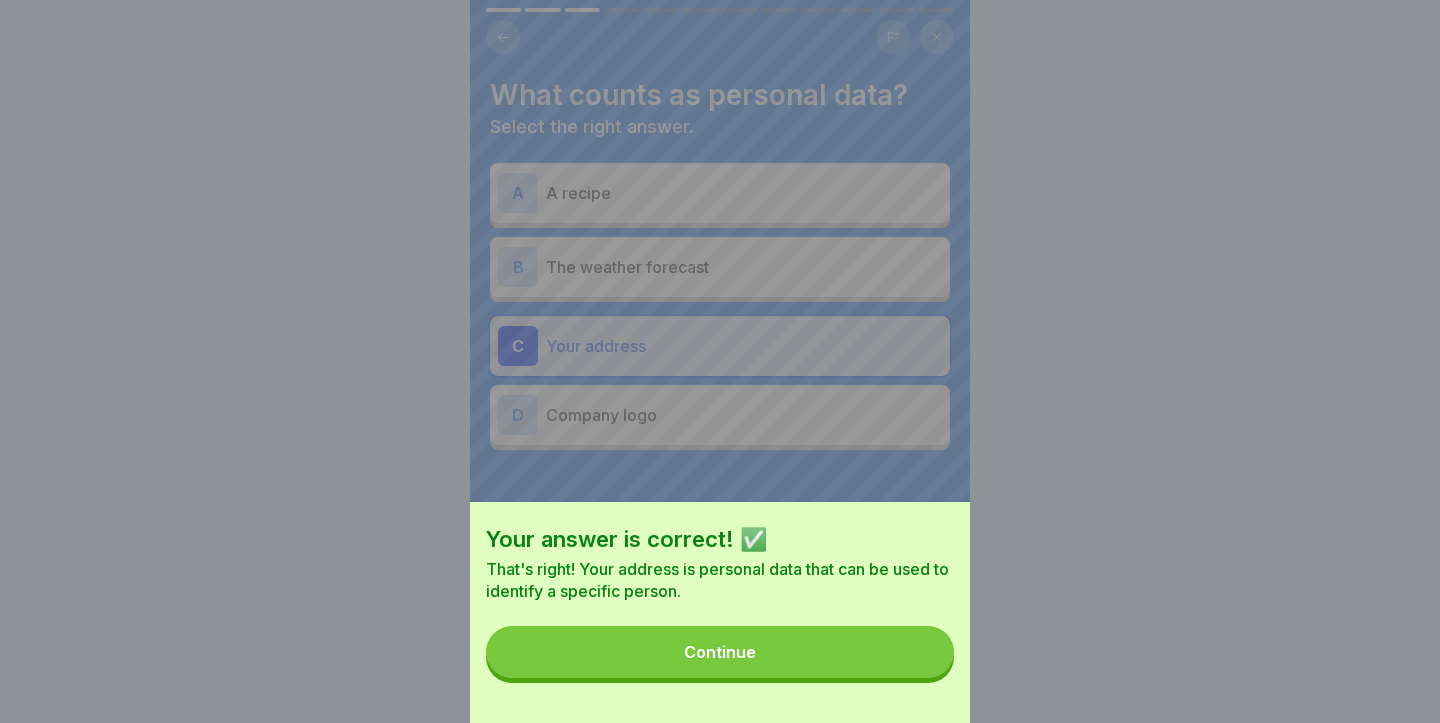click on "Continue" at bounding box center [720, 652] 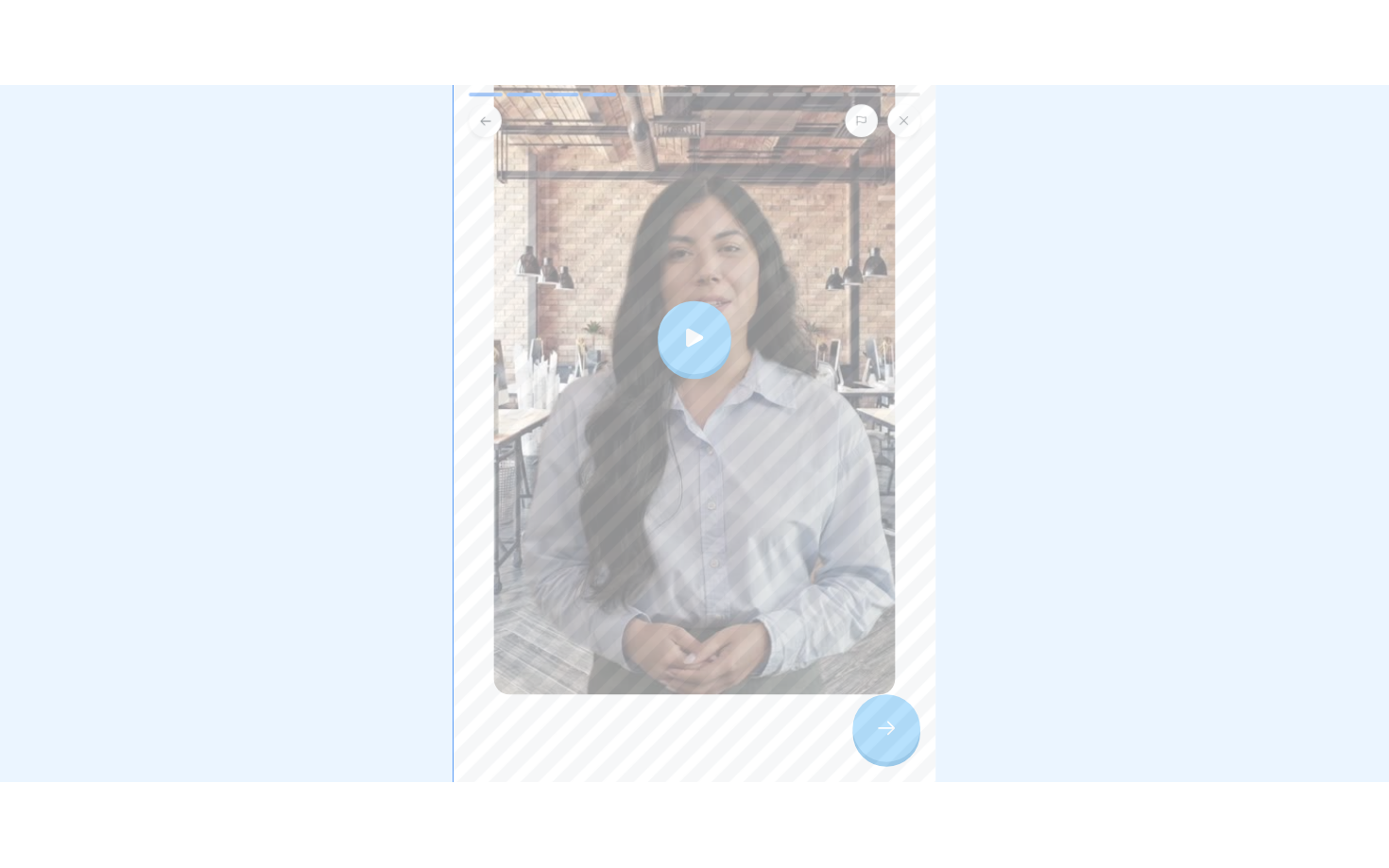 scroll, scrollTop: 329, scrollLeft: 0, axis: vertical 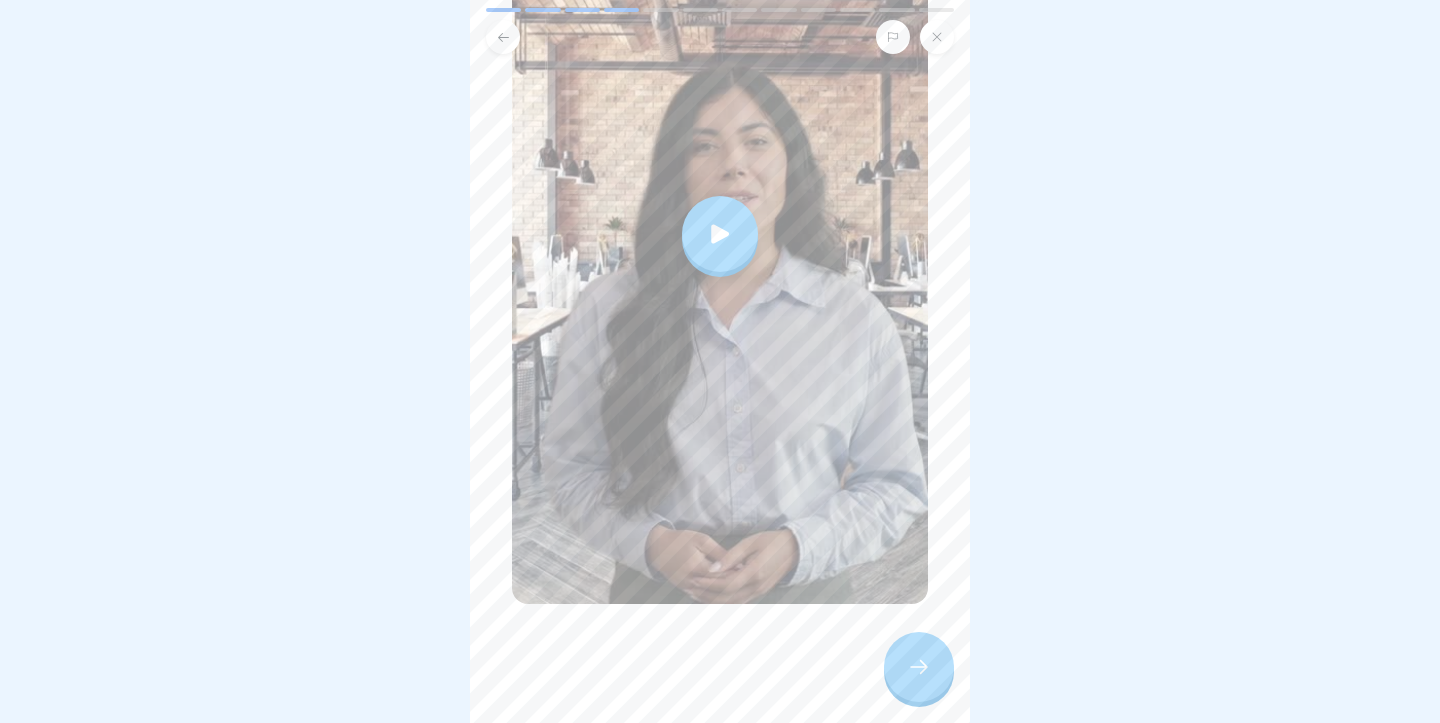 click at bounding box center (720, 234) 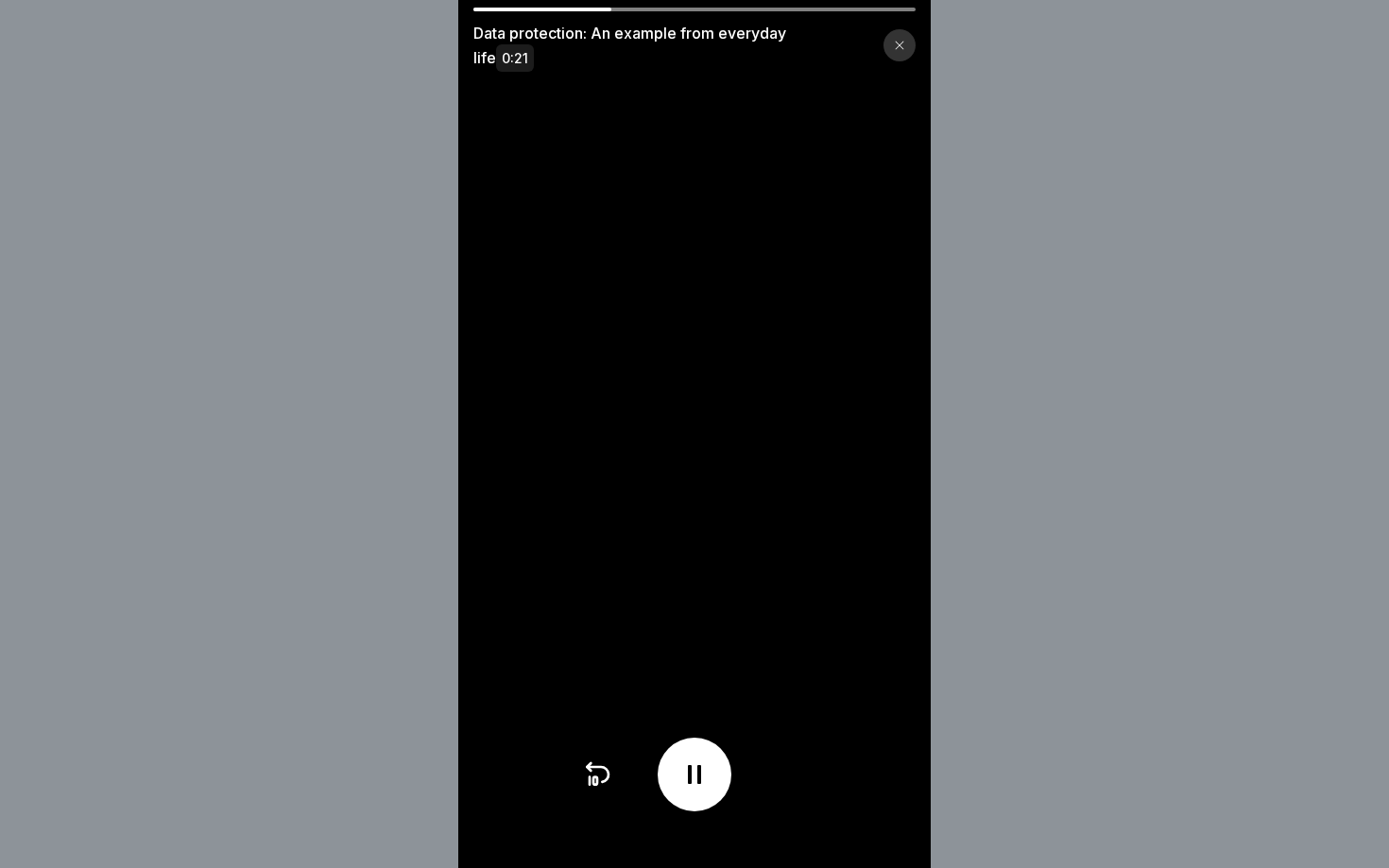 scroll, scrollTop: 0, scrollLeft: 0, axis: both 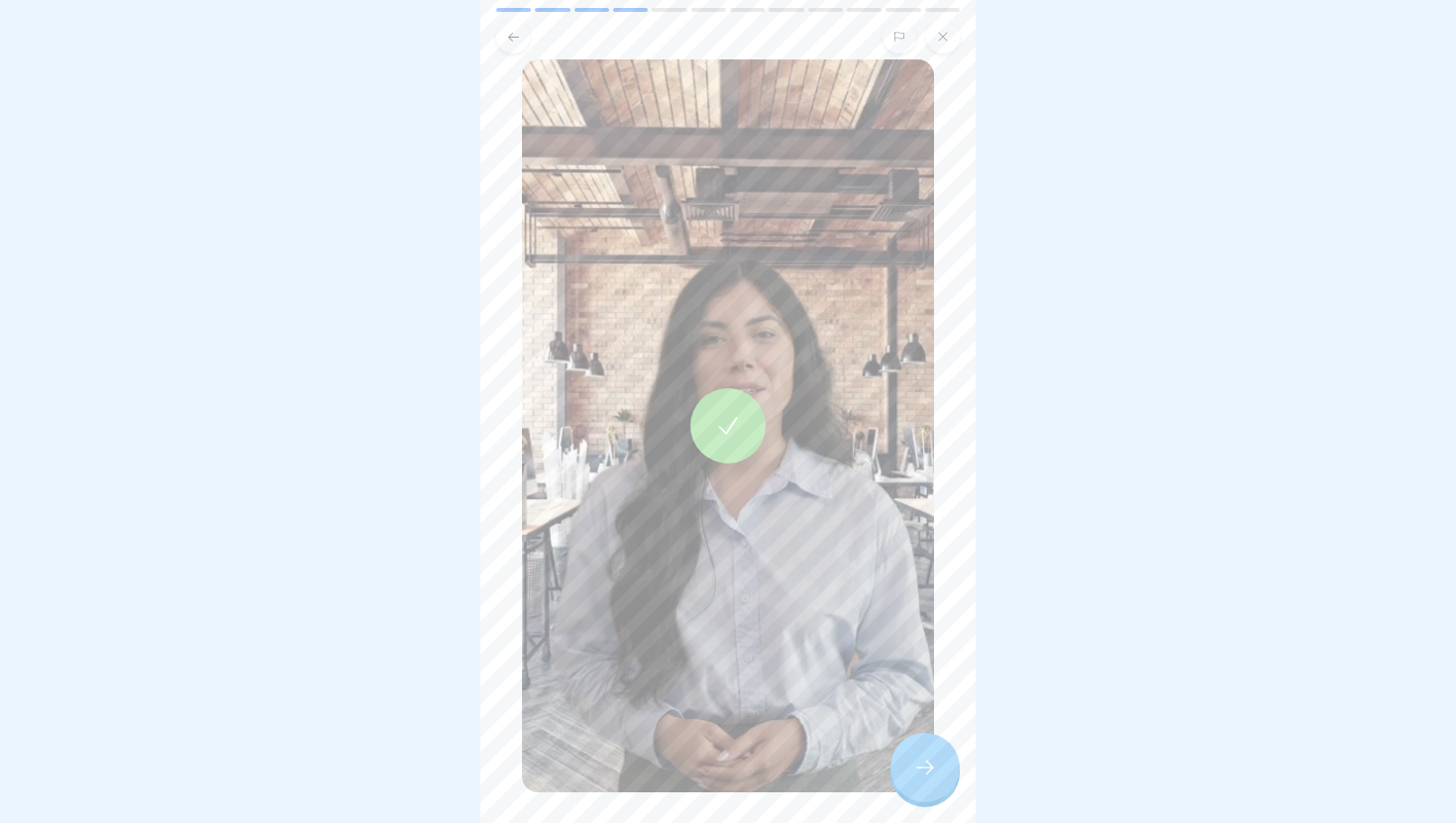 click 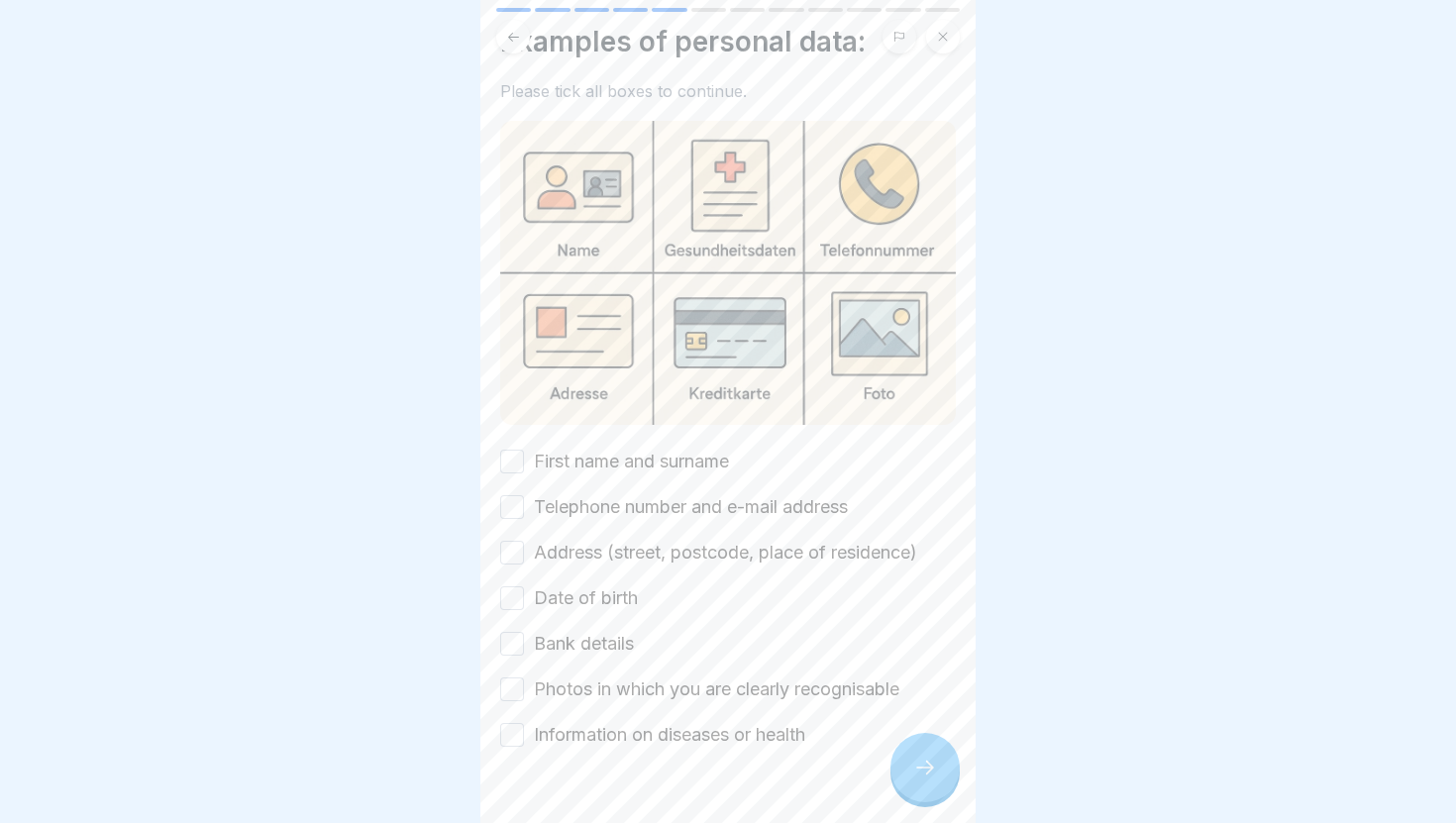 scroll, scrollTop: 95, scrollLeft: 0, axis: vertical 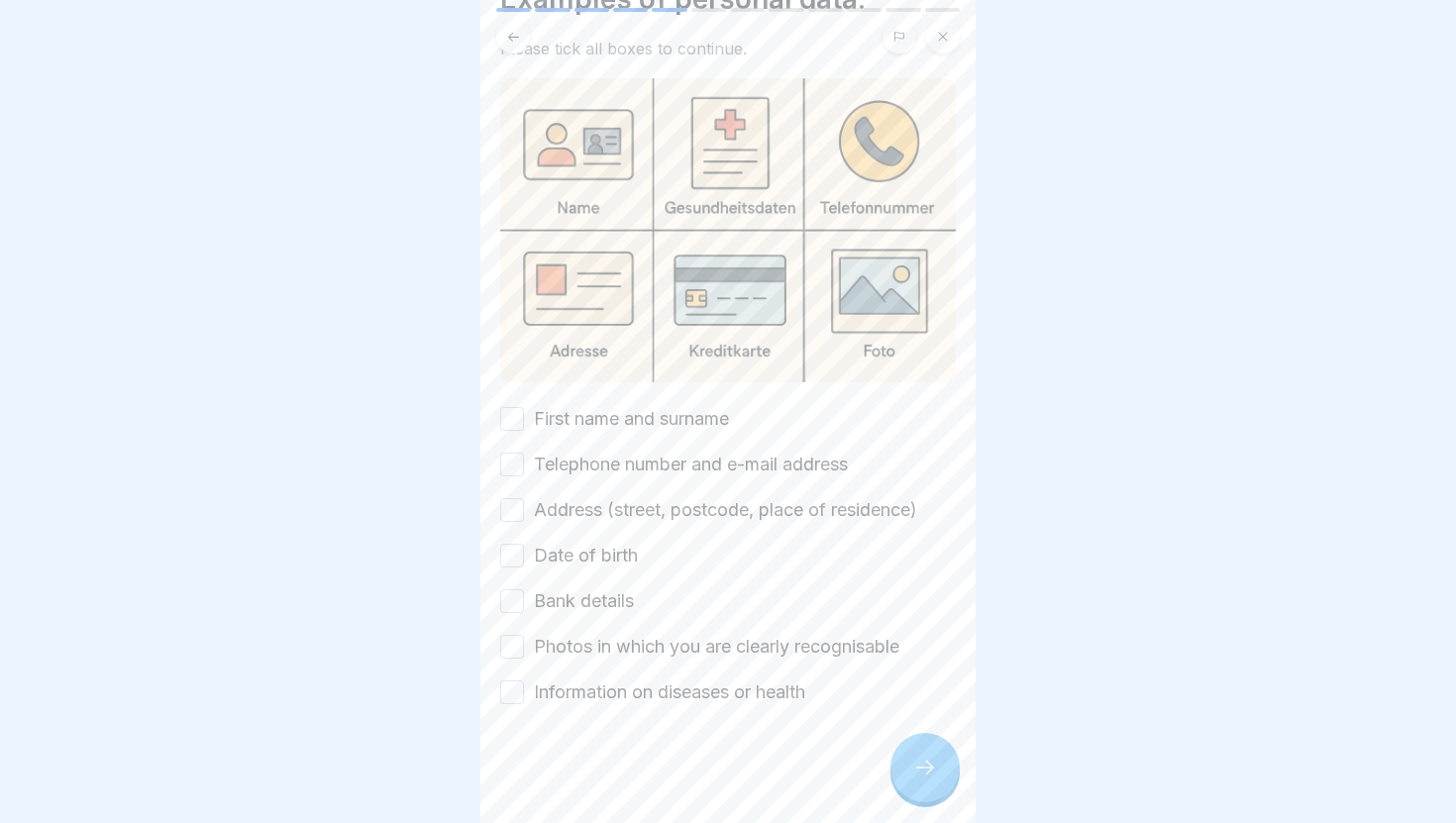click on "Examples of personal data: Please tick all boxes to continue. First name and surname Telephone number and e-mail address Address (street, postcode, place of residence) Date of birth Bank details Photos in which you are clearly recognisable Information on diseases or health" at bounding box center (728, 411) 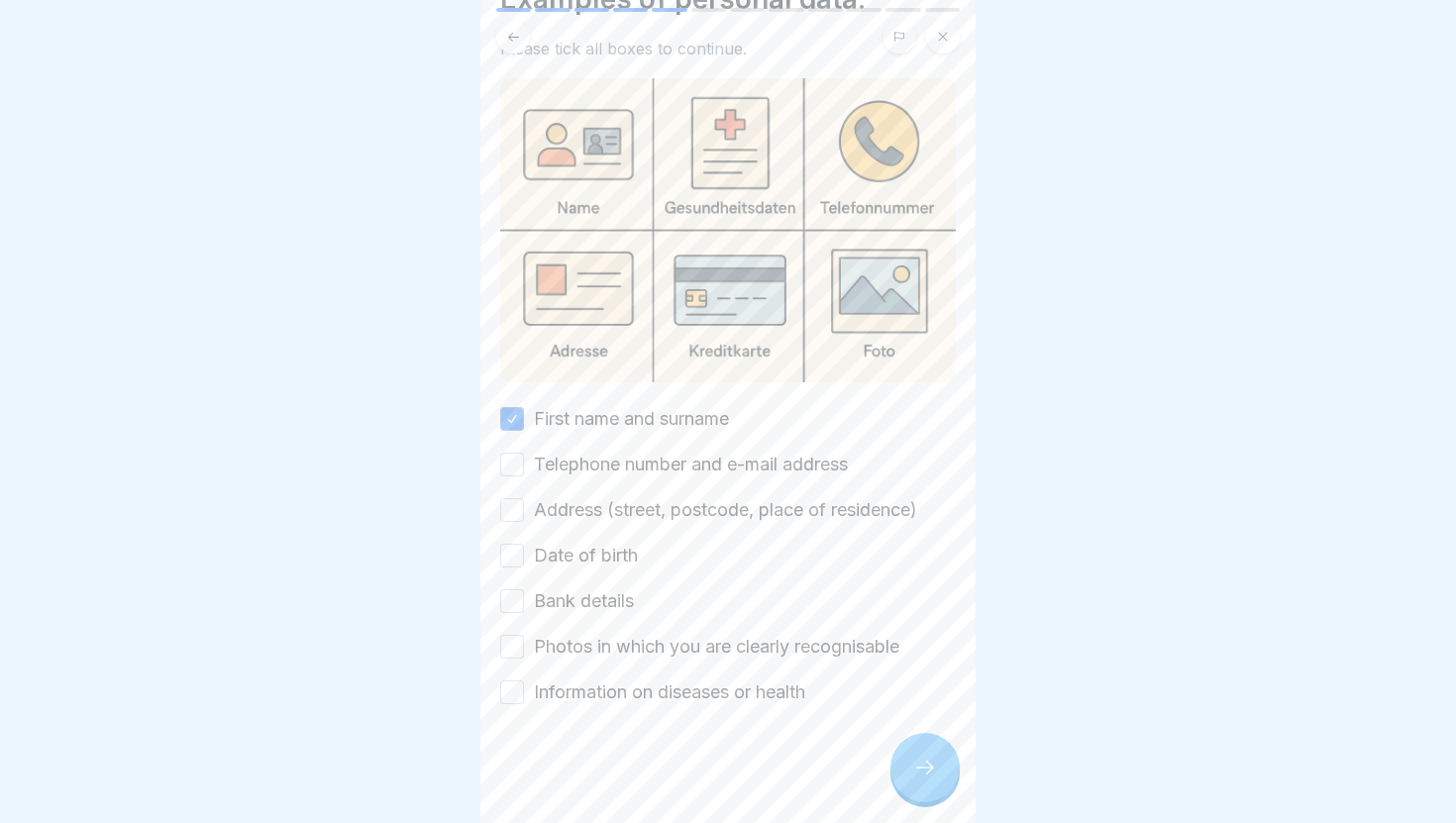 click on "Telephone number and e-mail address" at bounding box center (512, 464) 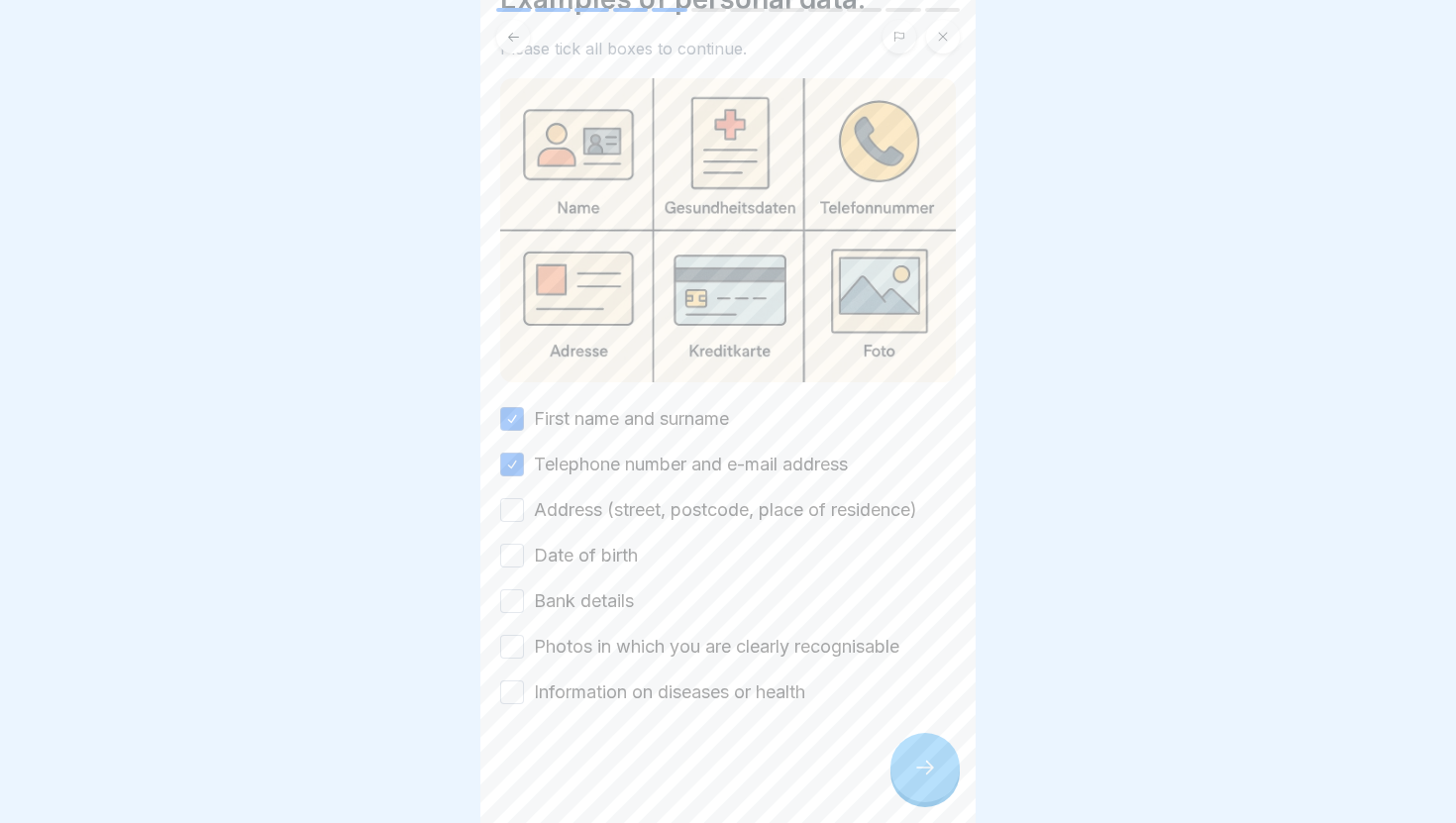 click on "First name and surname Telephone number and e-mail address Address (street, postcode, place of residence) Date of birth Bank details Photos in which you are clearly recognisable Information on diseases or health" at bounding box center [728, 556] 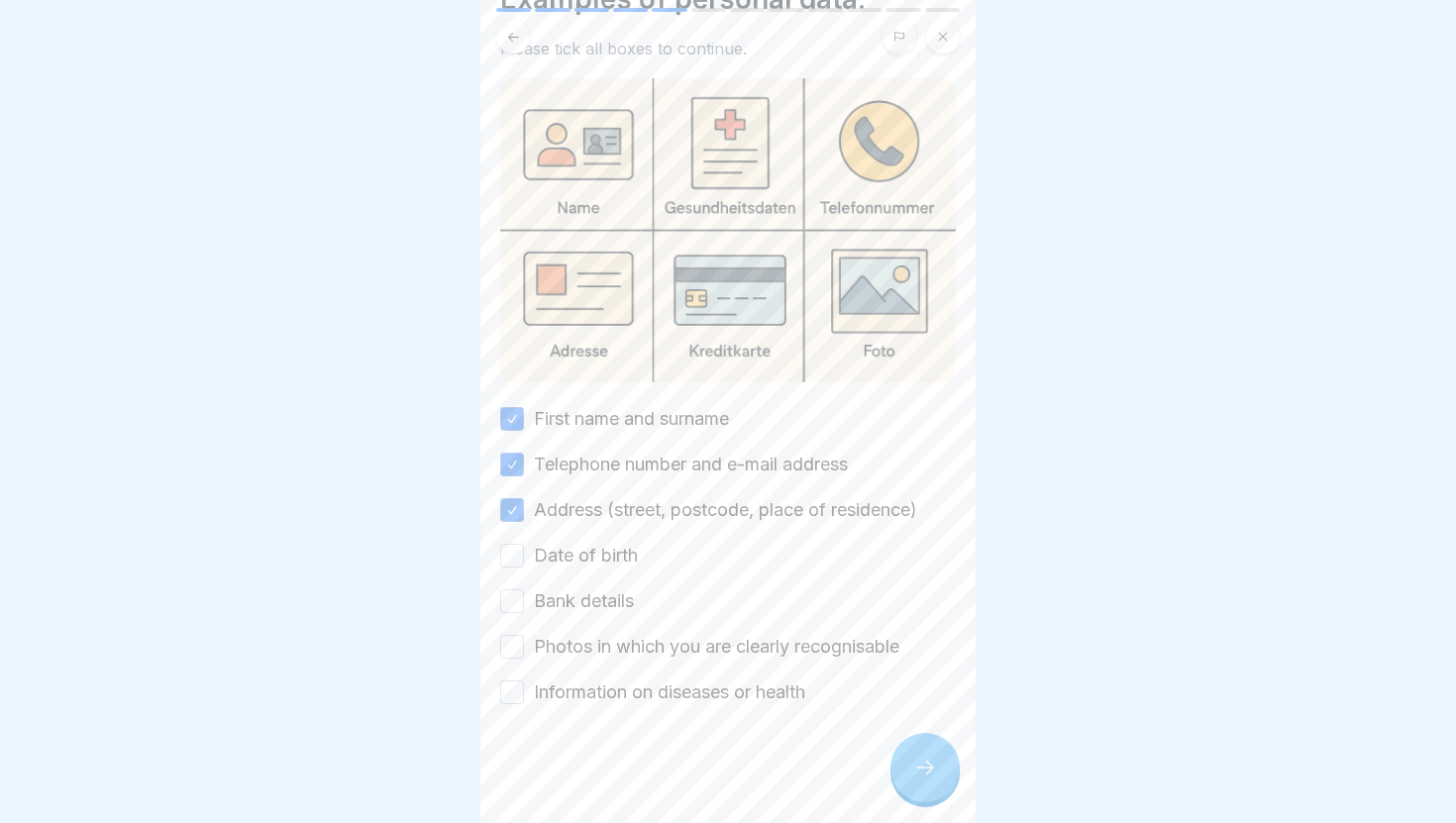 click on "First name and surname Telephone number and e-mail address Address (street, postcode, place of residence) Date of birth Bank details Photos in which you are clearly recognisable Information on diseases or health" at bounding box center [728, 556] 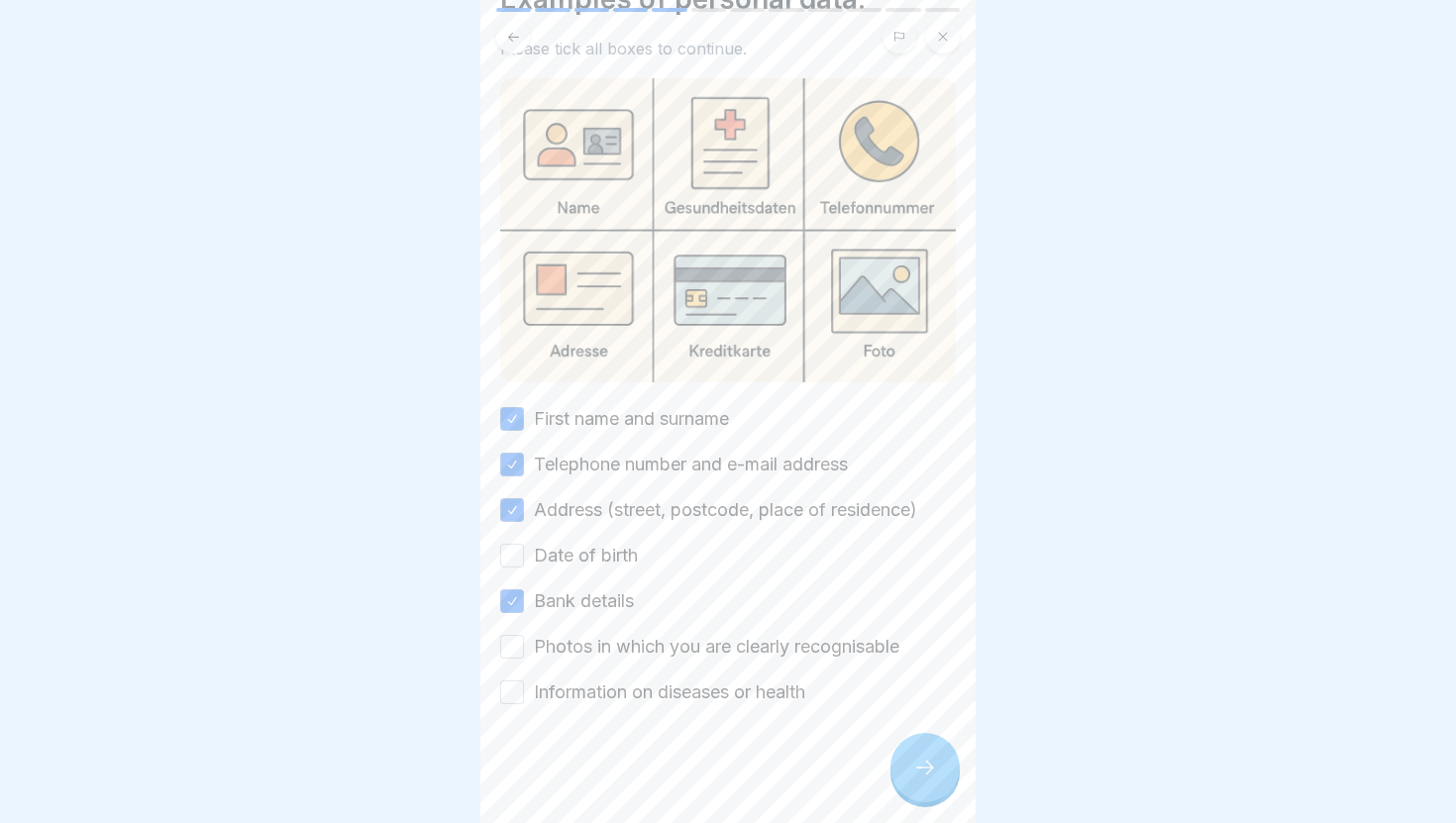 click on "Date of birth" at bounding box center [512, 556] 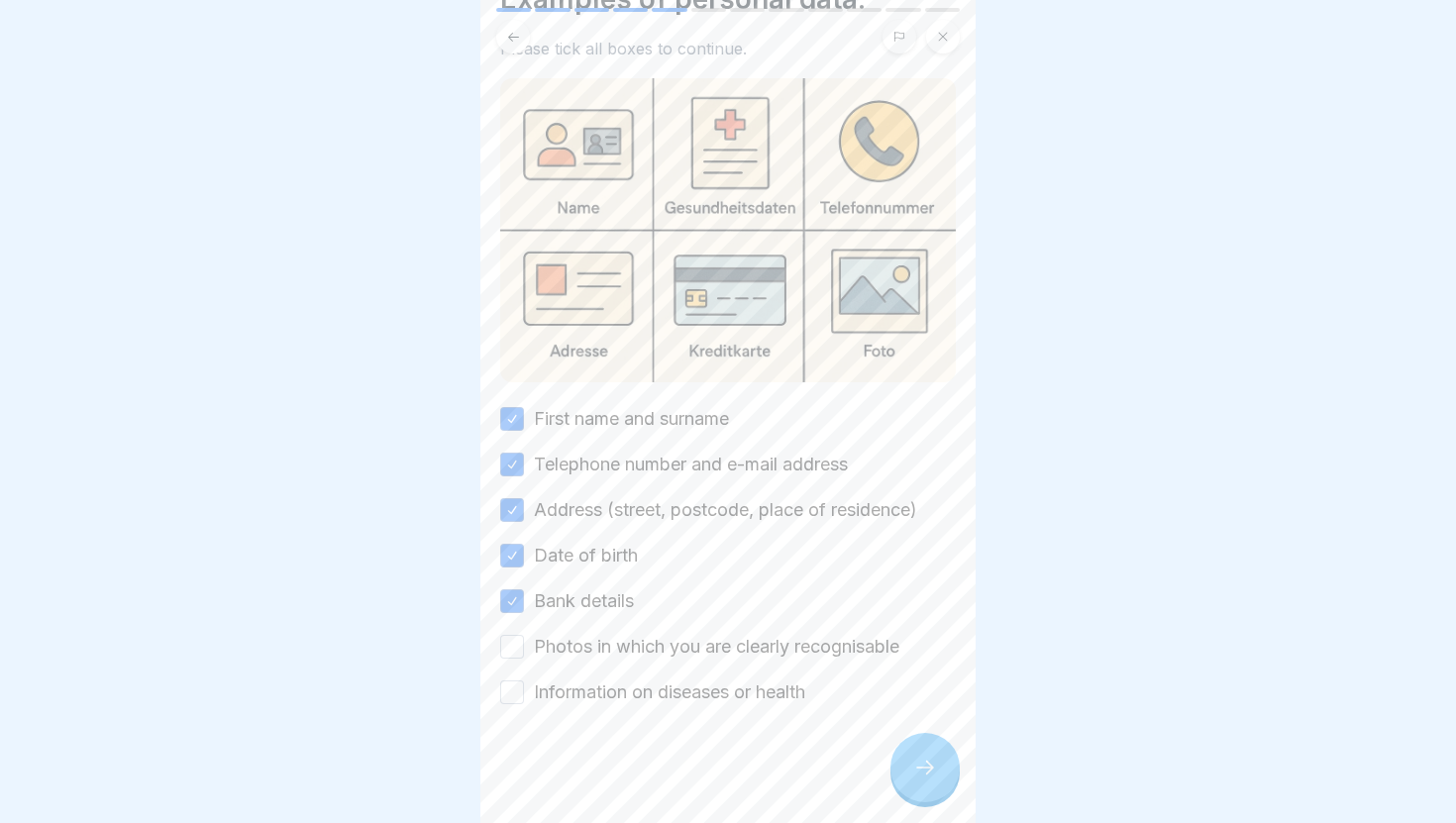click on "Photos in which you are clearly recognisable" at bounding box center (512, 647) 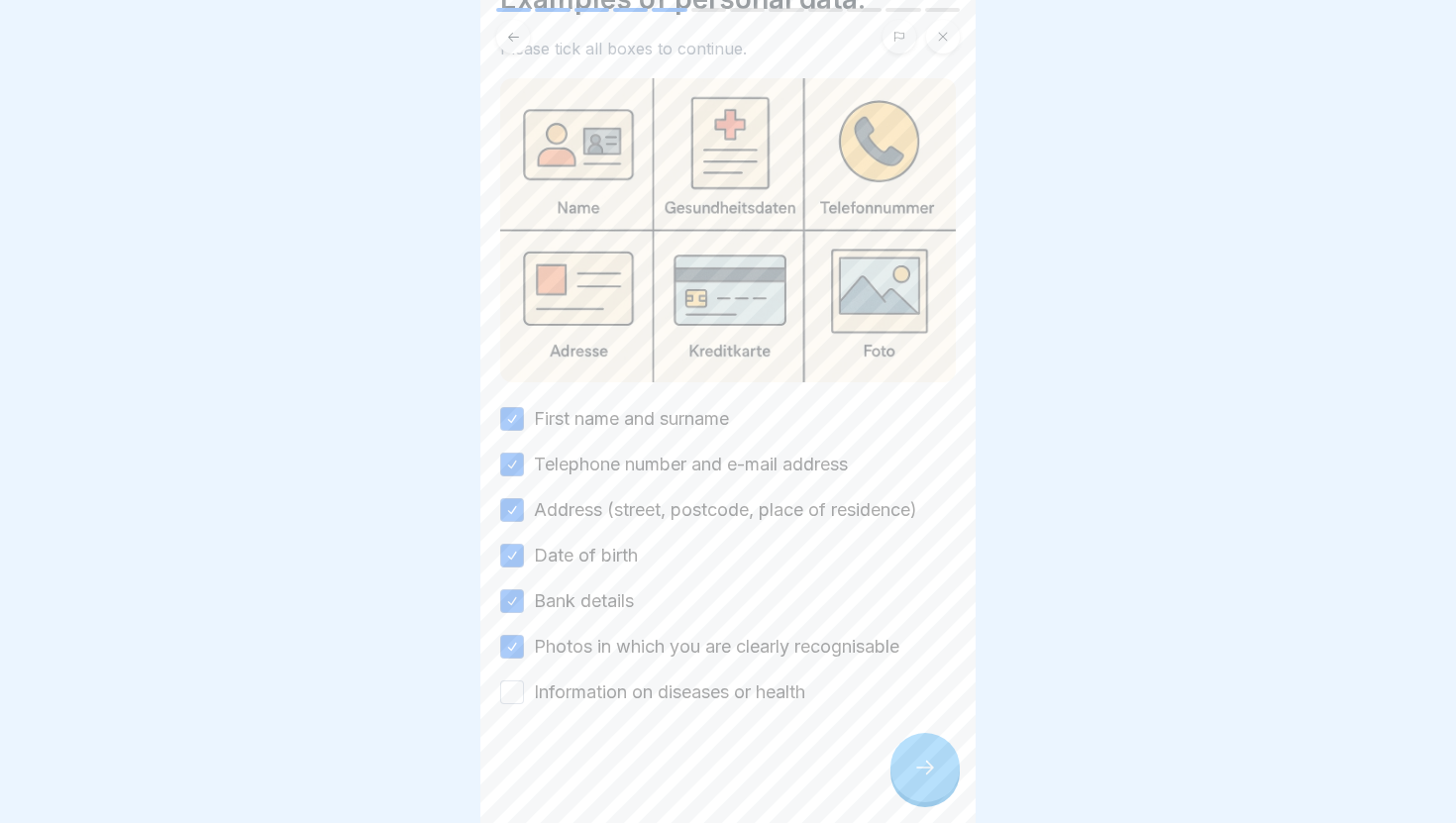 click at bounding box center [728, 765] 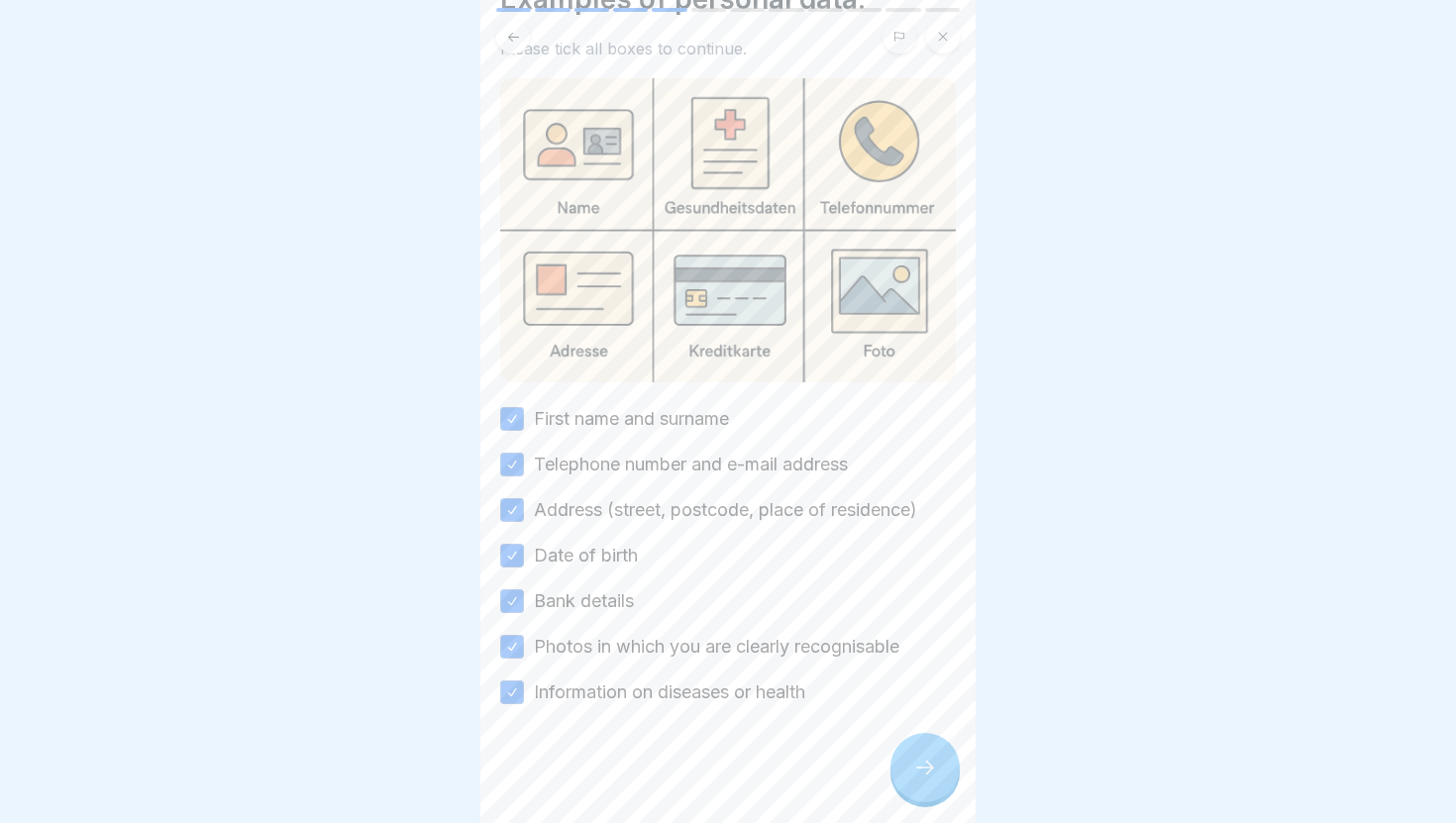 click 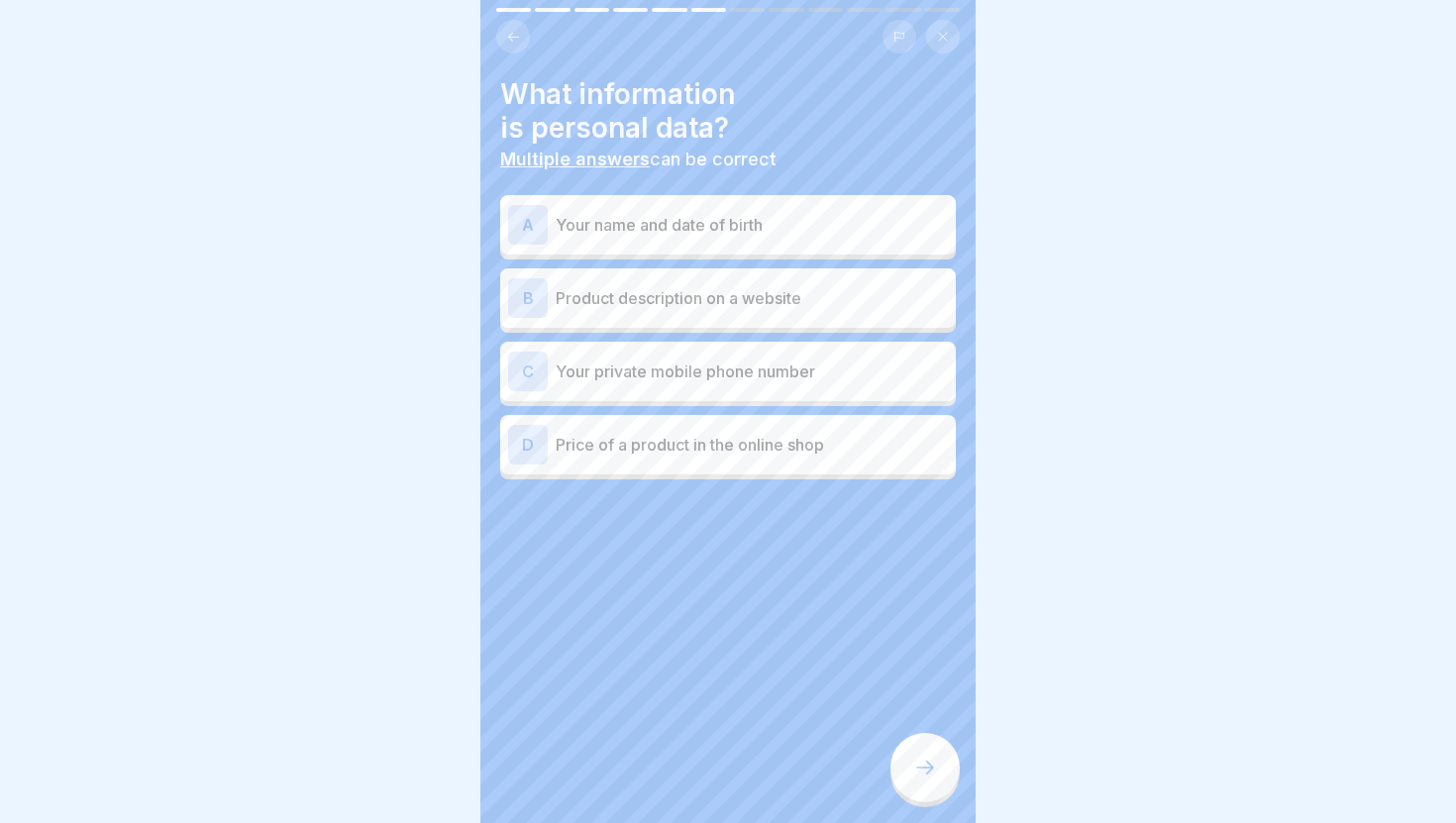 click on "Your name and date of birth" at bounding box center (752, 225) 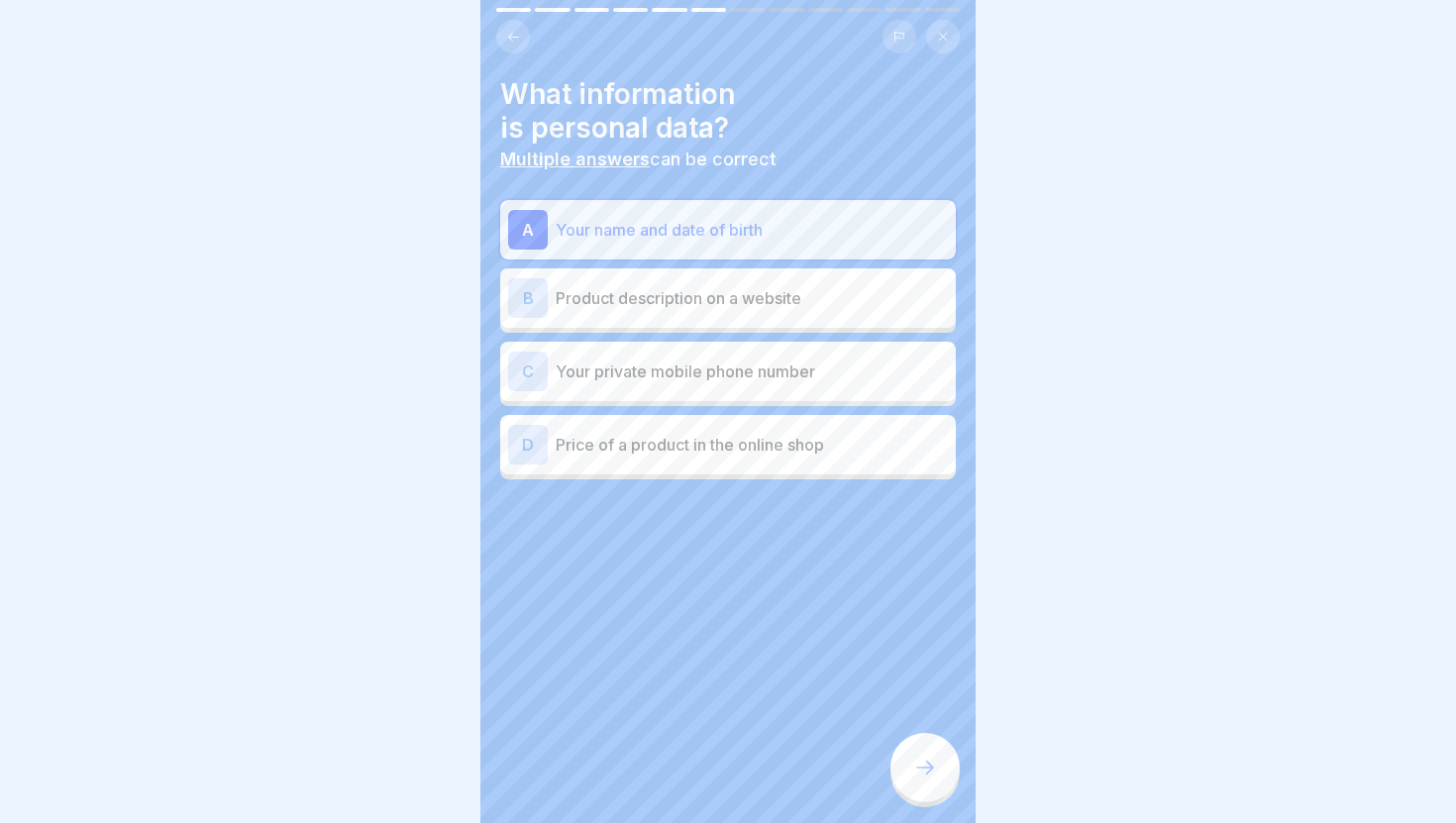 click on "C Your private mobile phone number" at bounding box center (728, 371) 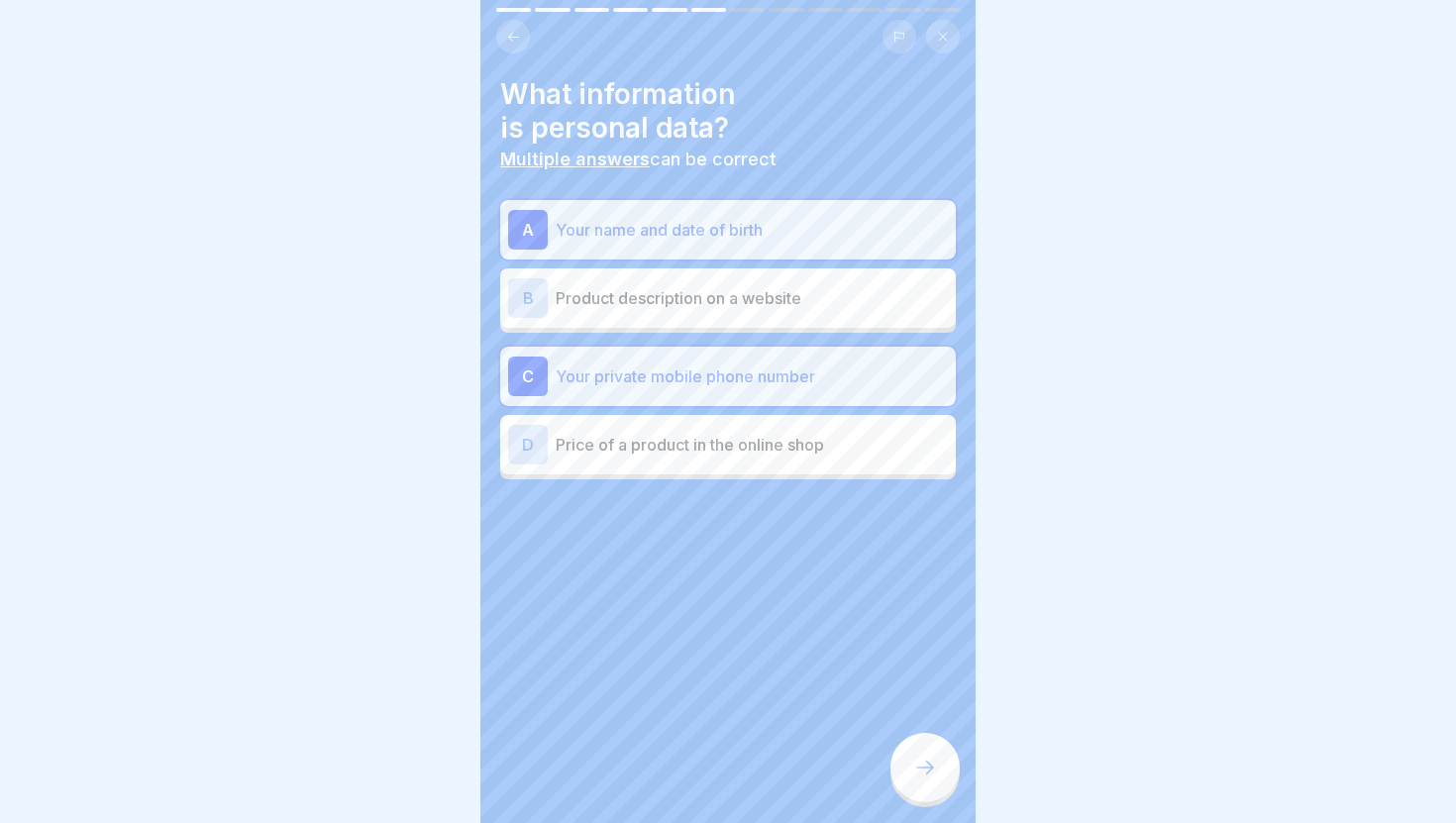 click 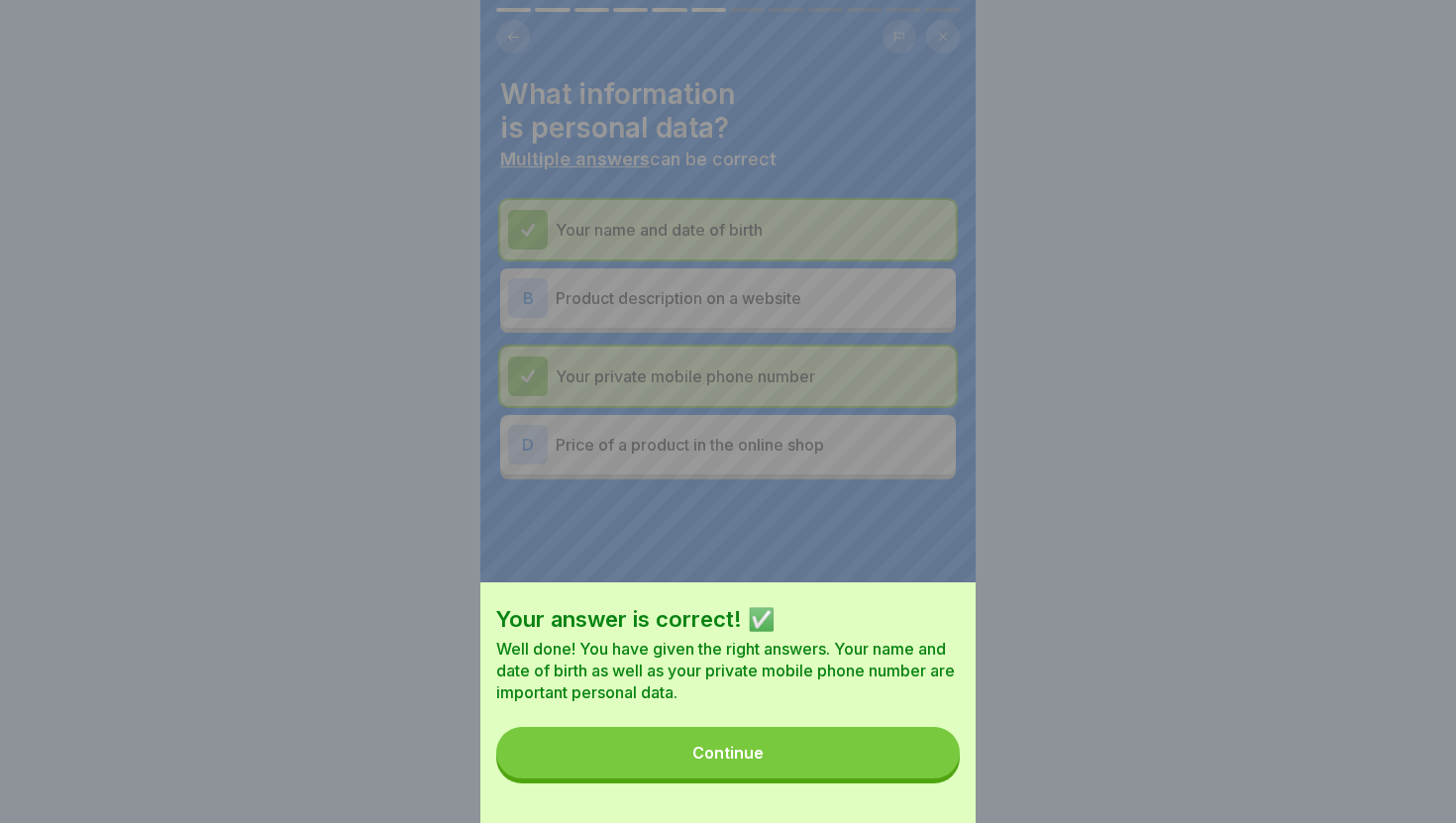click on "Your answer is correct! ✅ Well done! You have given the right answers. Your name and date of birth as well as your private mobile phone number are important personal data.   Continue" at bounding box center (728, 702) 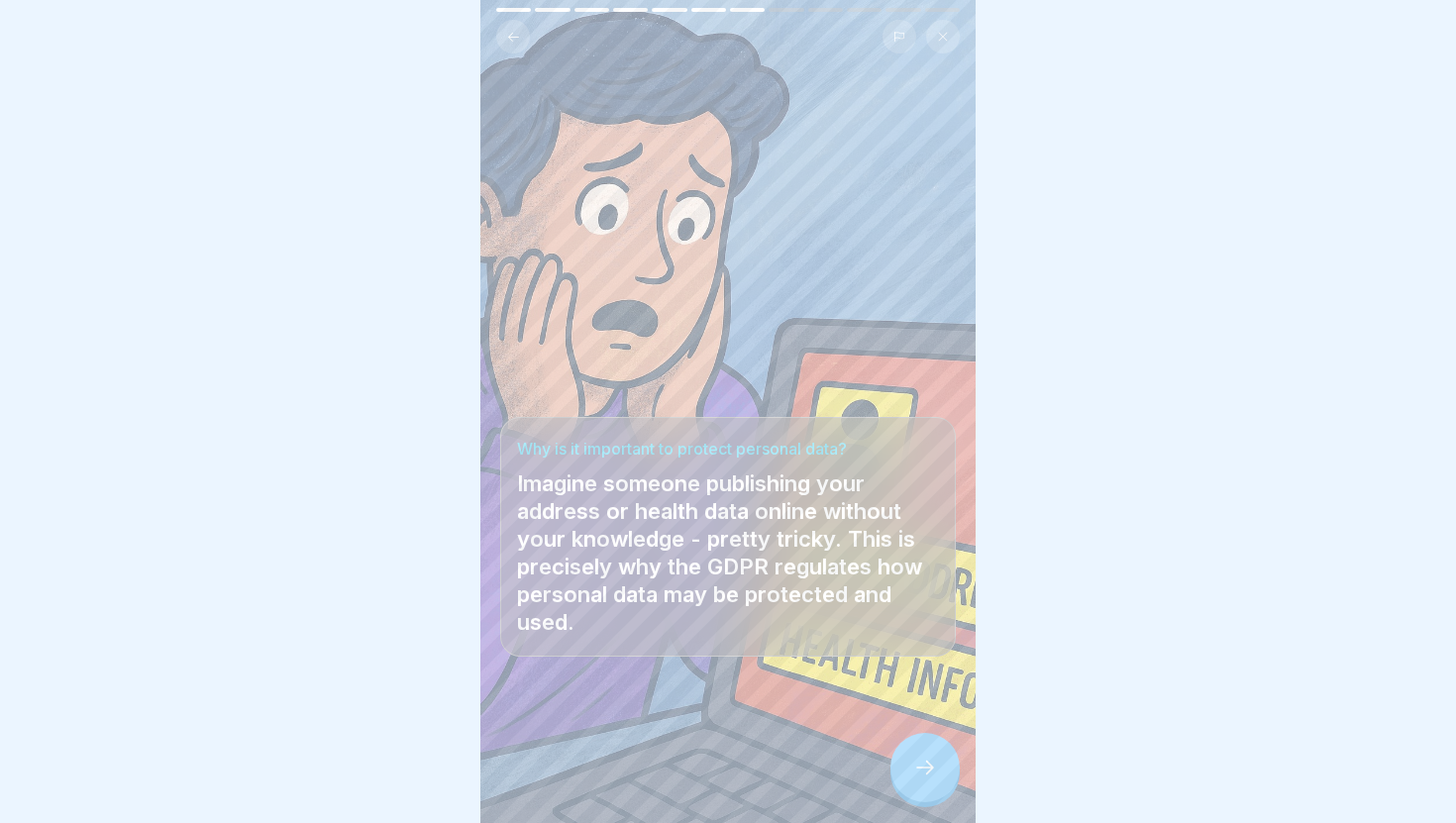 click 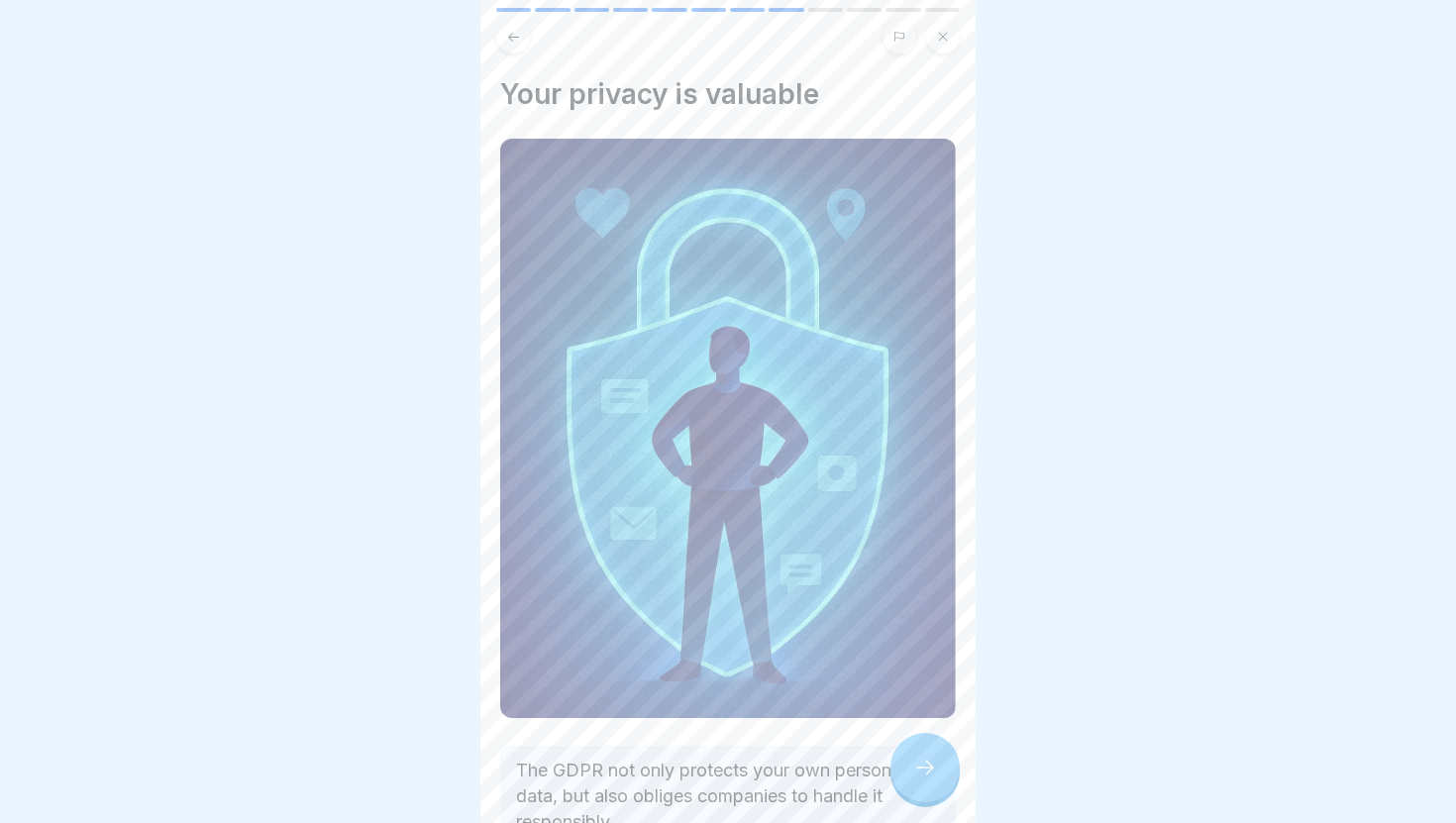 scroll, scrollTop: 142, scrollLeft: 0, axis: vertical 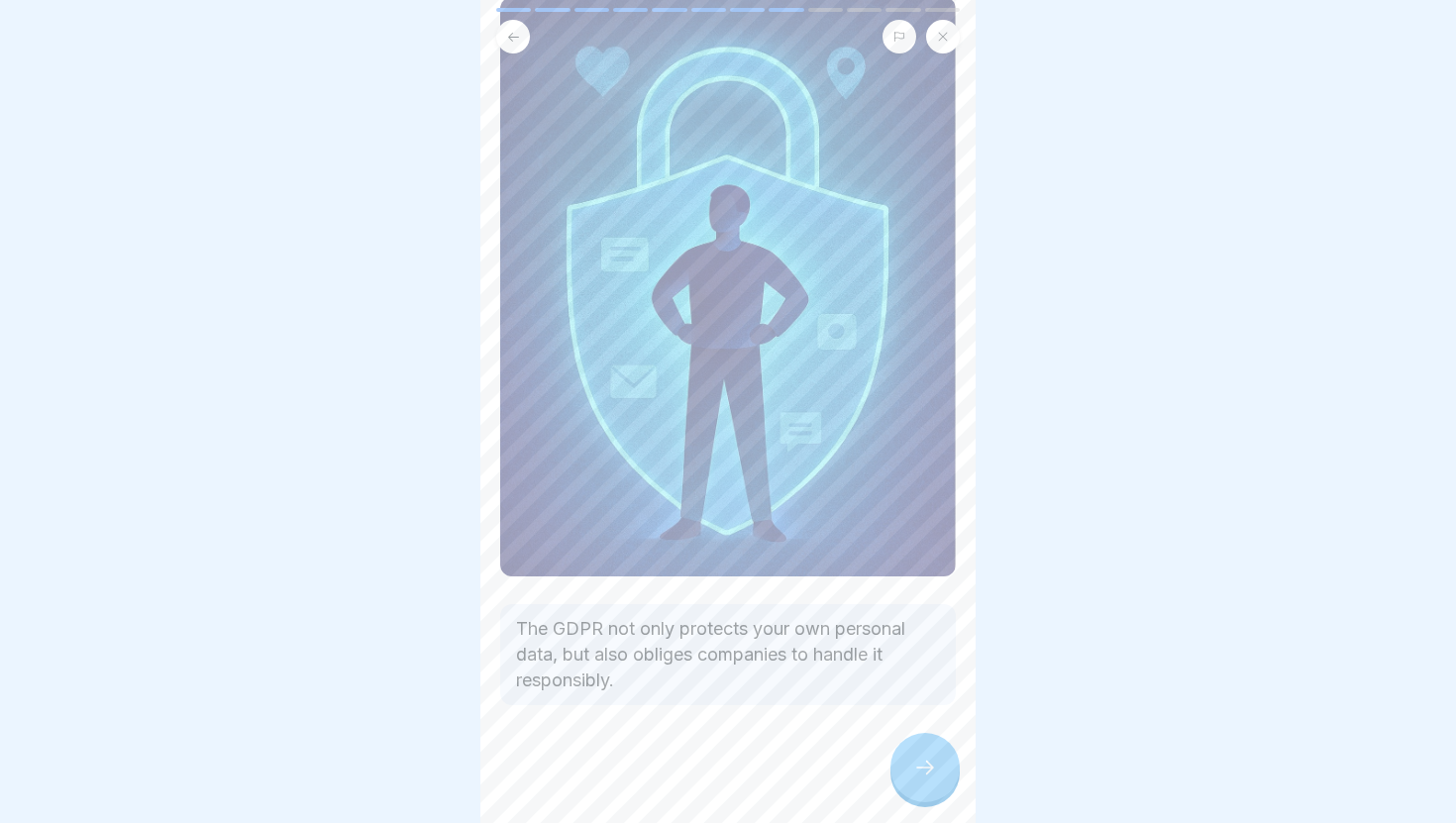 click at bounding box center [925, 768] 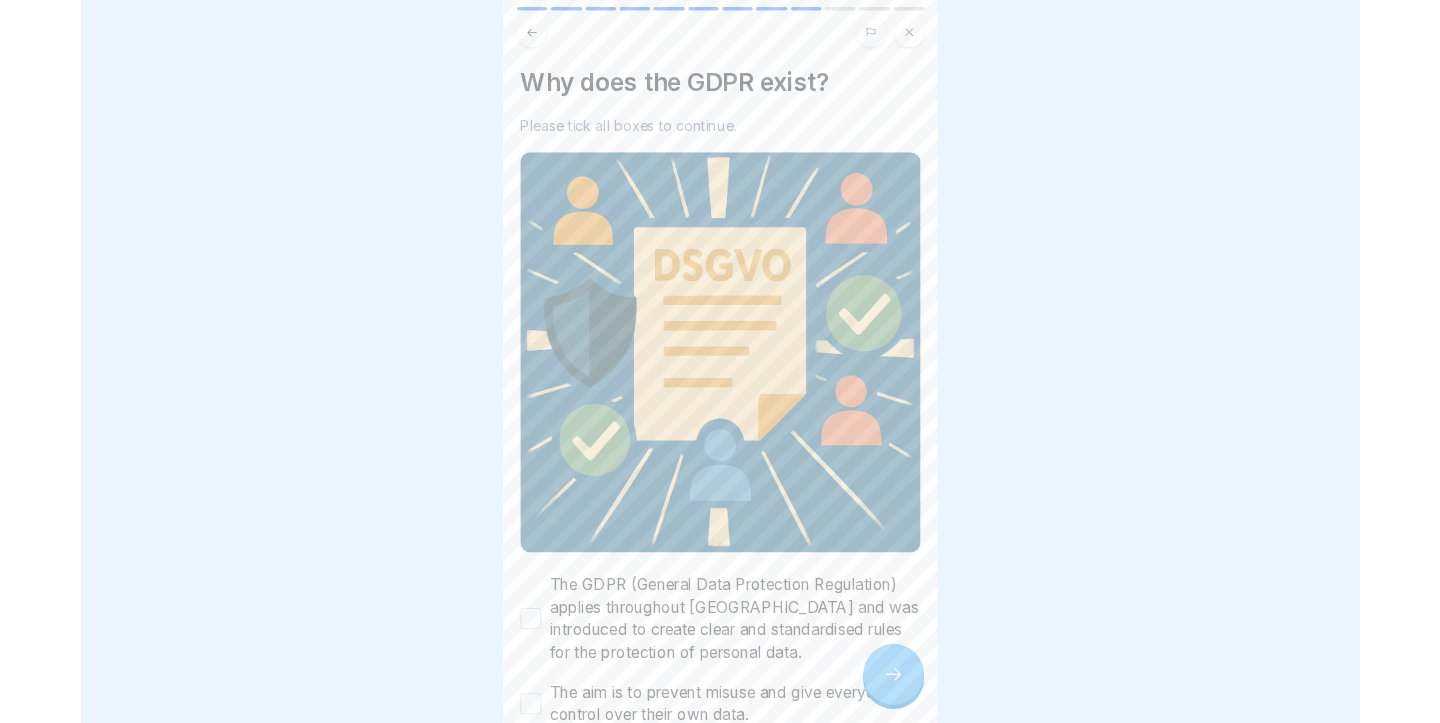 scroll, scrollTop: 124, scrollLeft: 0, axis: vertical 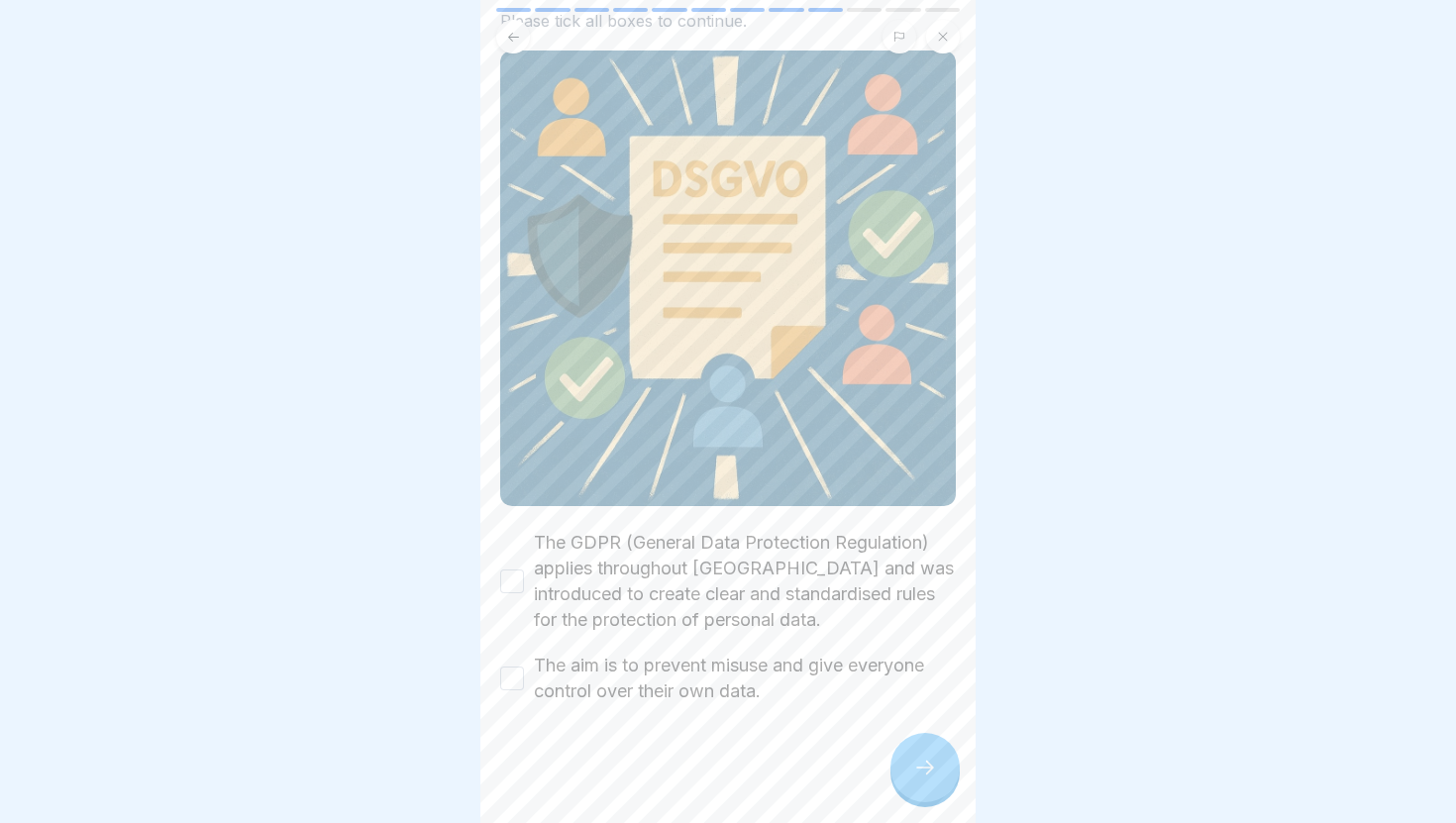 click on "The GDPR (General Data Protection Regulation) applies throughout Europe and was introduced to create clear and standardised rules for the protection of personal data." at bounding box center (512, 581) 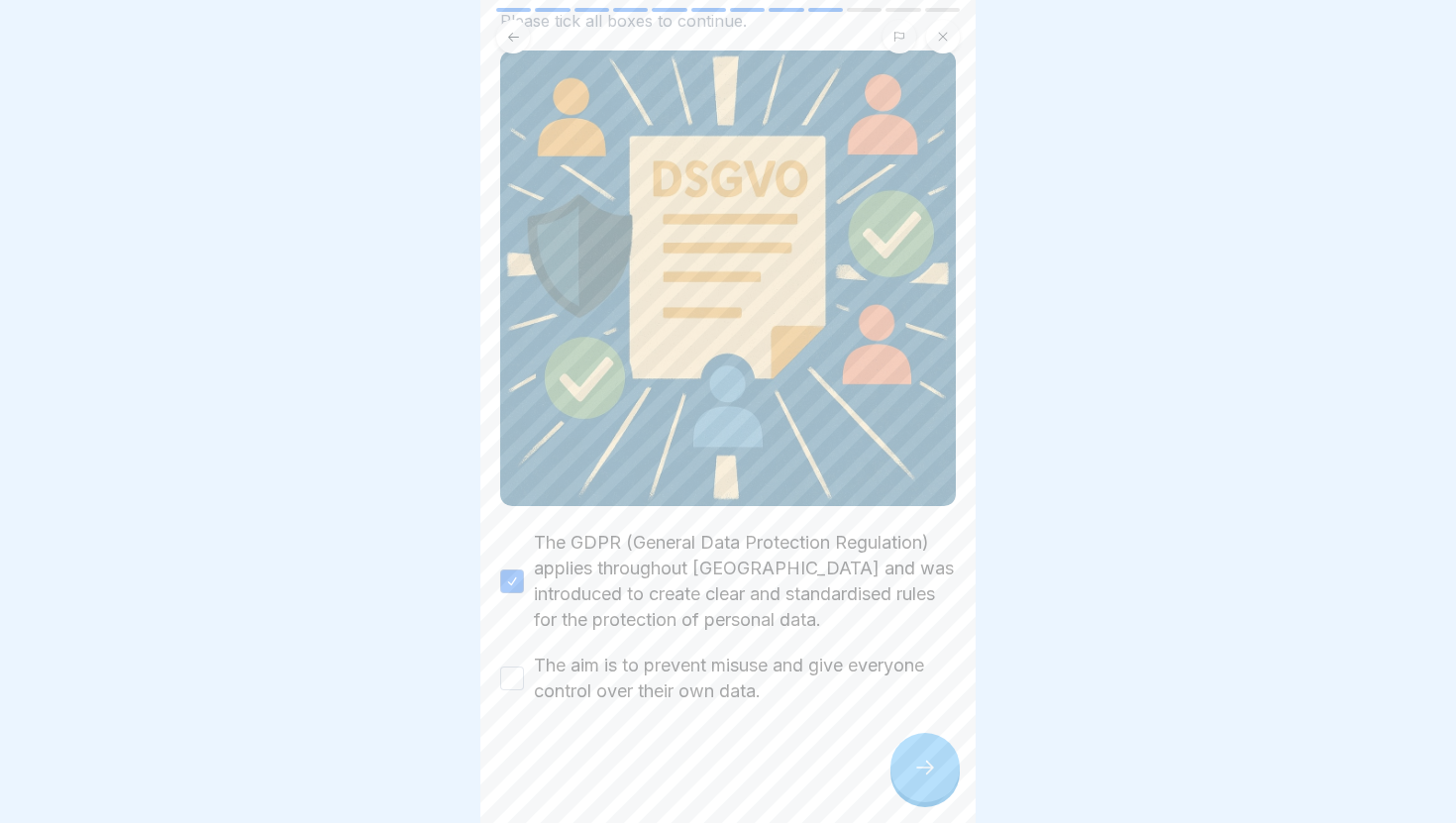 click on "The GDPR (General Data Protection Regulation) applies throughout Europe and was introduced to create clear and standardised rules for the protection of personal data. The aim is to prevent misuse and give everyone control over their own data." at bounding box center [728, 617] 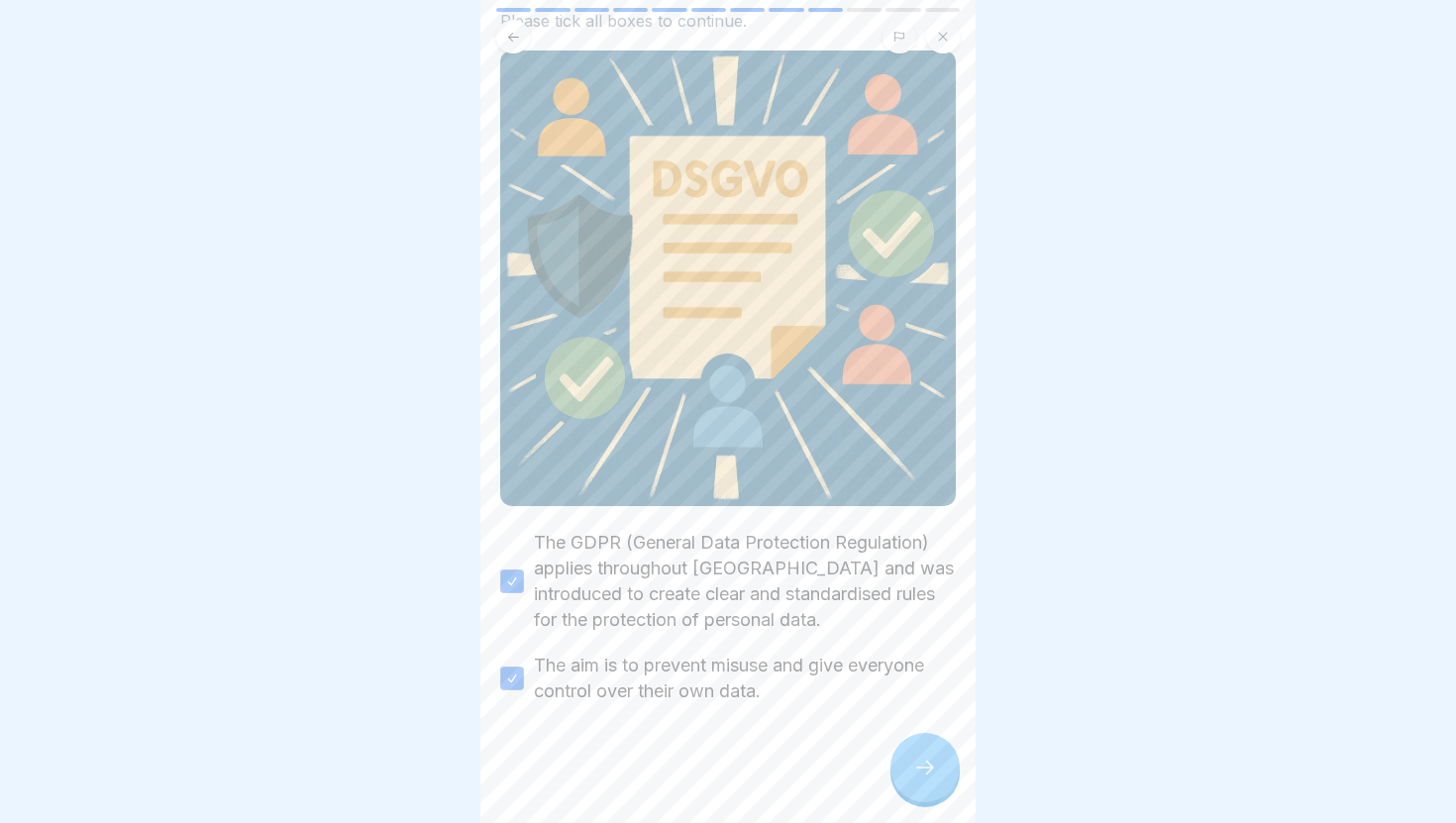click at bounding box center [925, 768] 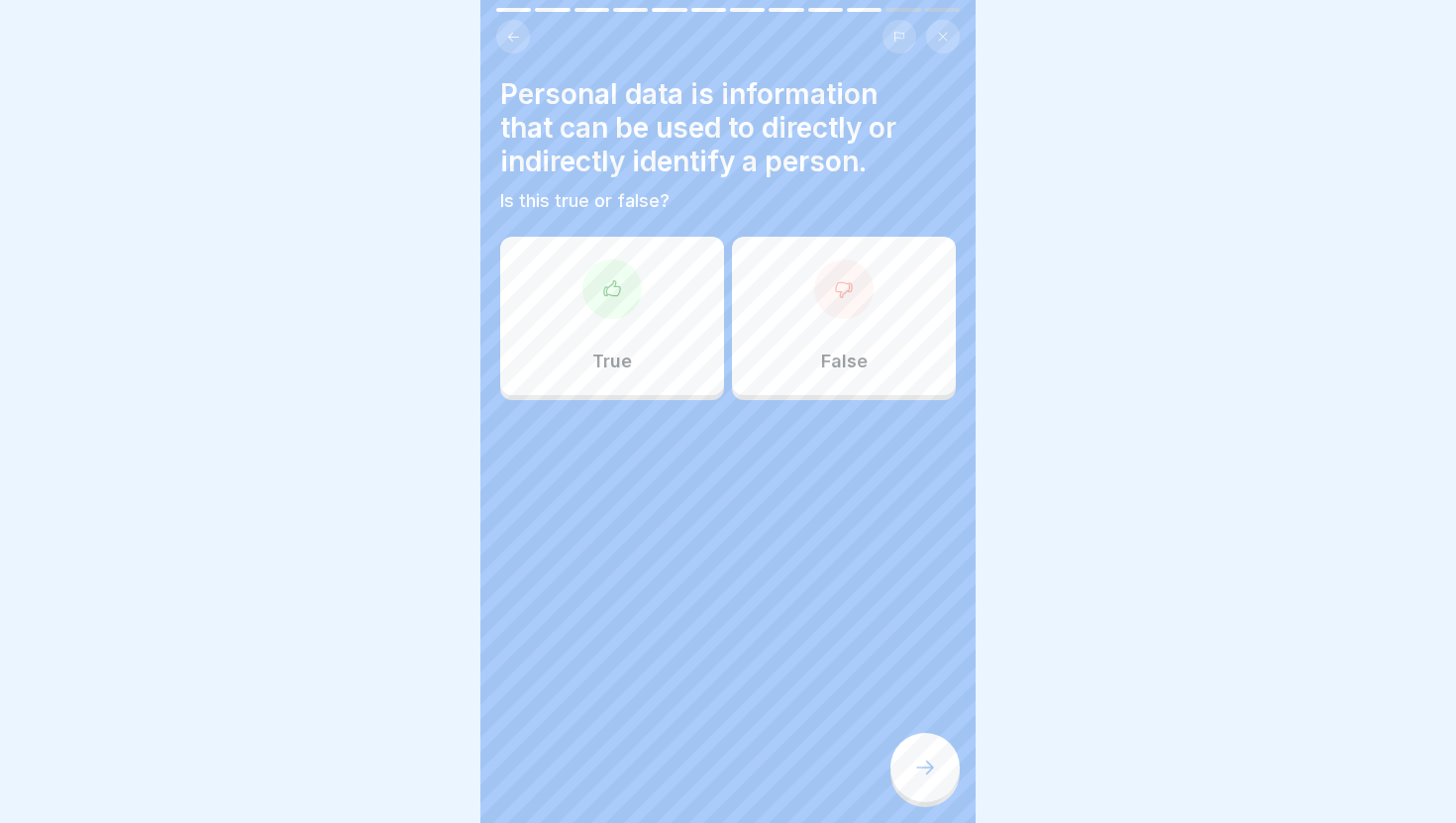 click on "True" at bounding box center (612, 316) 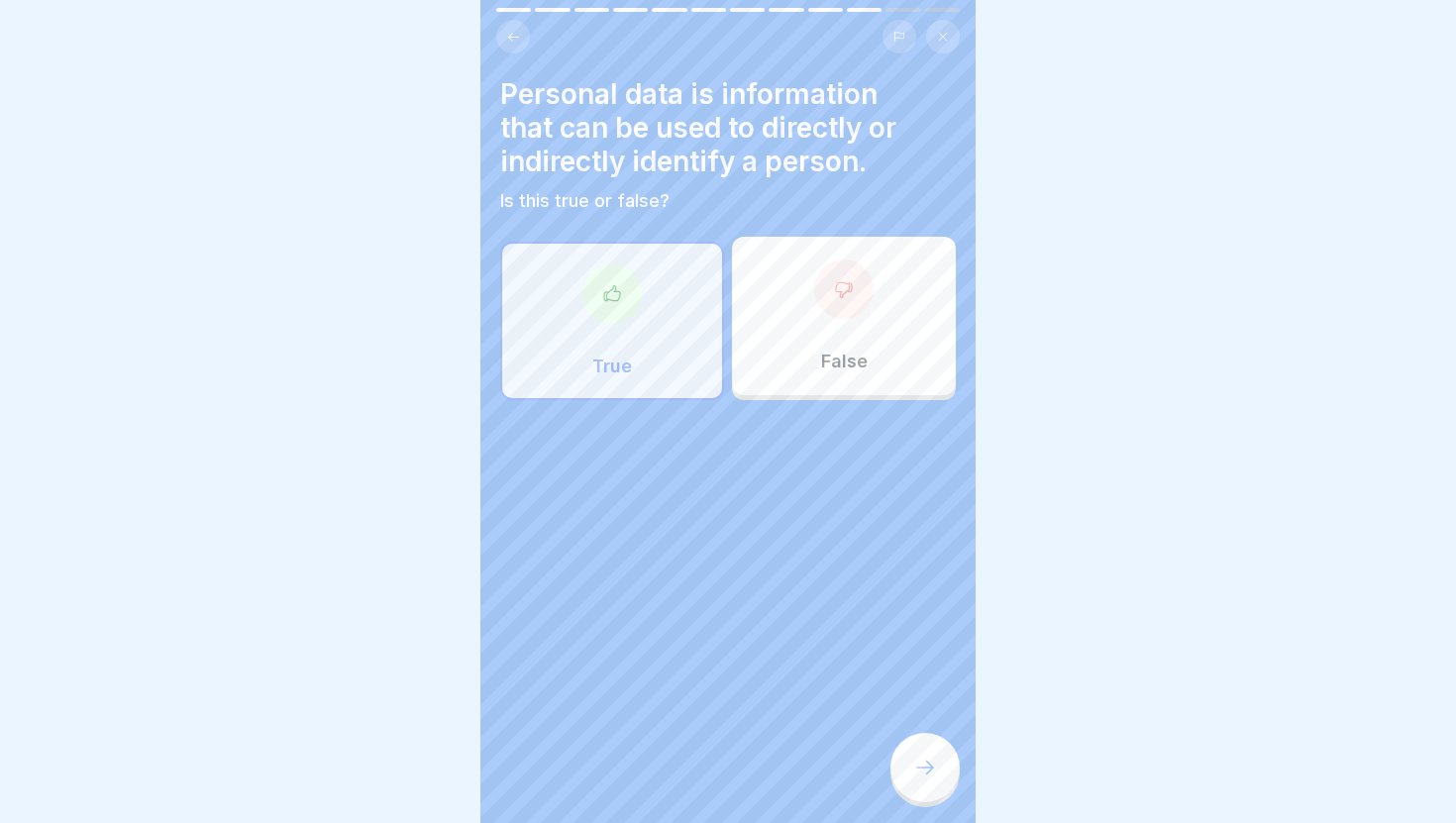 click 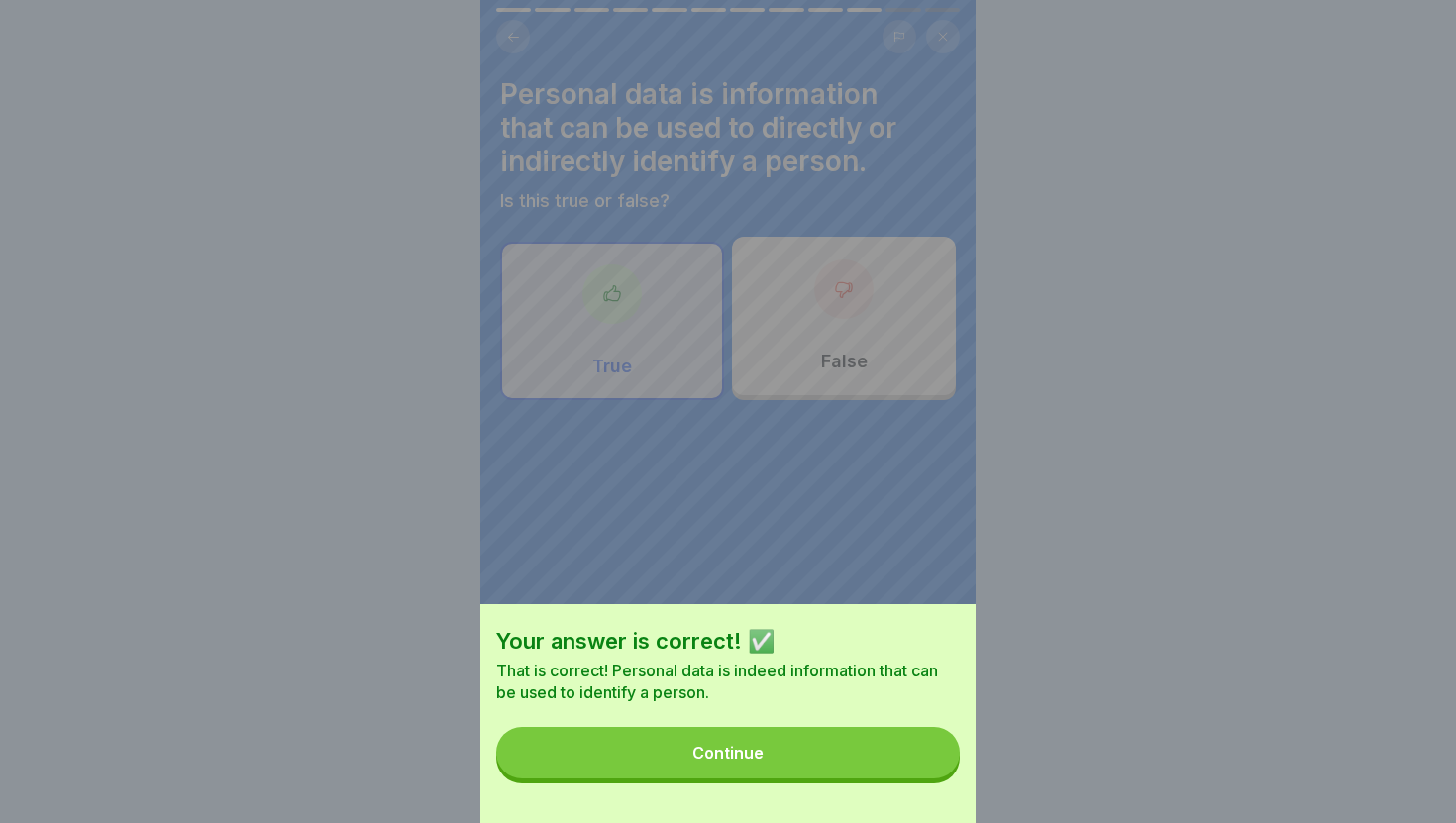 click on "Continue" at bounding box center (728, 753) 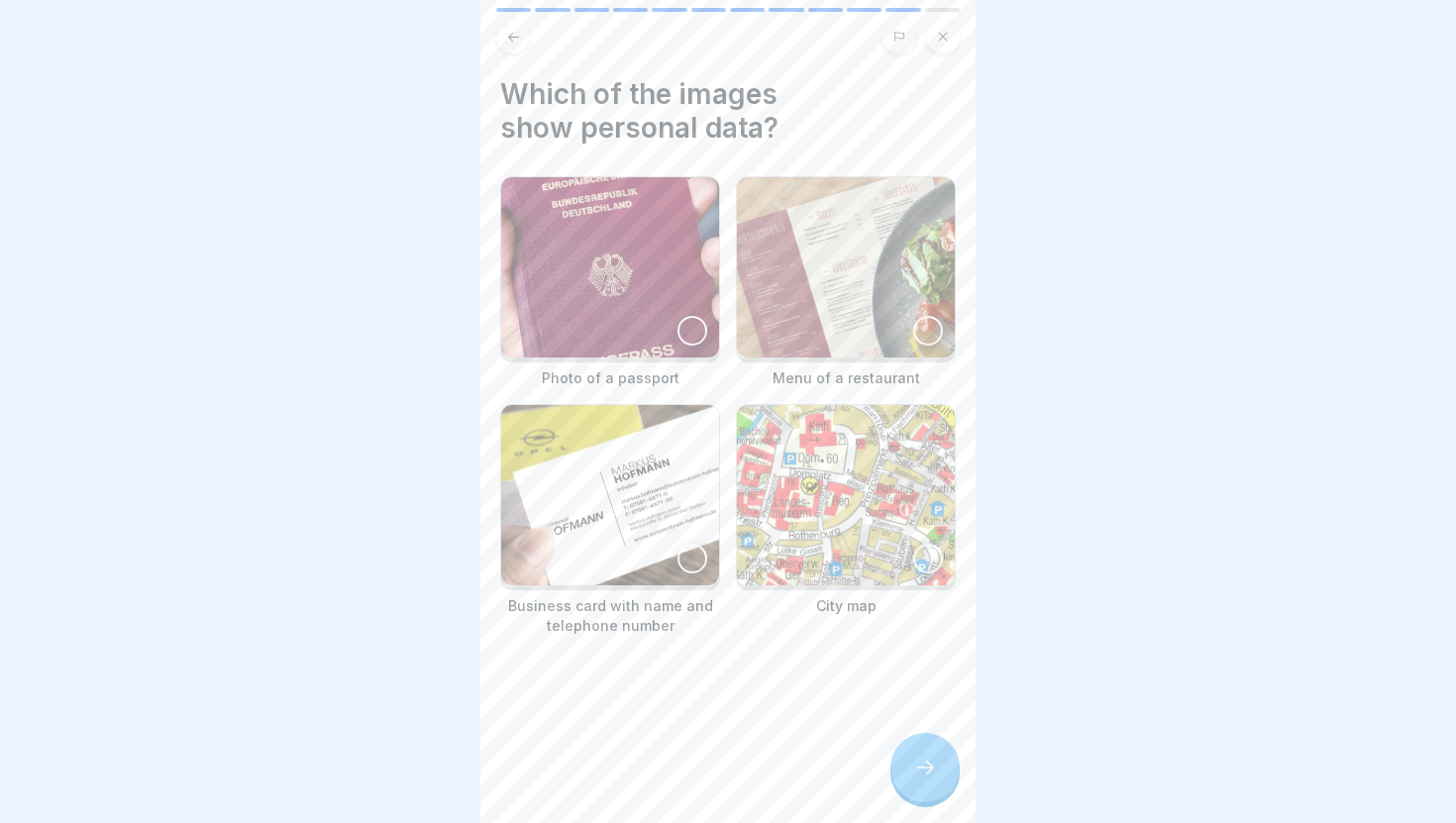click at bounding box center (610, 267) 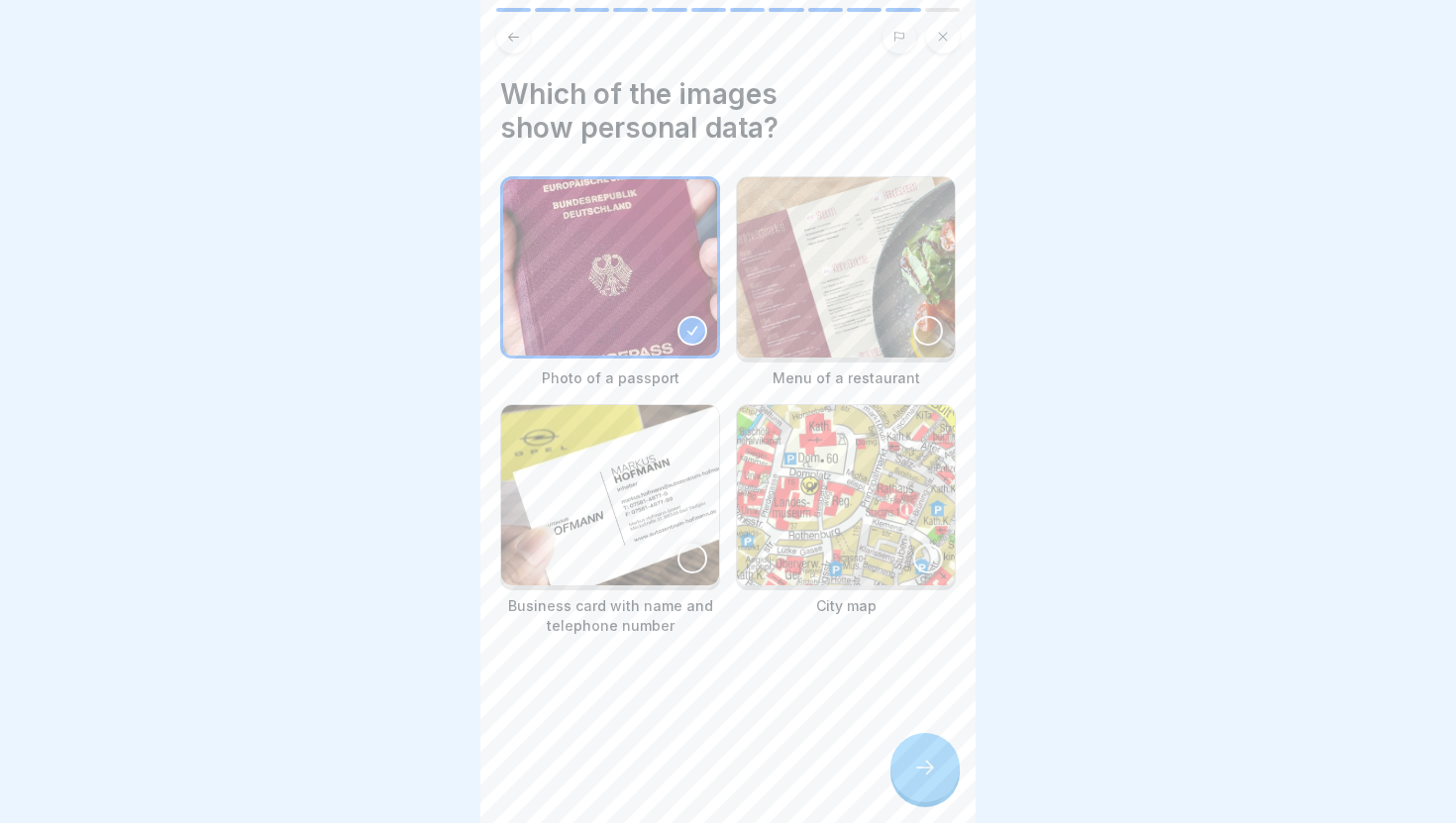 click at bounding box center [692, 559] 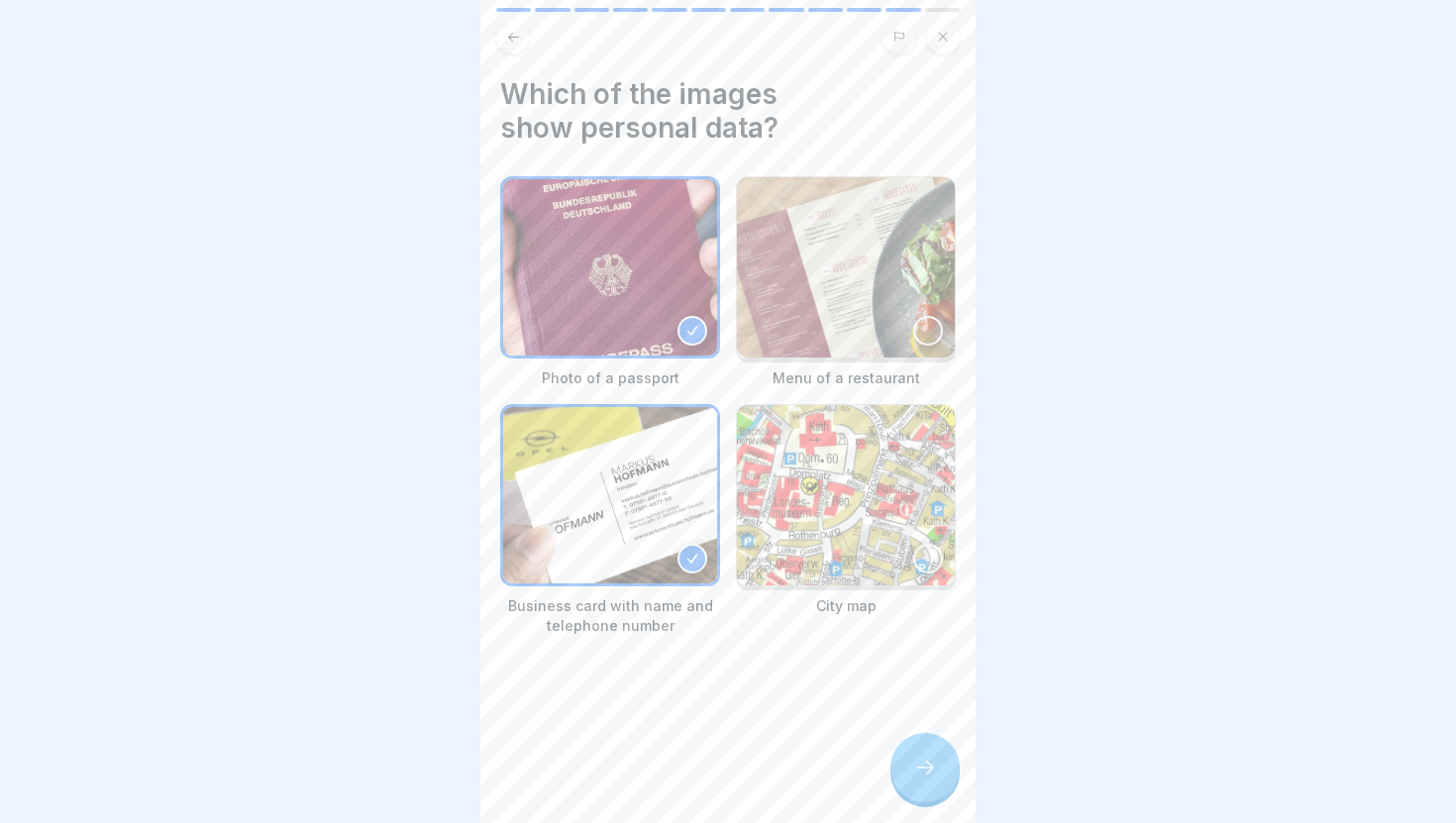 click at bounding box center [925, 768] 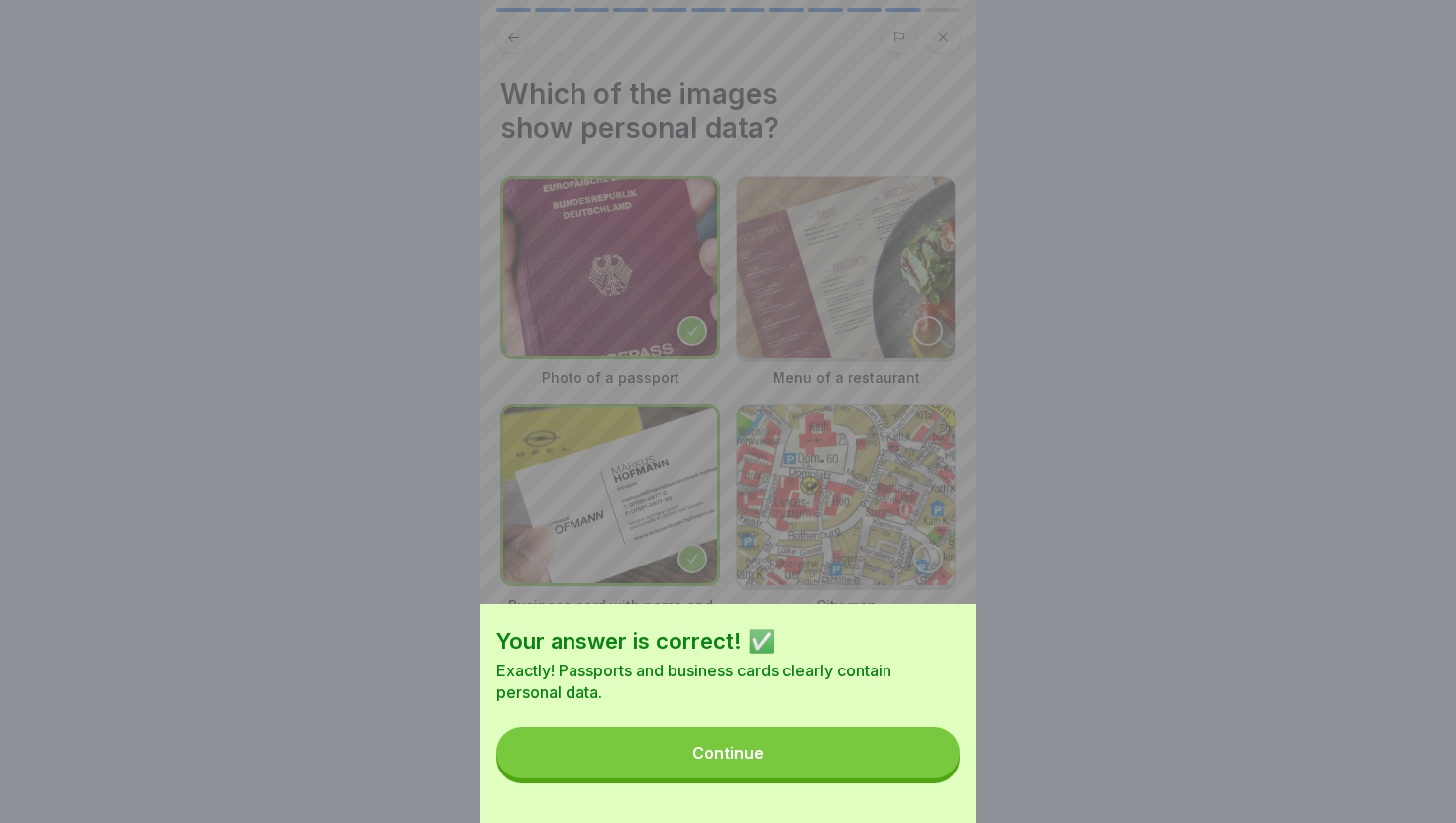 click on "Continue" at bounding box center (728, 753) 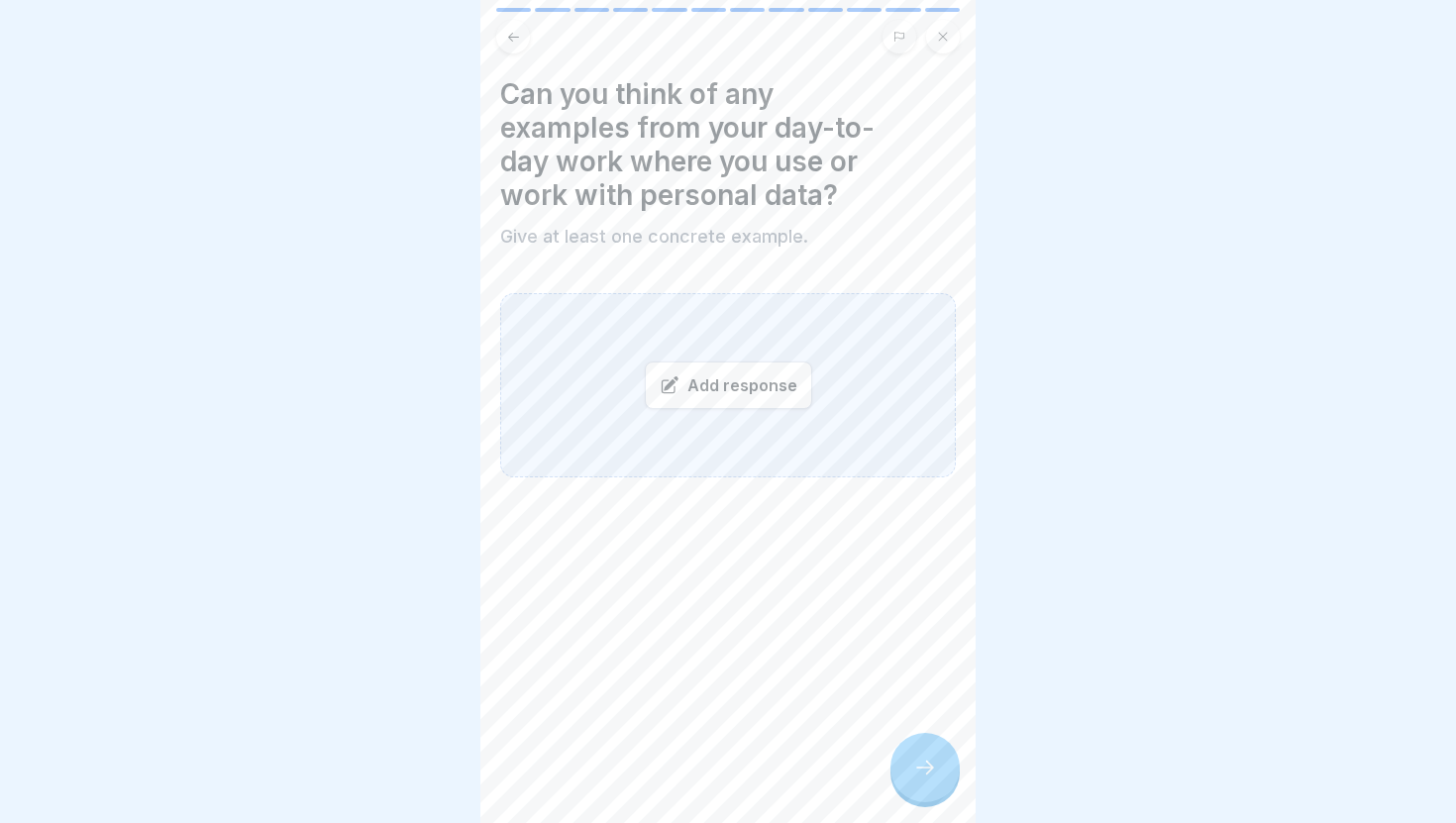 click on "Add response" at bounding box center (728, 385) 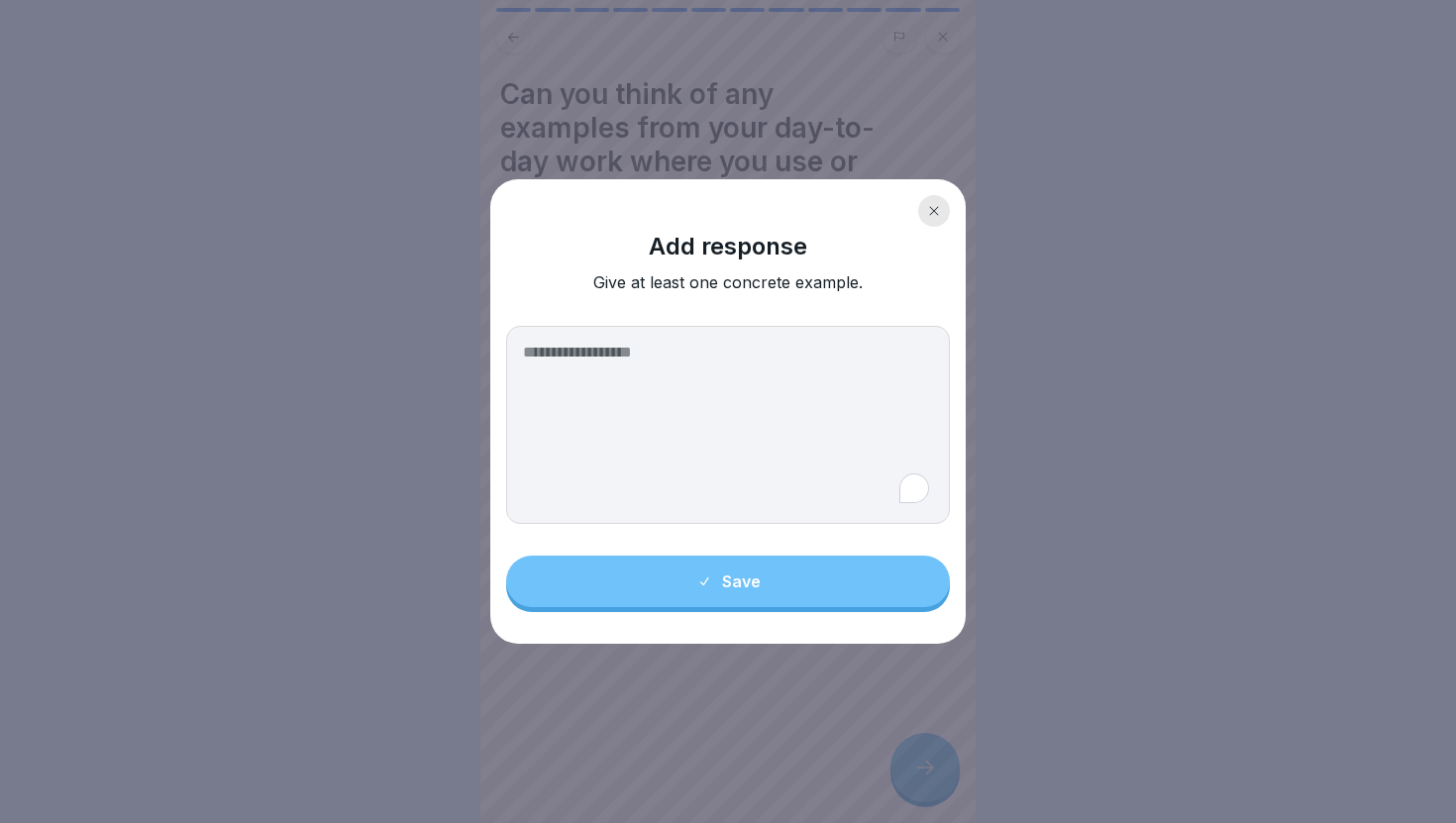 click at bounding box center [728, 425] 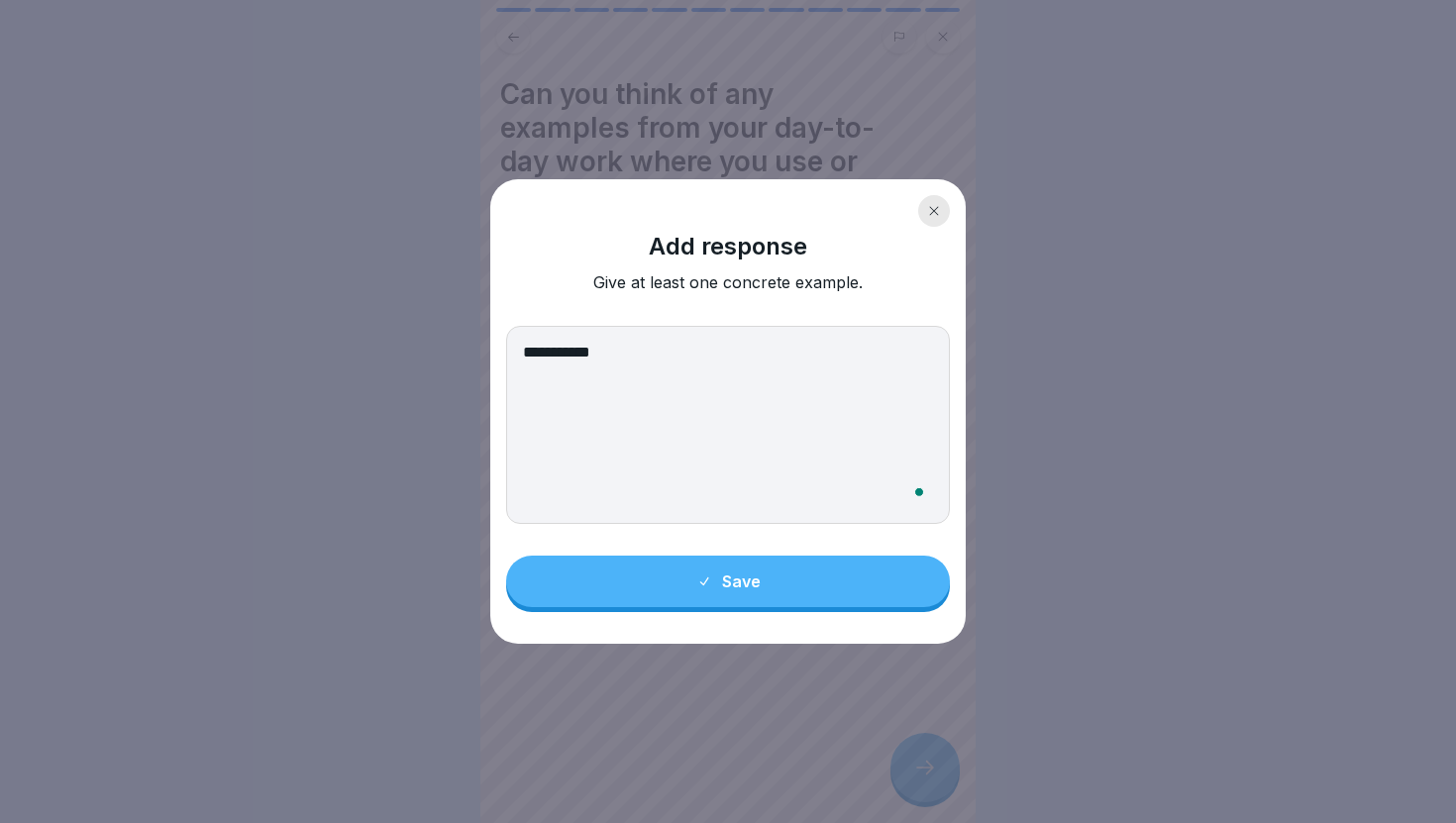 type on "**********" 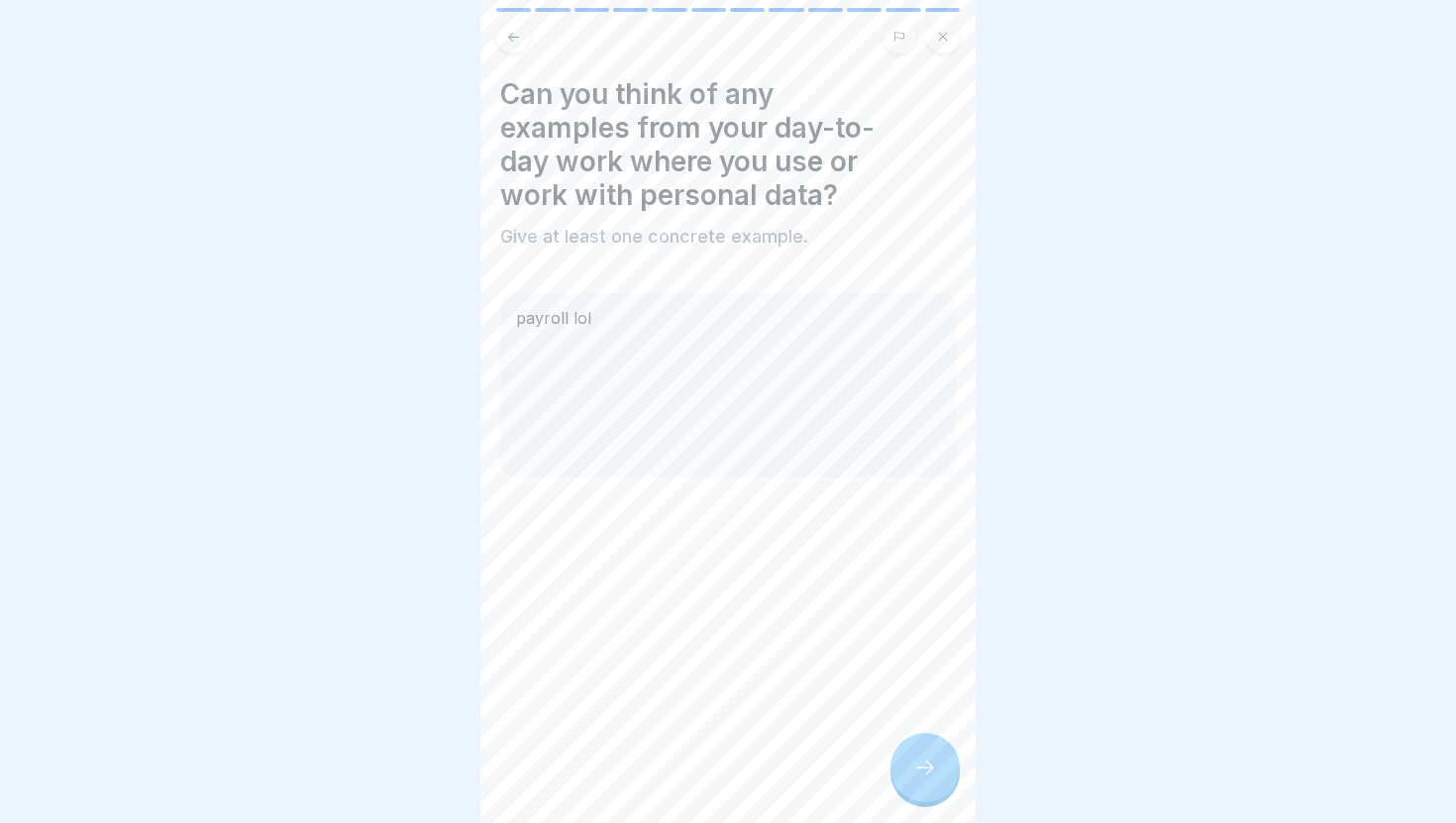click at bounding box center (925, 768) 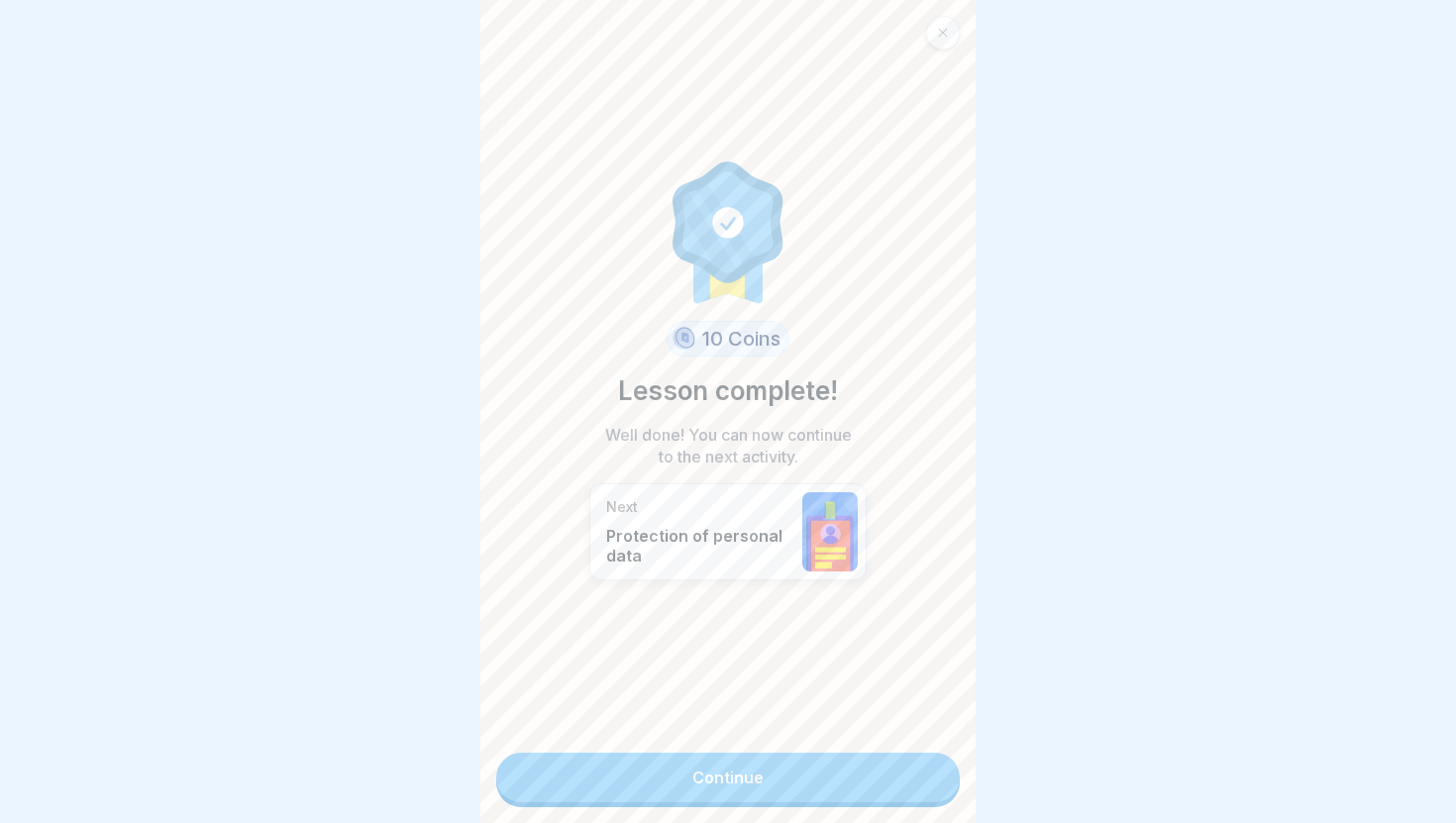 click on "Continue" at bounding box center [728, 777] 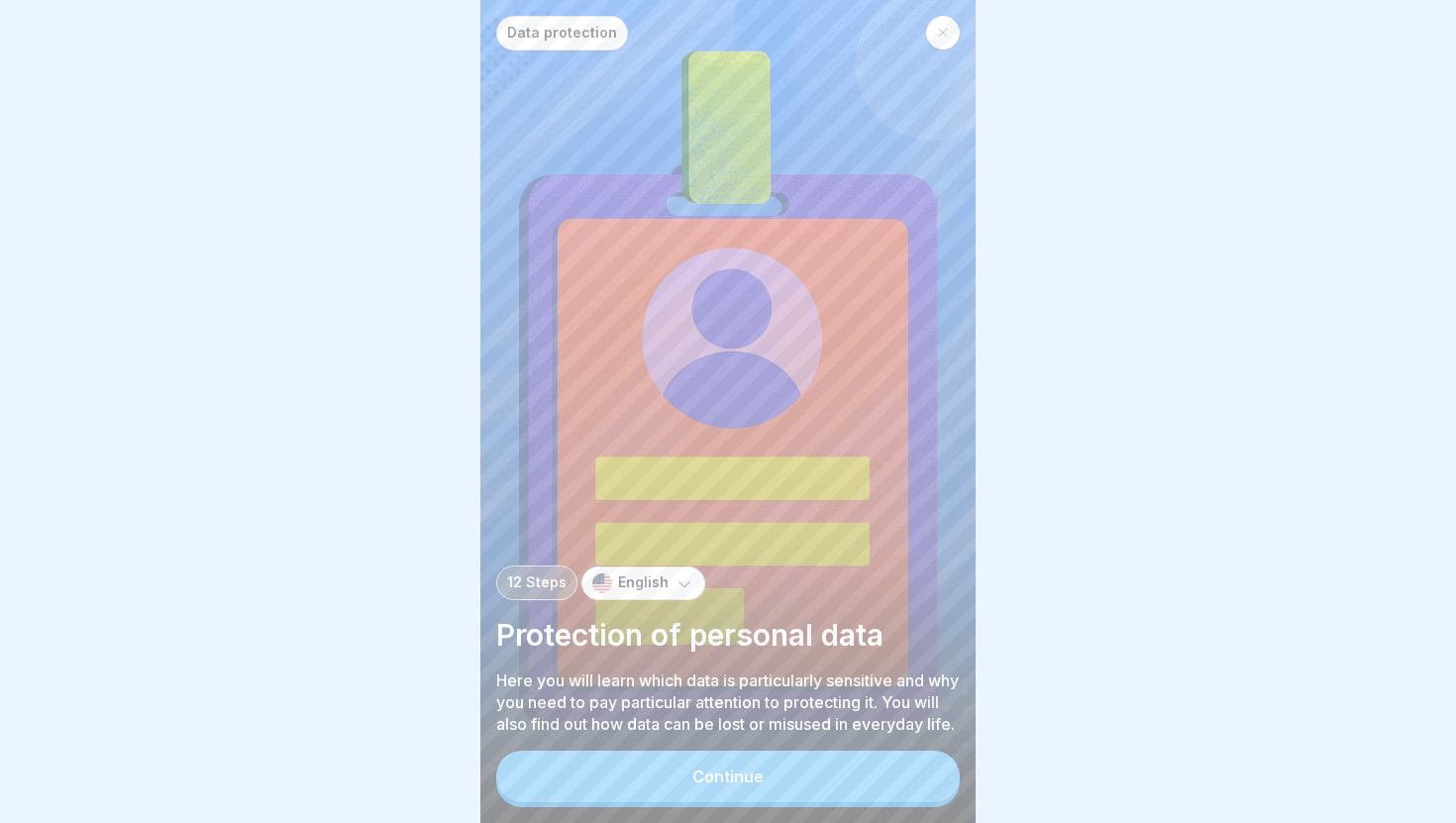 click on "Continue" at bounding box center [728, 776] 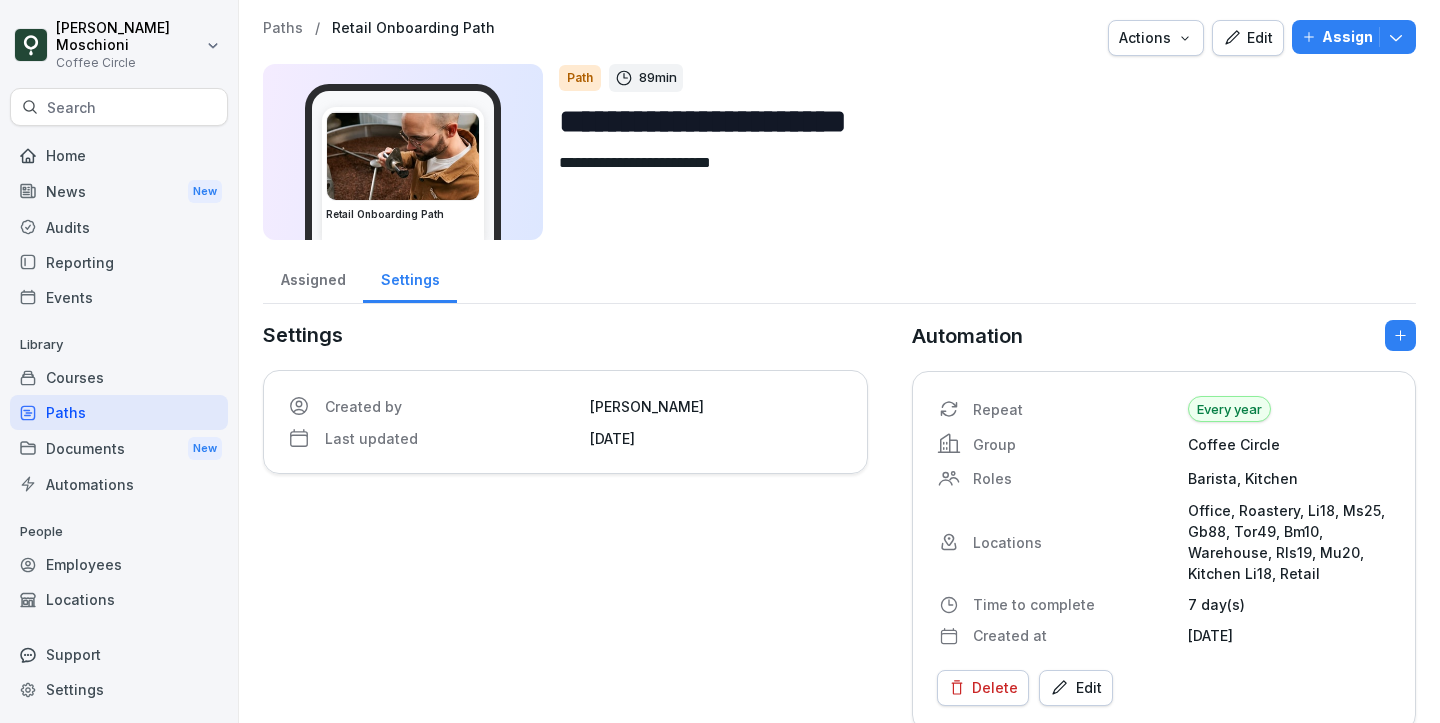 scroll, scrollTop: 0, scrollLeft: 0, axis: both 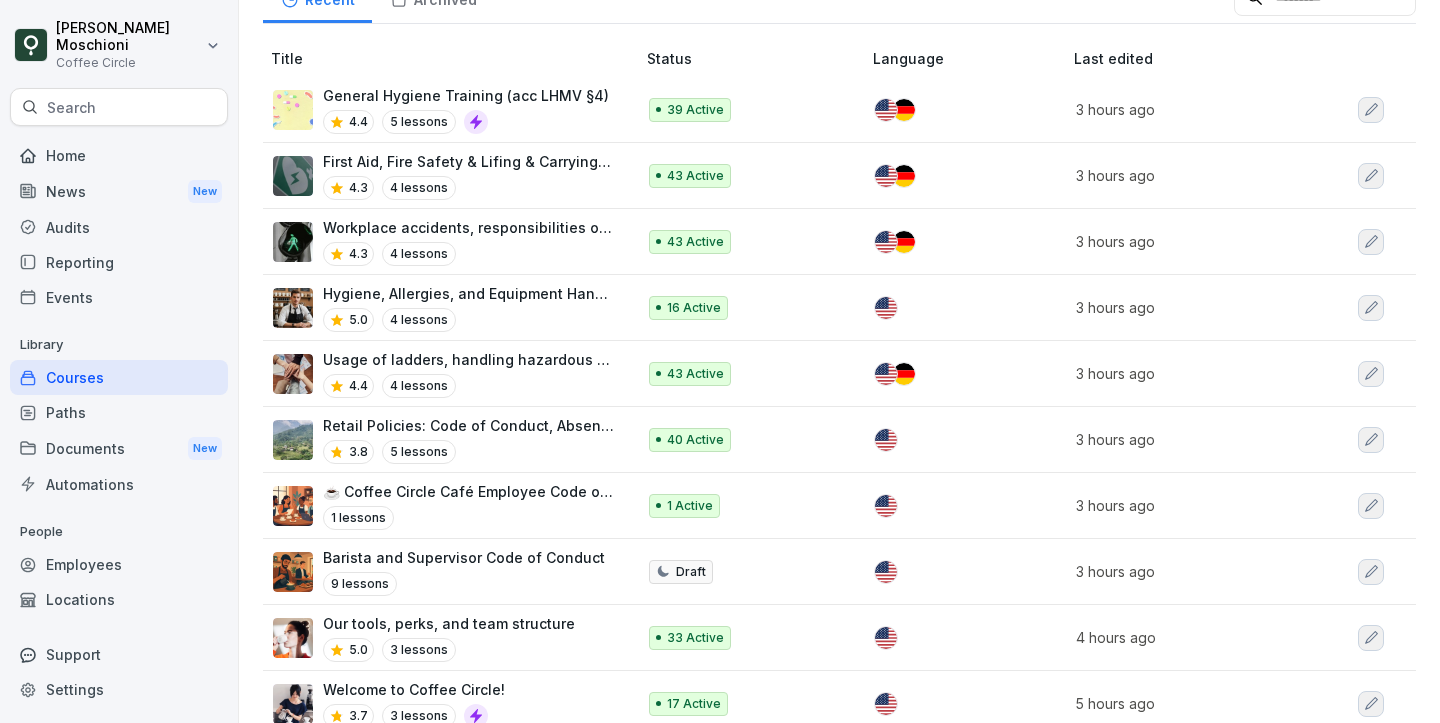 click on "☕ Coffee Circle Café Employee Code of Conduct 1 lessons" at bounding box center (469, 505) 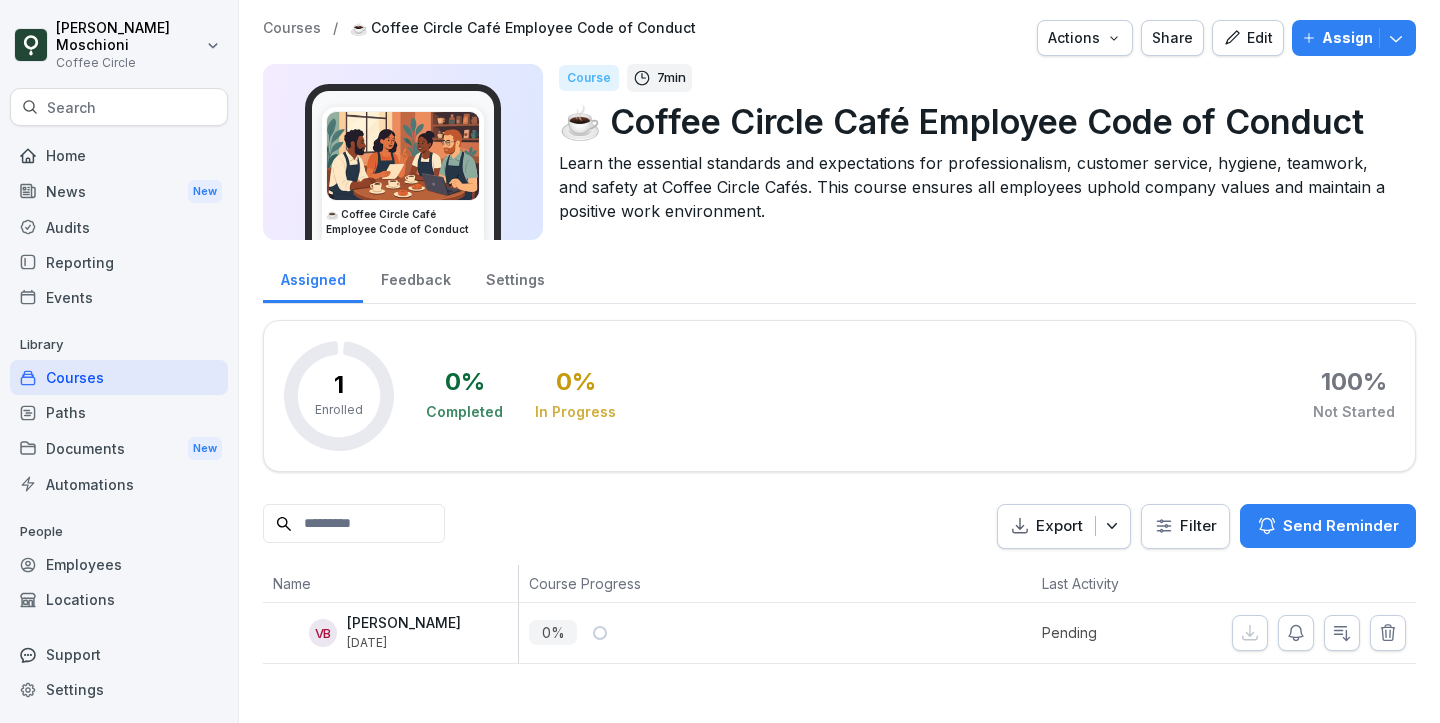 scroll, scrollTop: 0, scrollLeft: 0, axis: both 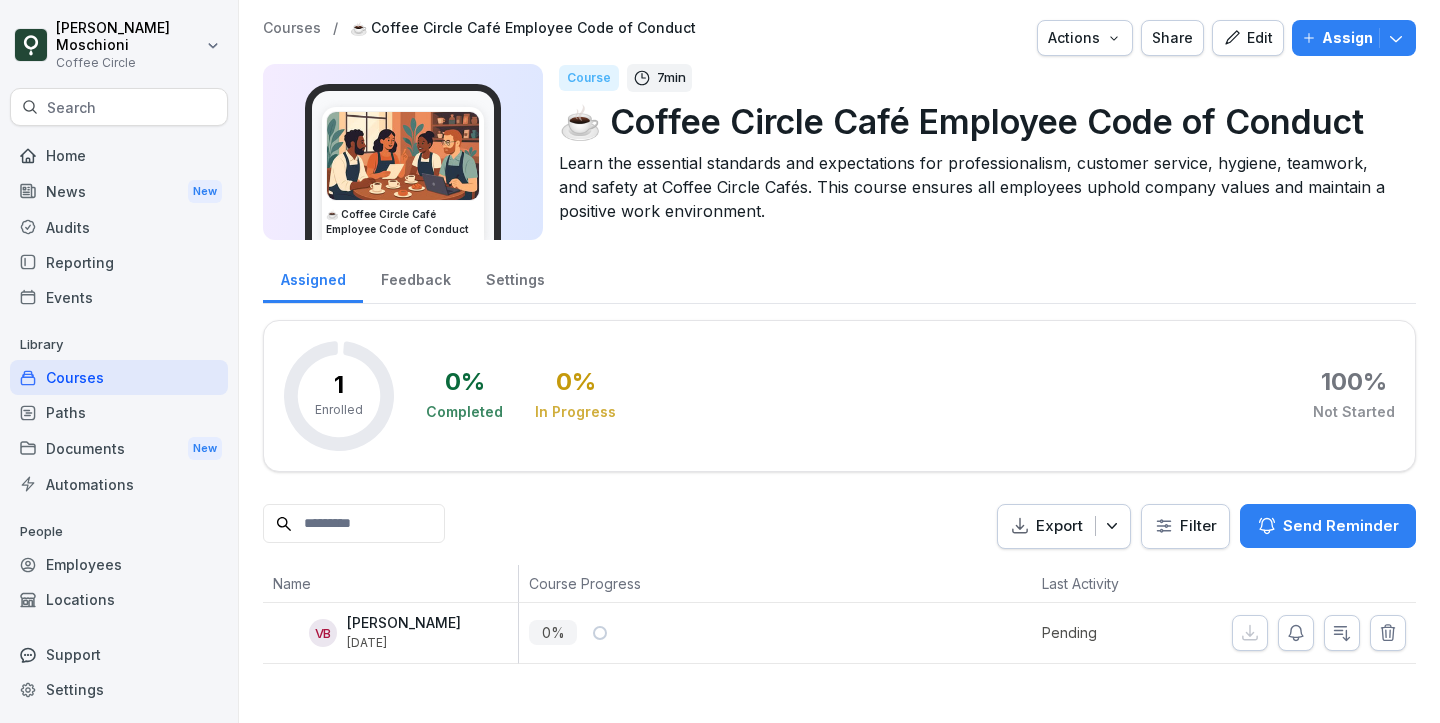 click on "Courses / ☕ Coffee Circle Café Employee Code of Conduct Actions   Share Edit Assign ☕ Coffee Circle Café Employee Code of Conduct Course 7  min ☕ Coffee Circle Café Employee Code of Conduct Learn the essential standards and expectations for professionalism, customer service, hygiene, teamwork, and safety at Coffee Circle Cafés. This course ensures all employees uphold company values and maintain a positive work environment. Assigned Feedback Settings 1 Enrolled 0 % Completed 0 % In Progress 100 % Not Started Export Filter Send Reminder Name Course Progress Last Activity VB Vincenzo Bellone Jul 10, 2025 0 % Pending" at bounding box center (839, 342) 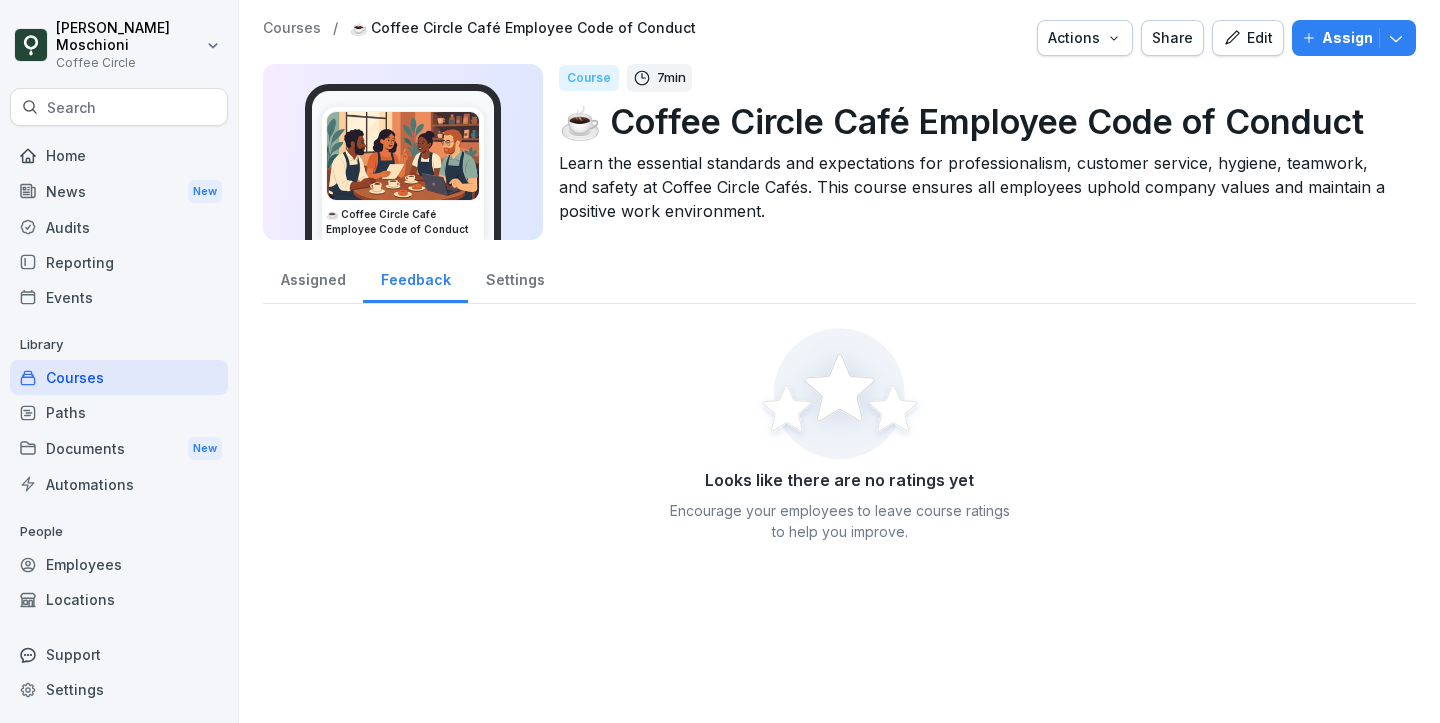 click at bounding box center [403, 156] 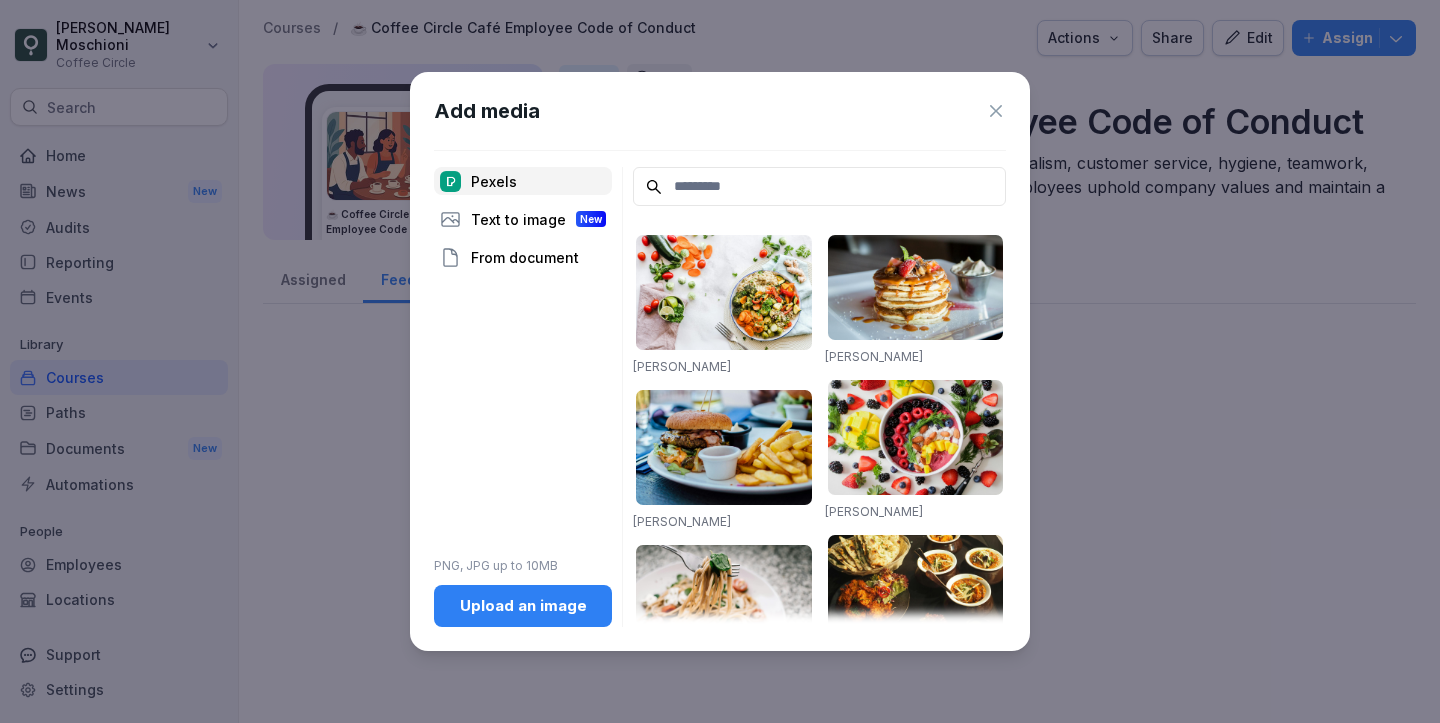 click on "Add media Pexels Text to image New From document PNG, JPG up to 10MB Upload an image Ella Olsson Robin Stickel Lisa from Pexels Ella Olsson Ella Olsson Malidate Van Lukas Rajesh TP Dapur Melodi Jane  T D. Malidate Van monicore Chevanon Photography Sydney Troxell Ash Craig Jane  T D. Chan Walrus Valeria Boltneva Ella Olsson Elle Hughes JANG ‘S 🍂 Toa Heftiba Şinca Valeria Boltneva Daniela Elena Tentis julie aagaard Lum3n William Choquette ELEVATE" at bounding box center (720, 361) 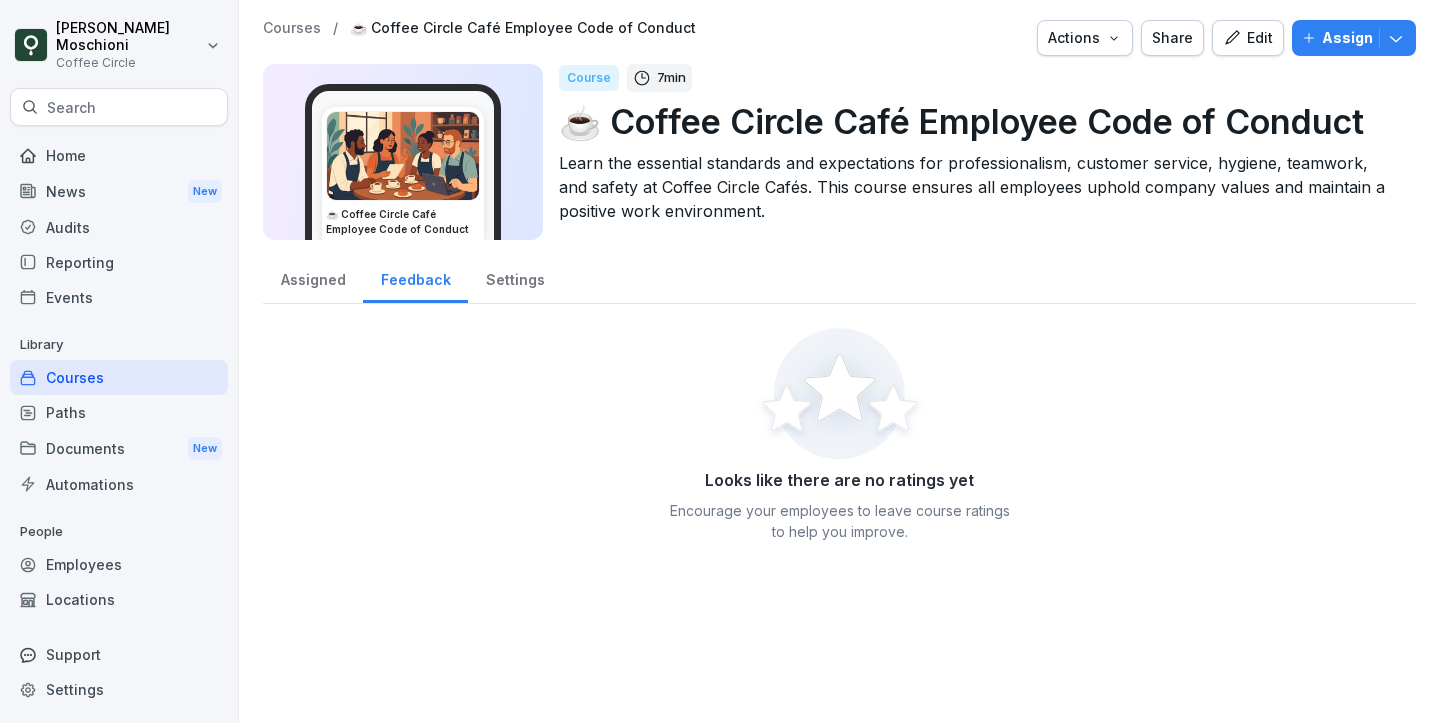 click on "Edit" at bounding box center [1248, 38] 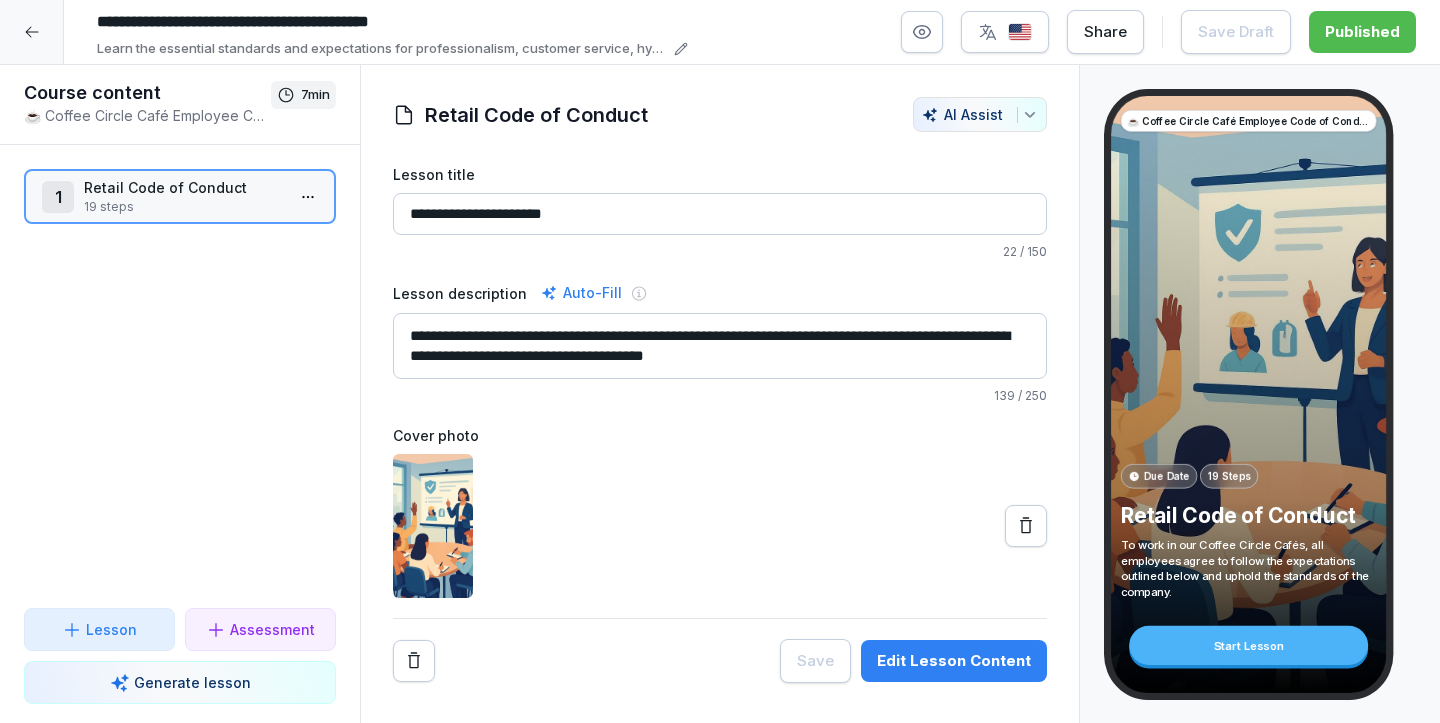 click on "19 steps" at bounding box center (184, 207) 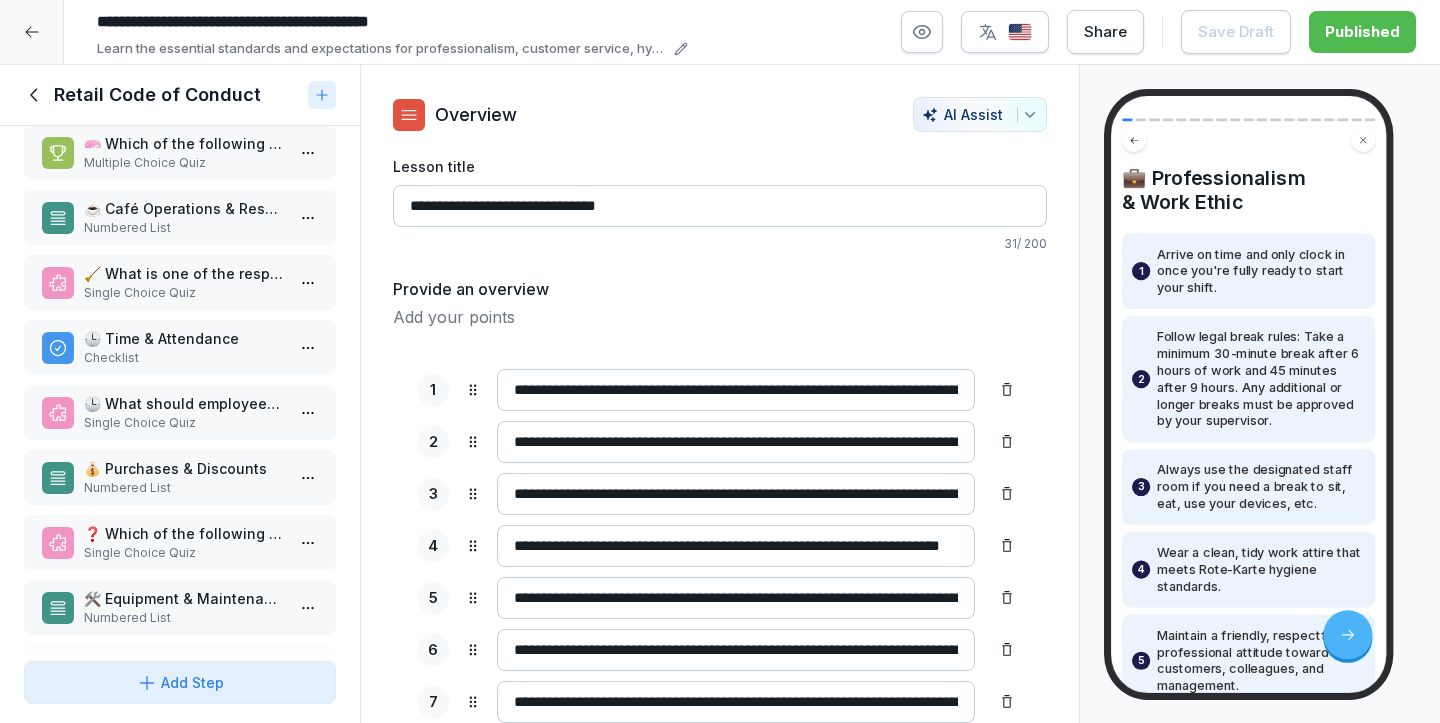 scroll, scrollTop: 0, scrollLeft: 0, axis: both 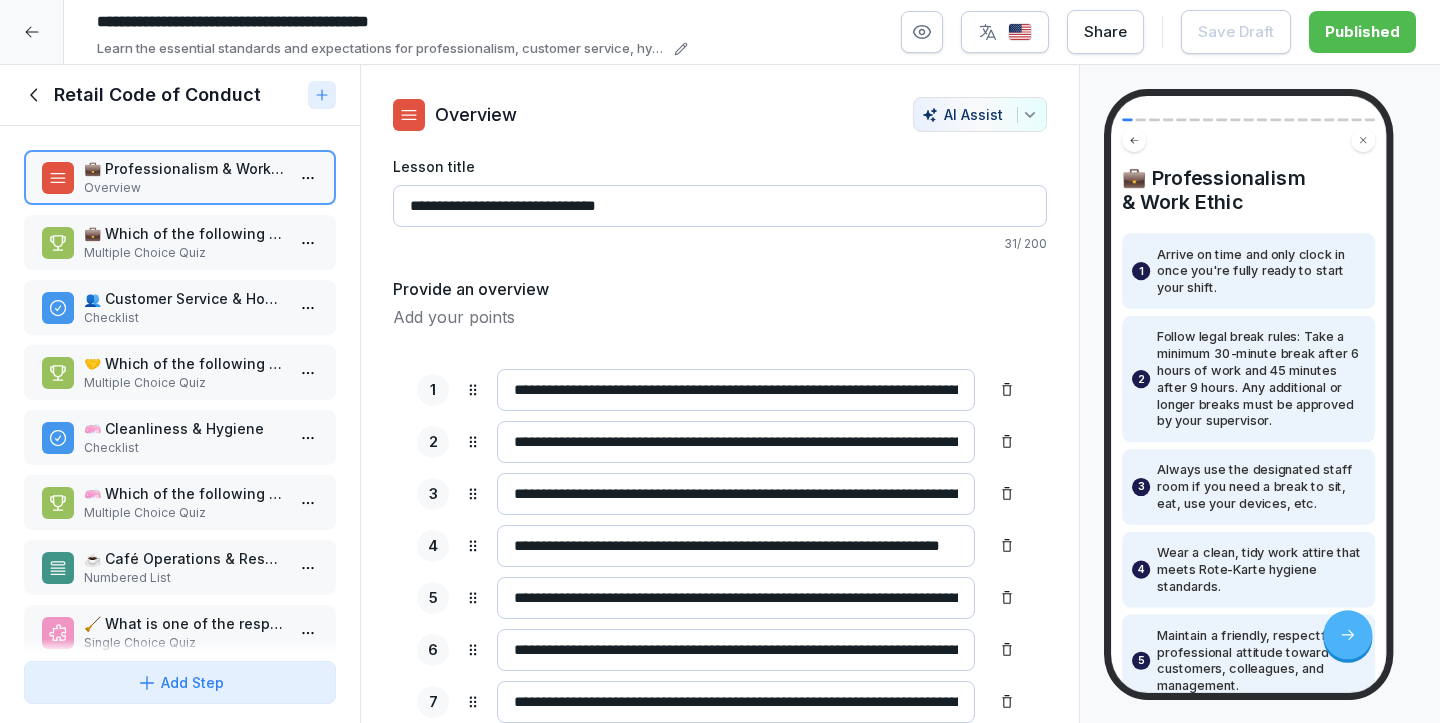 click on "👥 Customer Service & Hospitality" at bounding box center [184, 298] 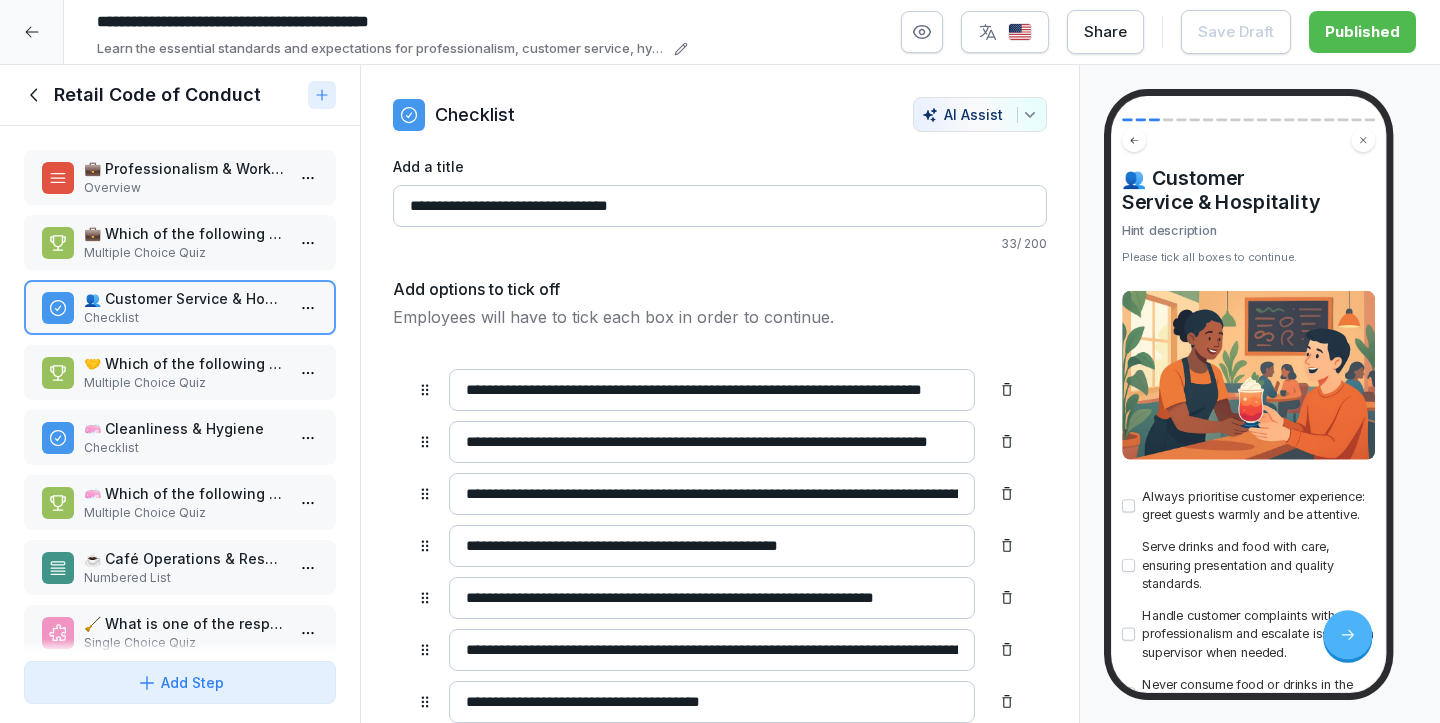 click on "💼 Professionalism & Work Ethic Overview 💼 Which of the following actions align with professionalism and work ethic as outlined in the lesson? Multiple Choice Quiz 👥 Customer Service & Hospitality Checklist 🤝 Which of the following are key principles of customer service and hospitality? Multiple Choice Quiz 🧼 Cleanliness & Hygiene Checklist 🧼 Which of the following are key practices for maintaining cleanliness and hygiene? Multiple Choice Quiz ☕️ Café Operations & Responsibilities Numbered List 🧹 What is one of the responsibilities of a café employee at the end of their shift? Single Choice Quiz 🕒 Time & Attendance Checklist 🕒 What should employees do if they are going to be absent or delayed? Single Choice Quiz 💰 Purchases & Discounts Numbered List ❓ Which of the following items is free for staff on shift? Single Choice Quiz 🛠️ Equipment & Maintenance Numbered List 📞 Who should you report equipment issues to? Single Choice Quiz 🤝 Teamwork & Support Checklist" at bounding box center [180, 389] 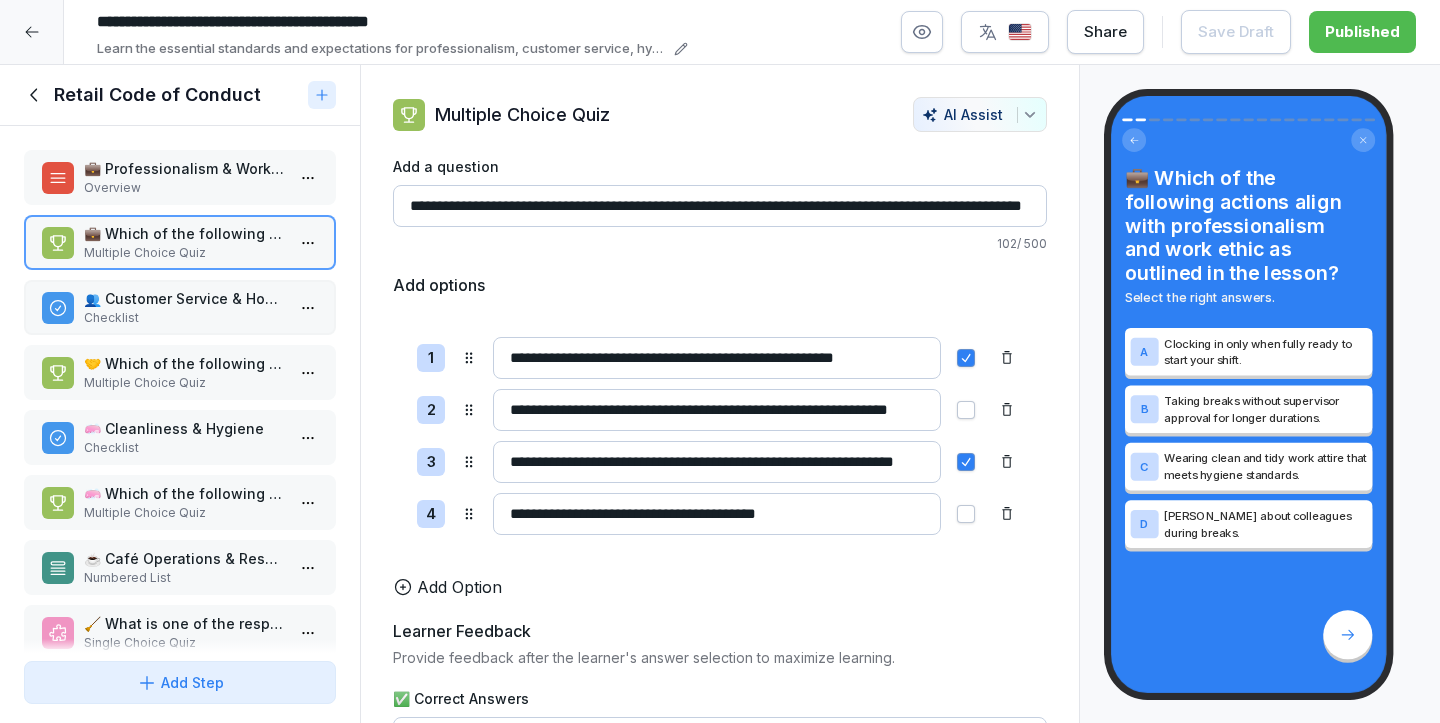 click on "👥 Customer Service & Hospitality" at bounding box center [184, 298] 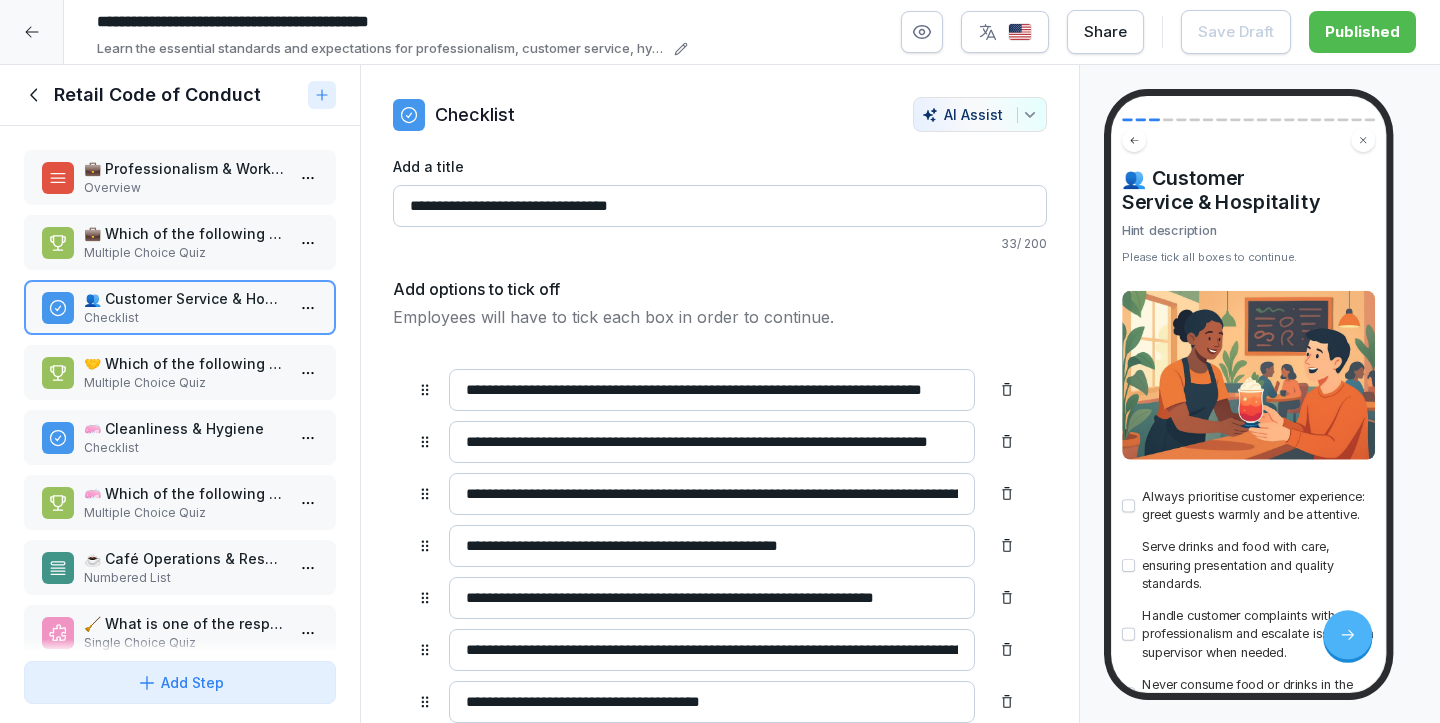 click on "🤝 Which of the following are key principles of customer service and hospitality?" at bounding box center (184, 363) 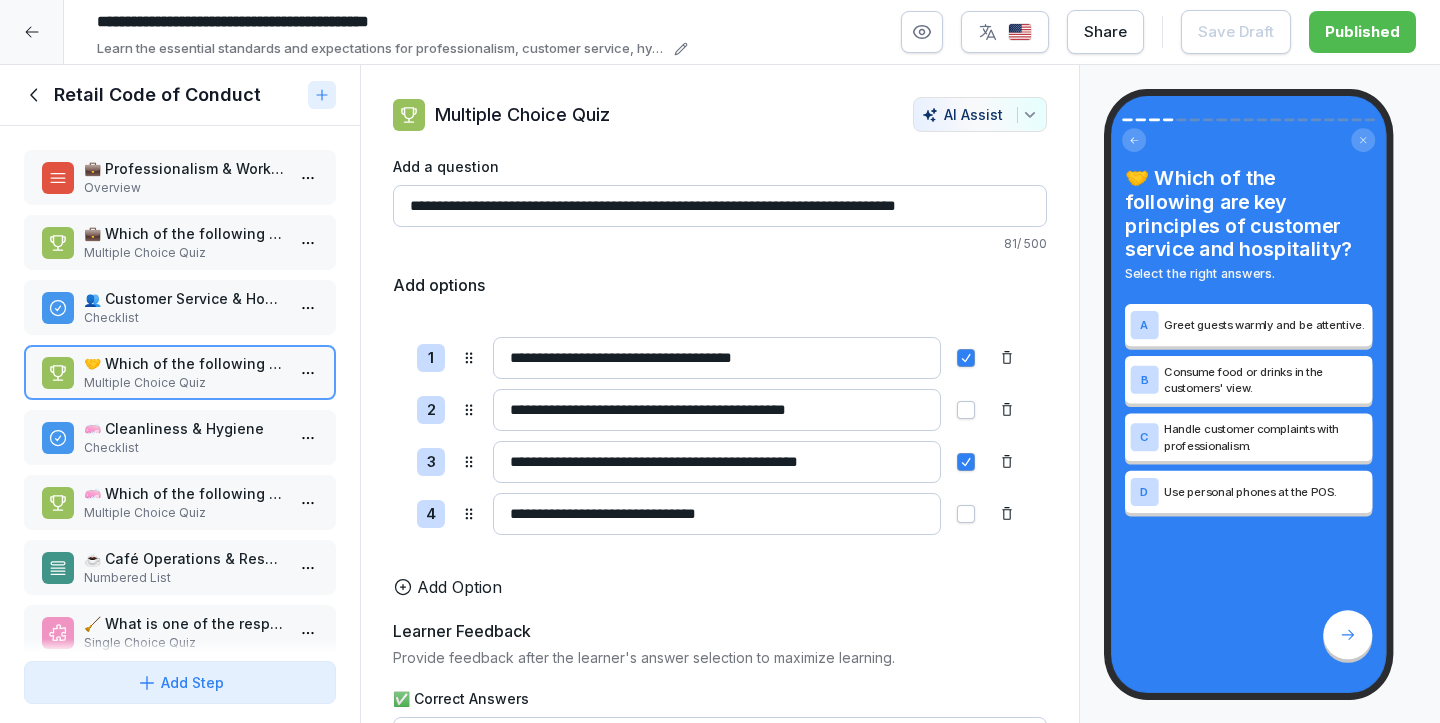 click on "🧼 Cleanliness & Hygiene" at bounding box center [184, 428] 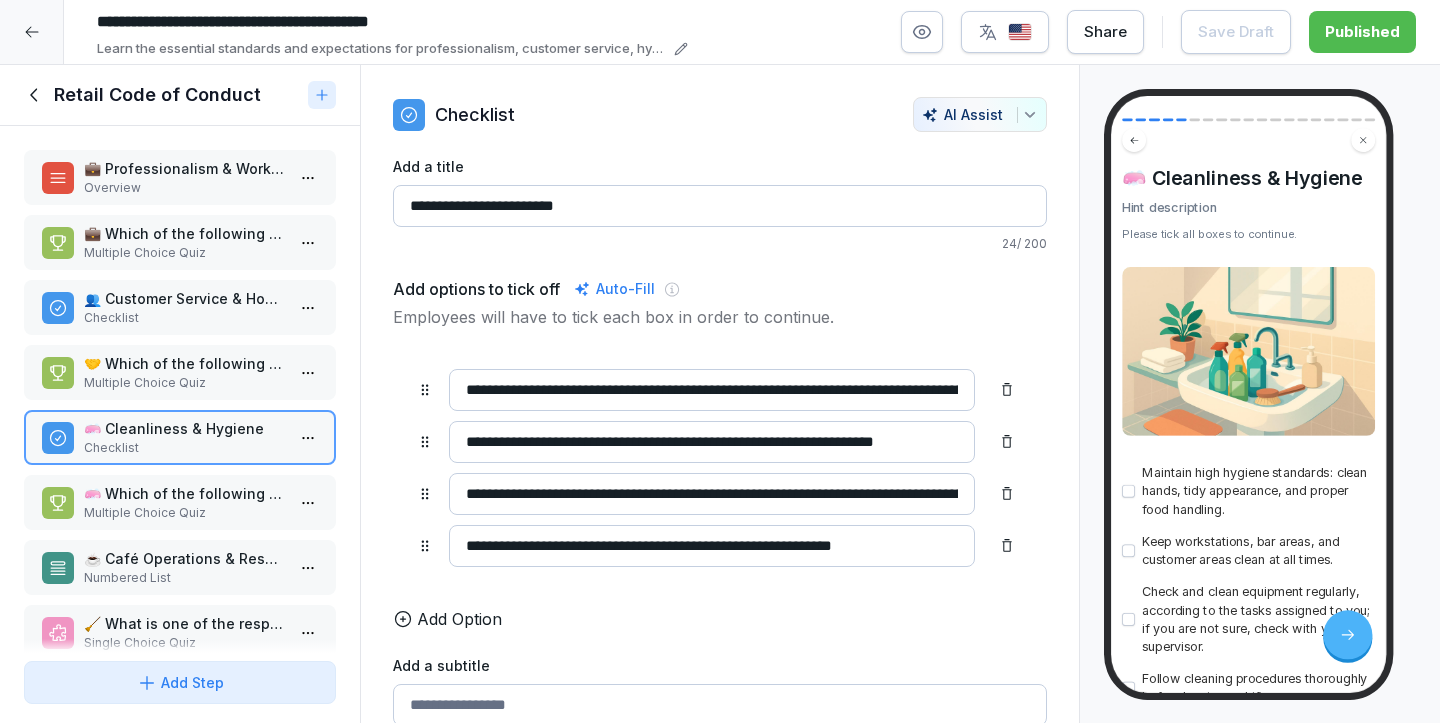 scroll, scrollTop: 176, scrollLeft: 0, axis: vertical 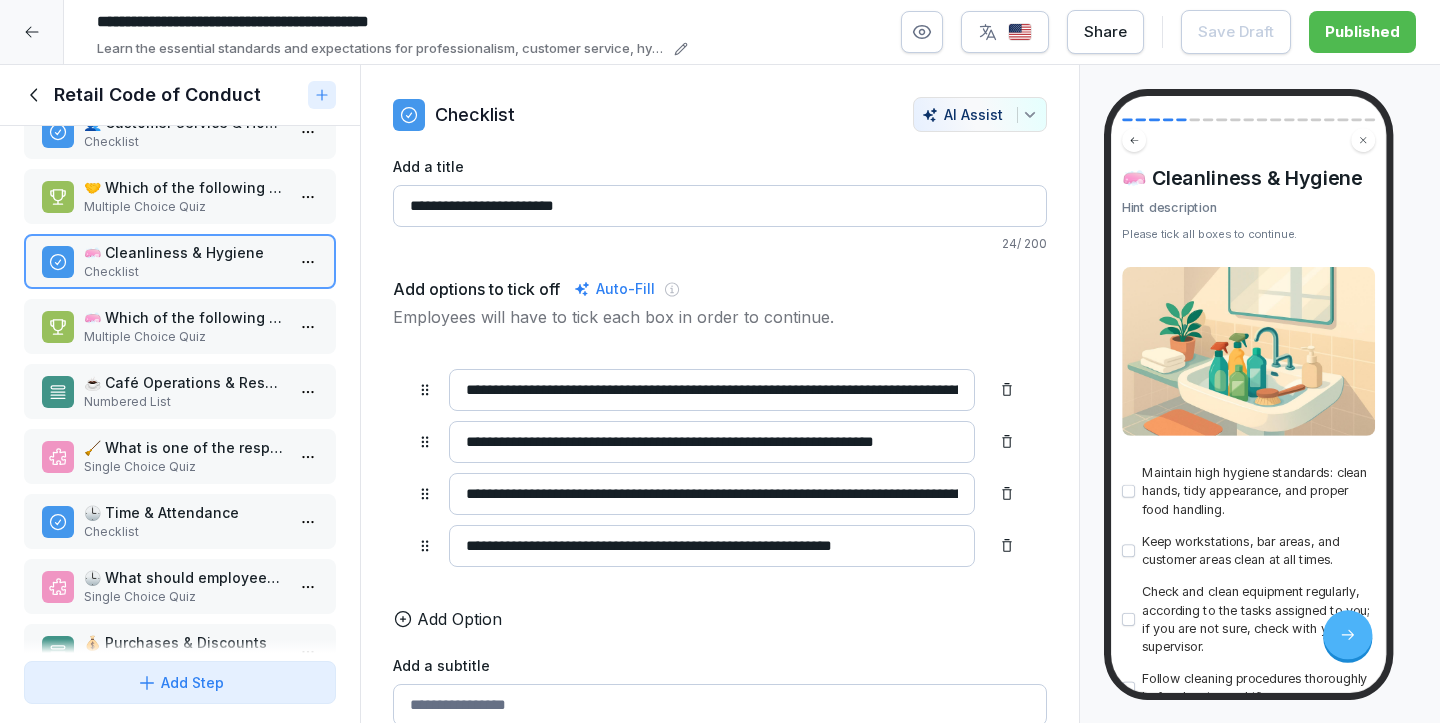 click on "☕️ Café Operations & Responsibilities" at bounding box center [184, 382] 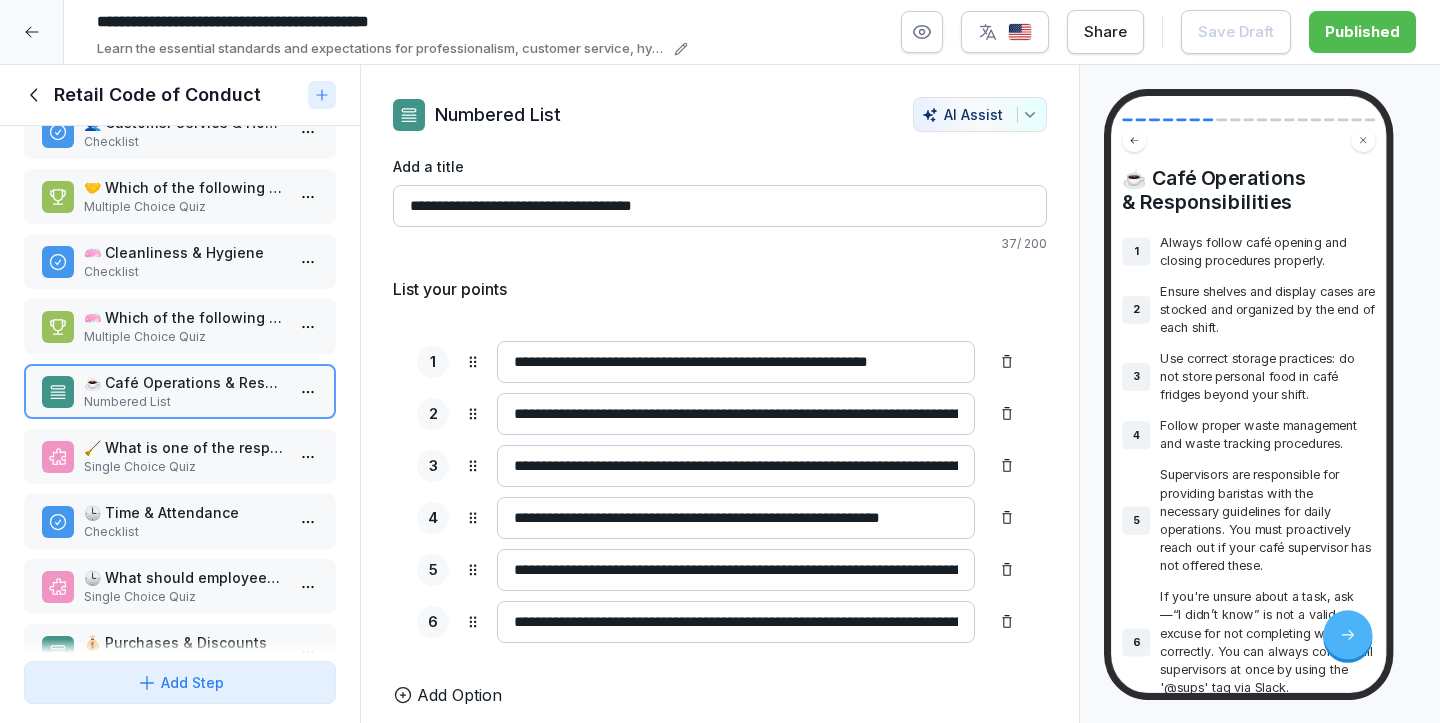 click on "🧼 Which of the following are key practices for maintaining cleanliness and hygiene?" at bounding box center (184, 317) 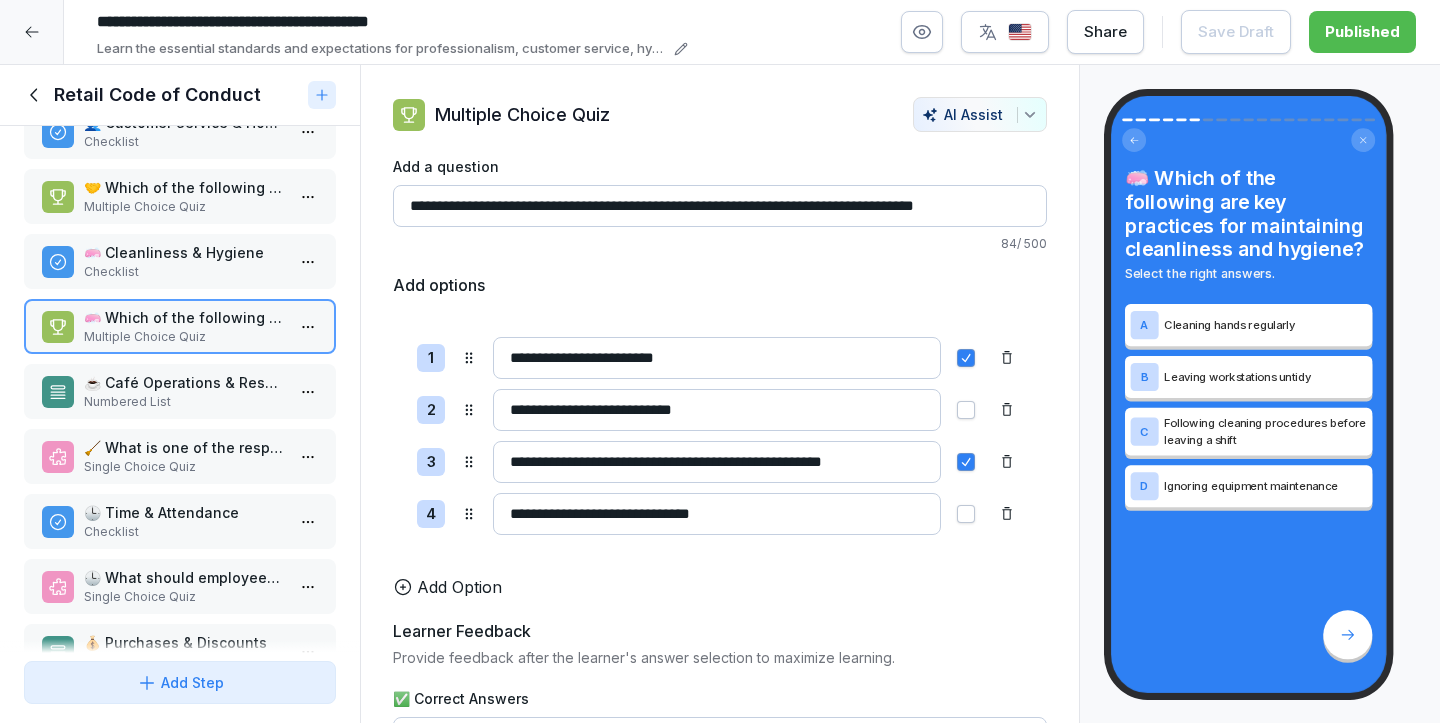 click on "☕️ Café Operations & Responsibilities" at bounding box center [184, 382] 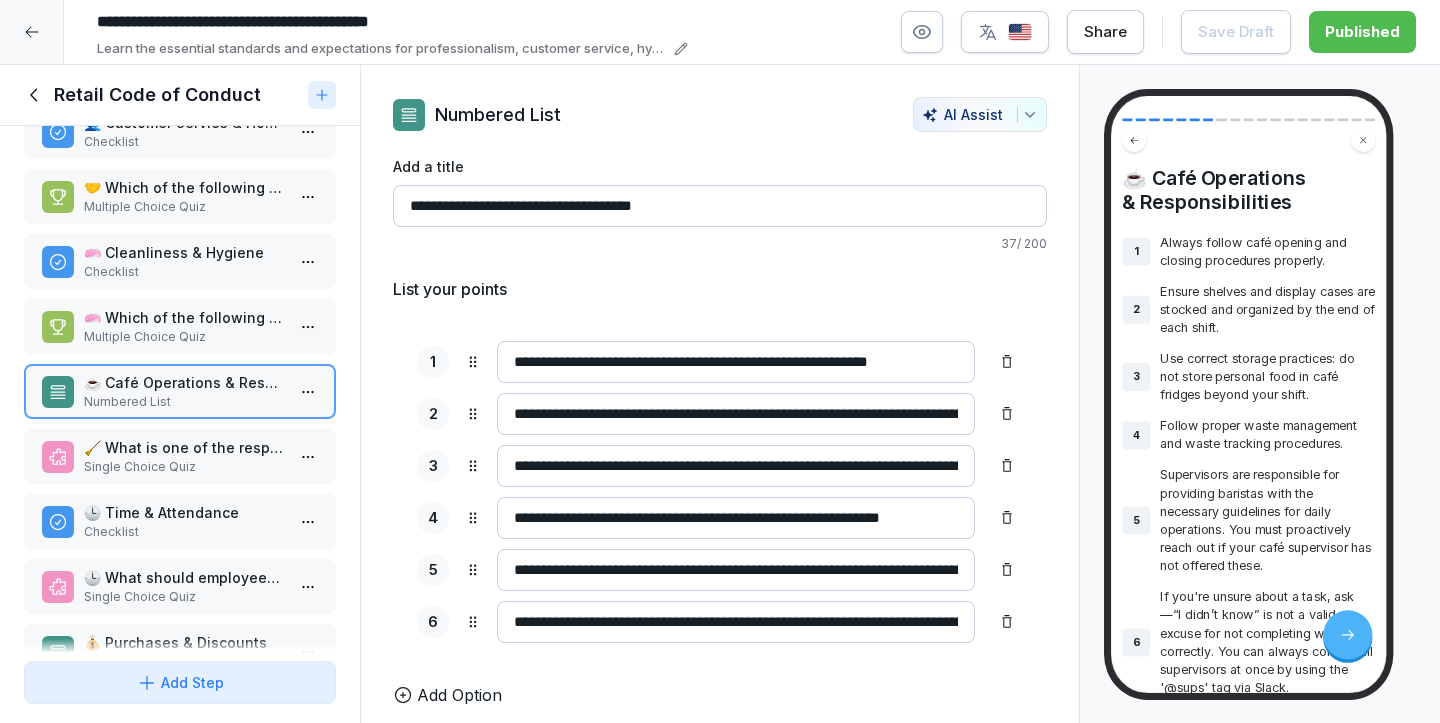 click on "Single Choice Quiz" at bounding box center (184, 467) 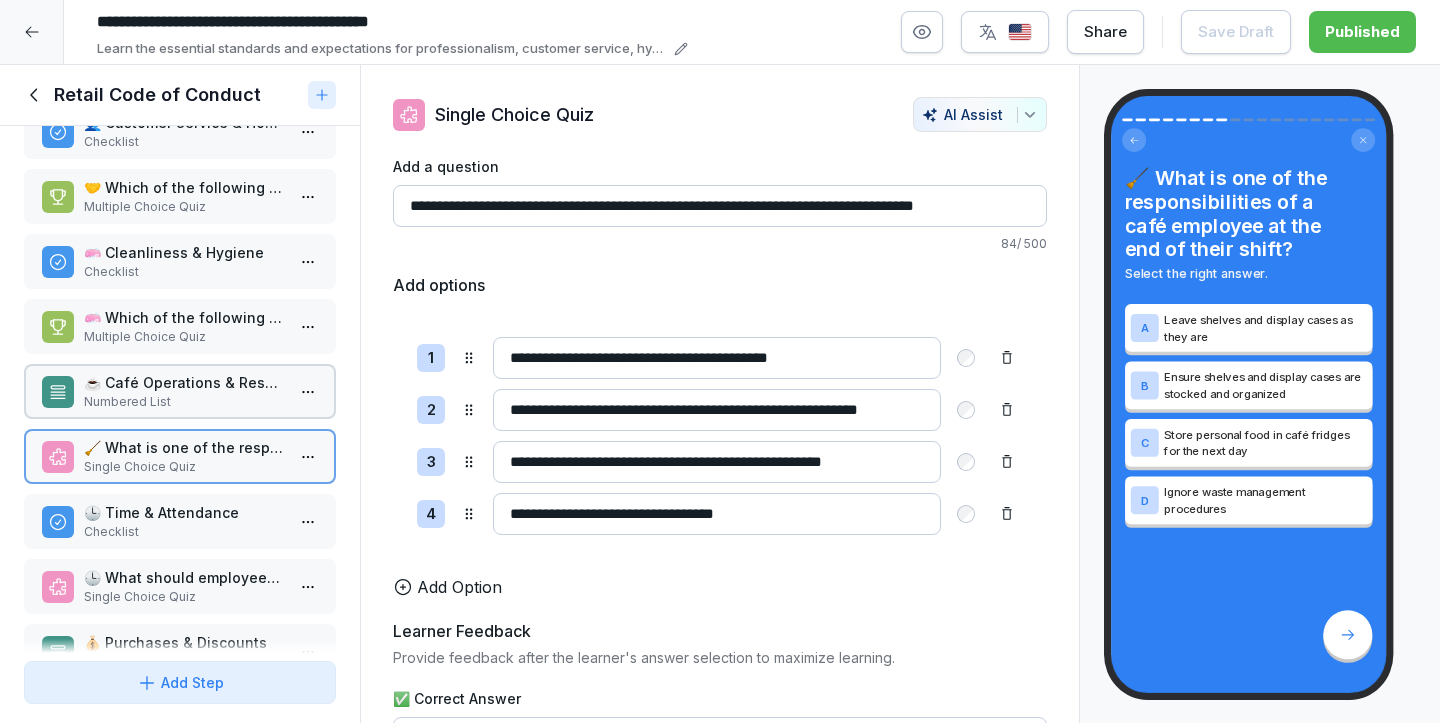 click on "🕒 Time & Attendance" at bounding box center (184, 512) 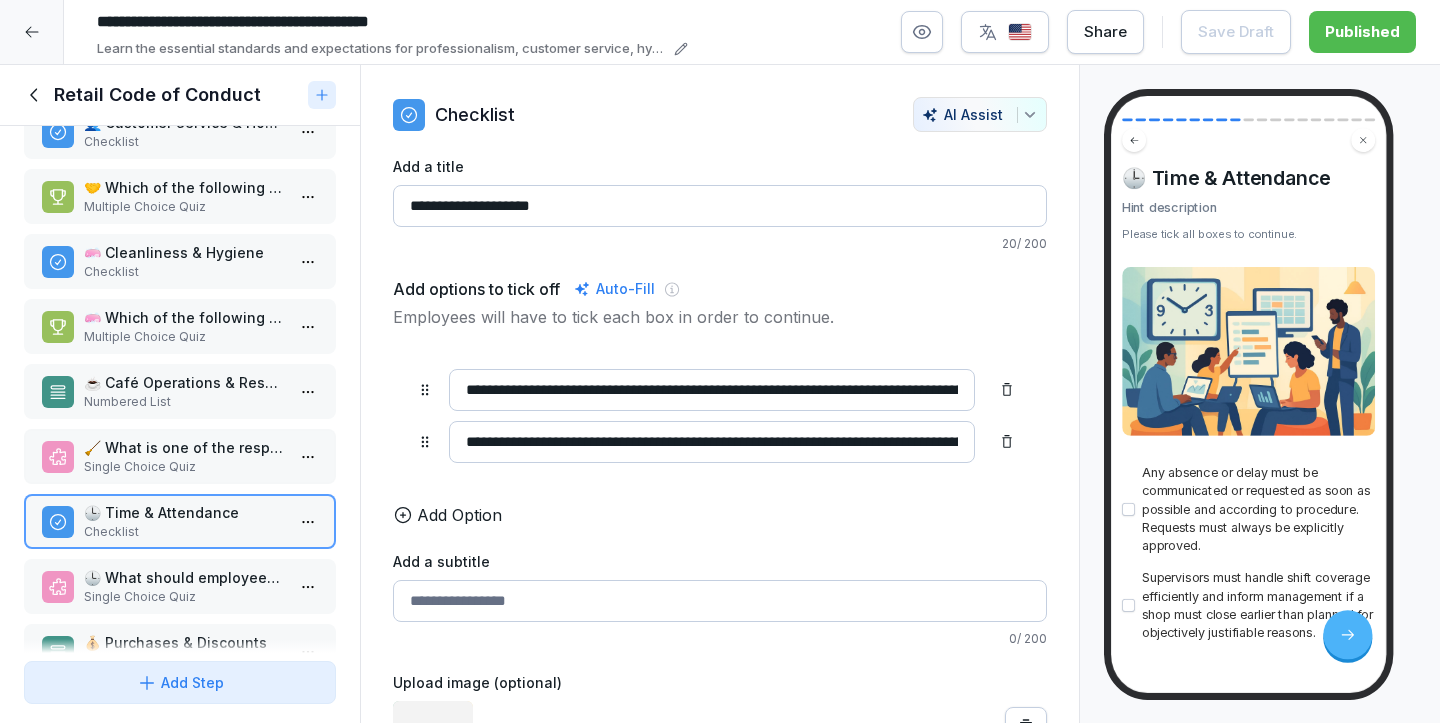 click on "🕒 What should employees do if they are going to be absent or delayed?" at bounding box center [184, 577] 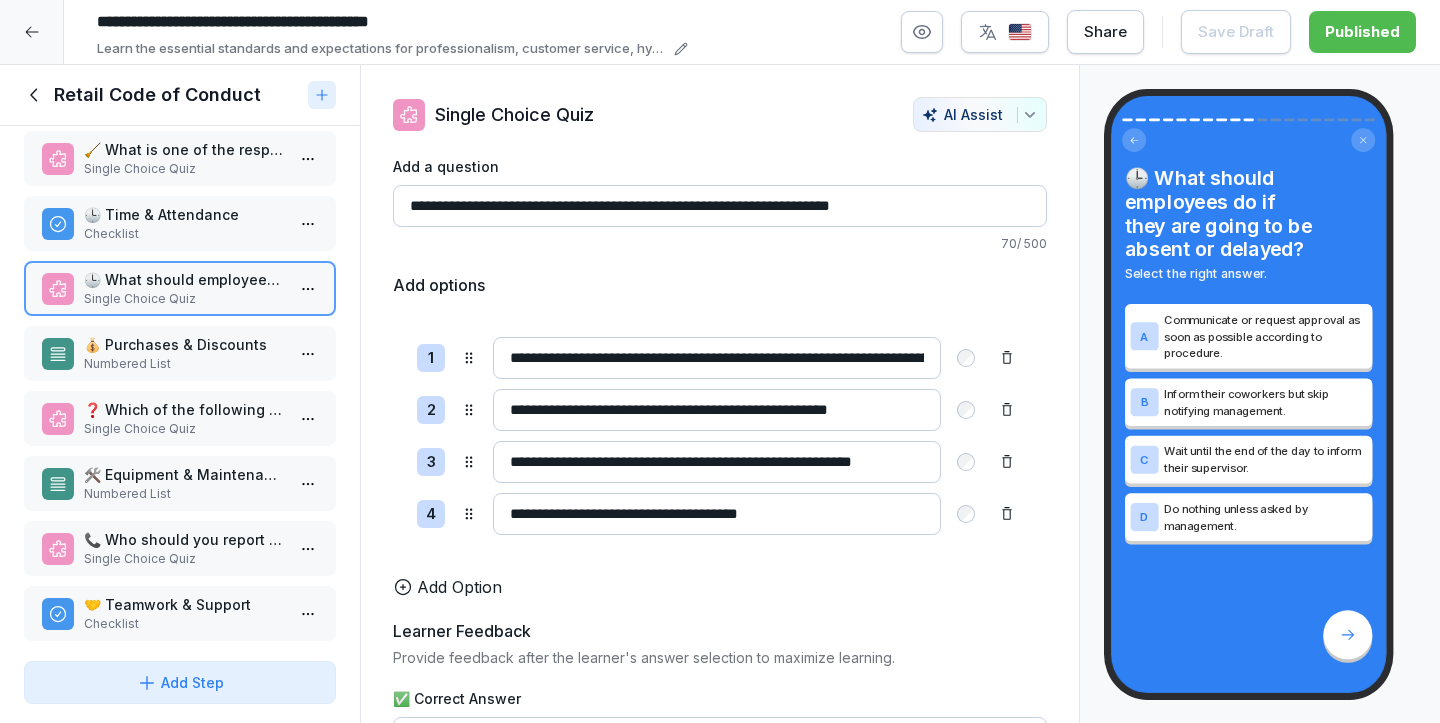 scroll, scrollTop: 746, scrollLeft: 0, axis: vertical 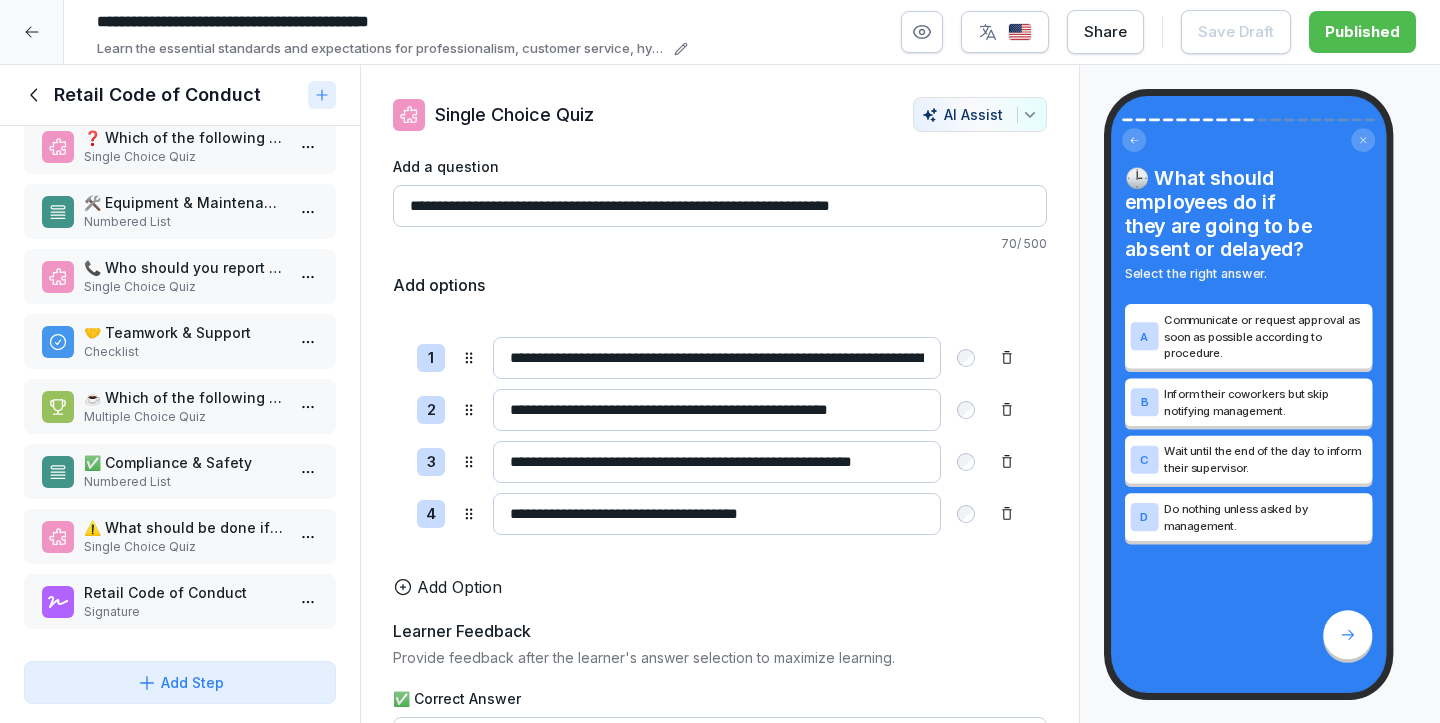 click on "Retail Code of Conduct" at bounding box center [162, 95] 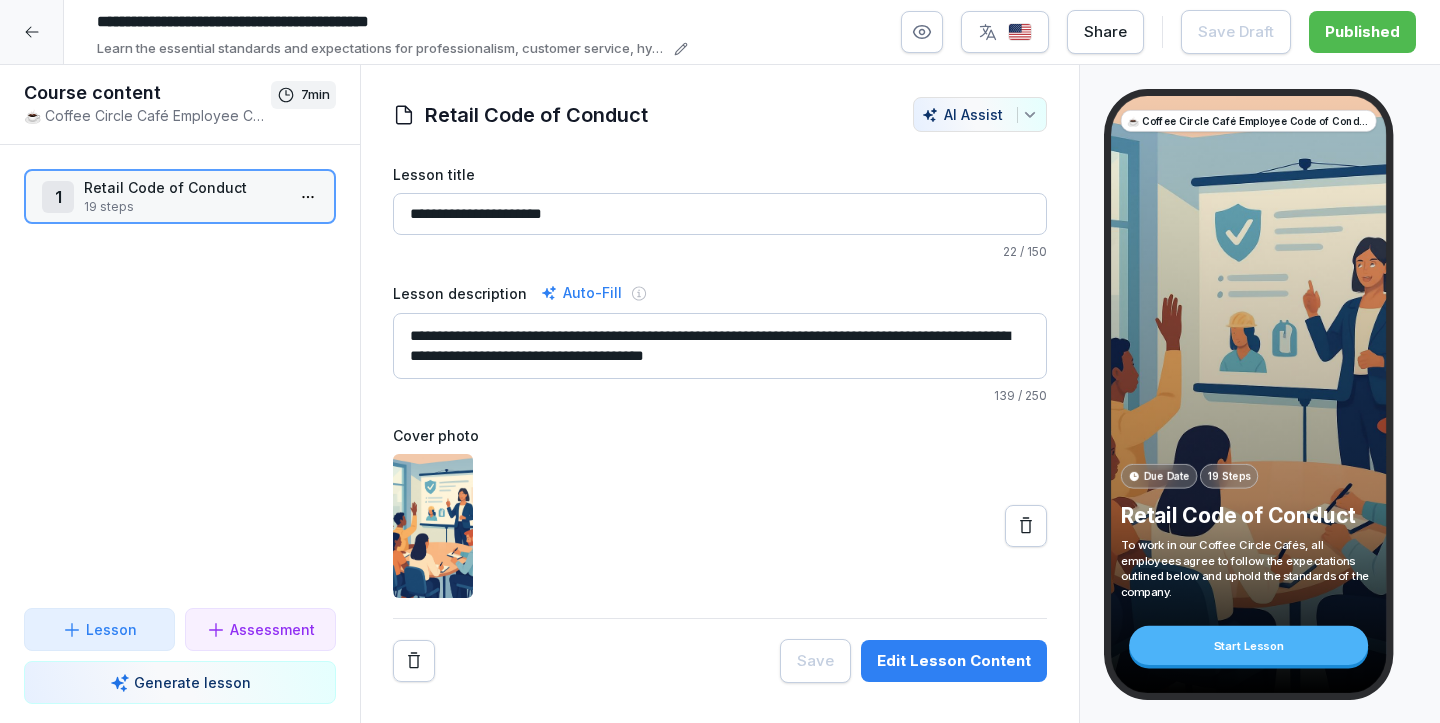 click 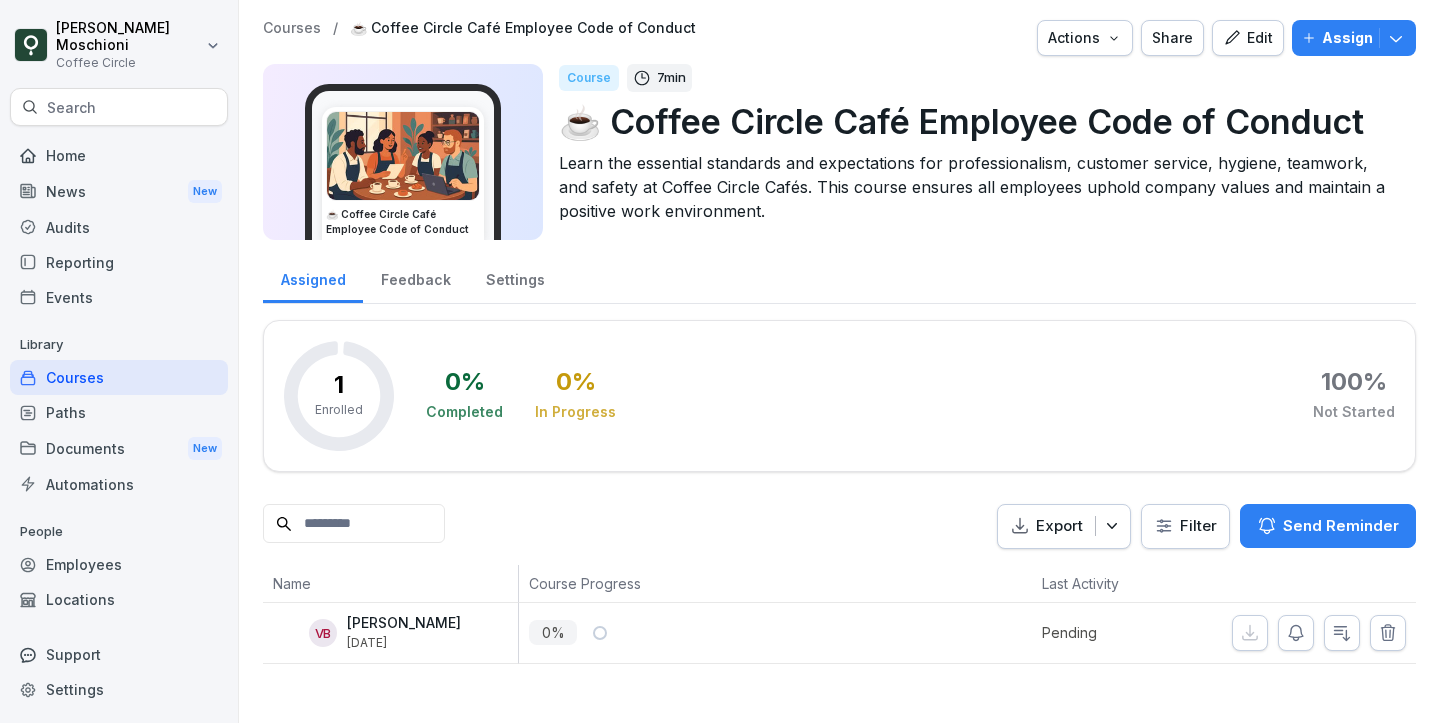 click on "Paths" at bounding box center (119, 412) 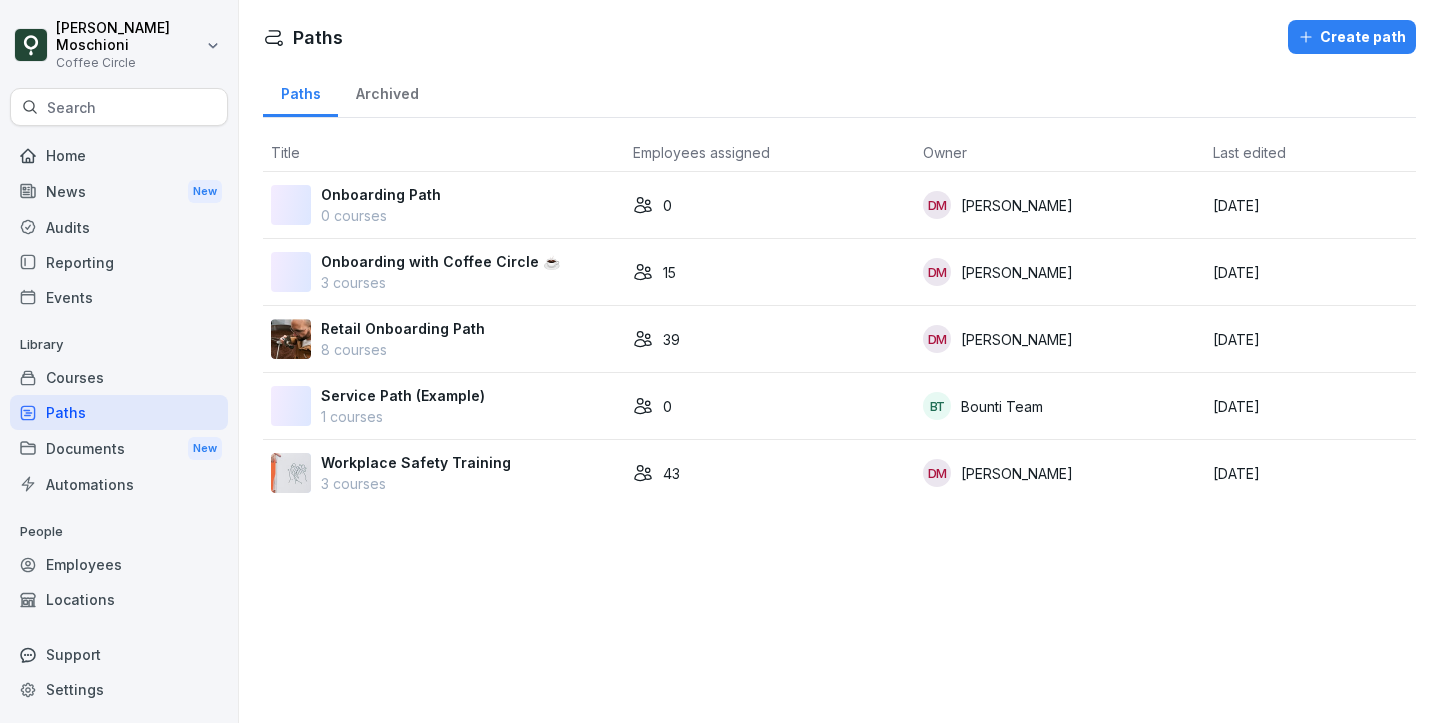 click on "8 courses" at bounding box center (403, 349) 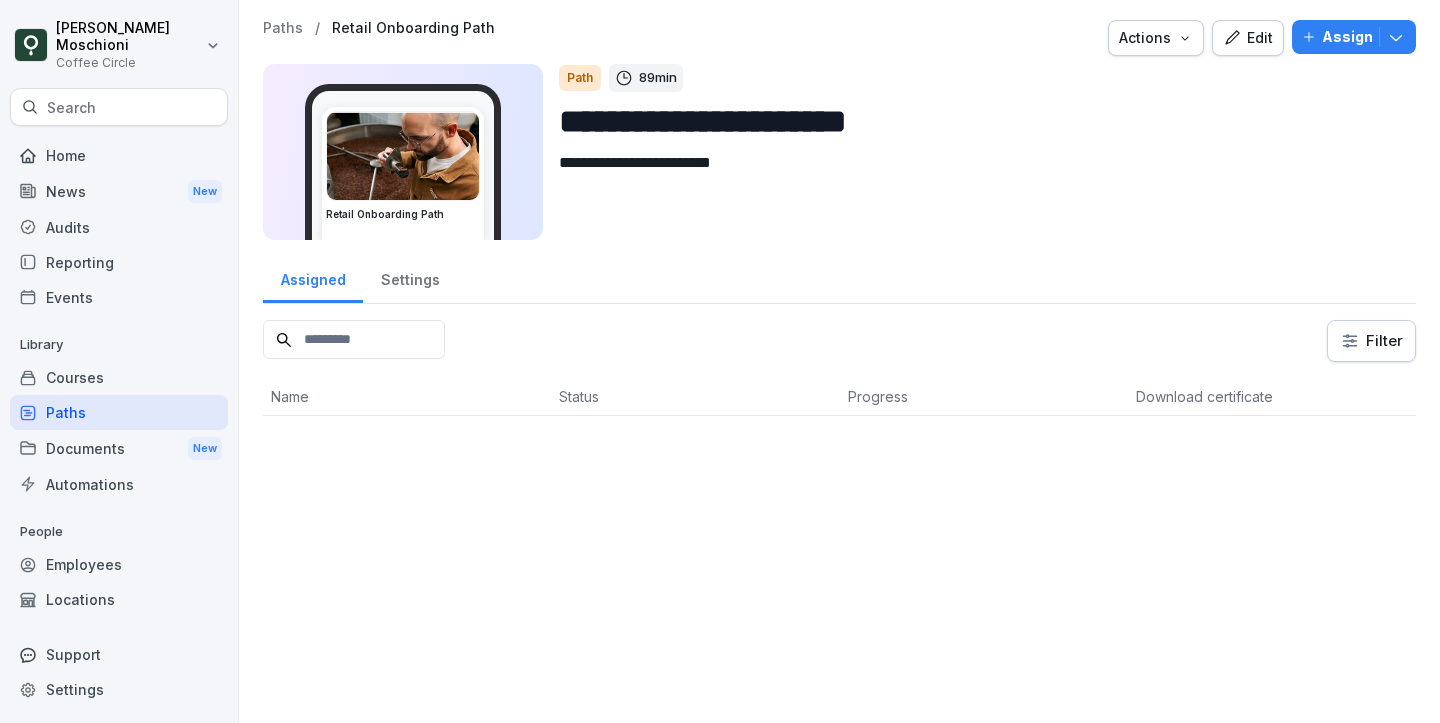 scroll, scrollTop: 0, scrollLeft: 0, axis: both 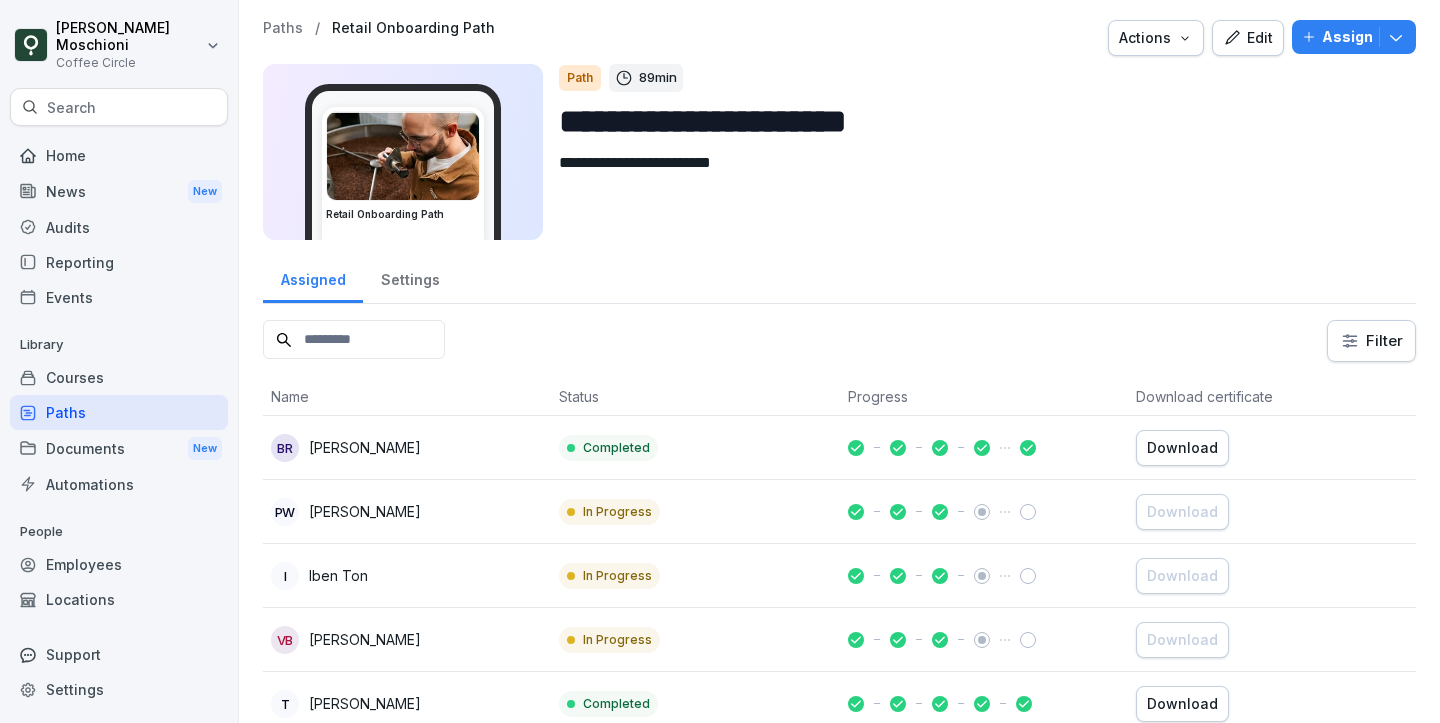 click on "Edit" at bounding box center [1248, 38] 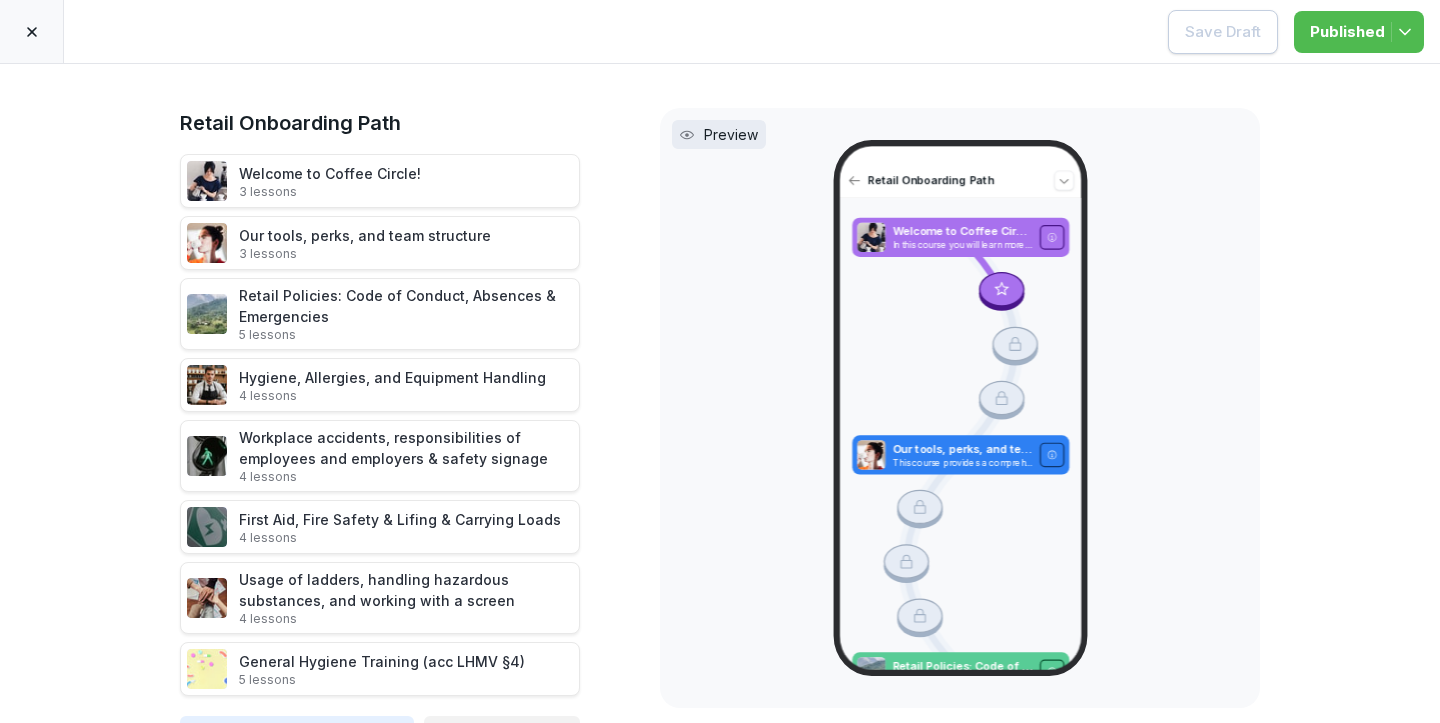 scroll, scrollTop: 41, scrollLeft: 0, axis: vertical 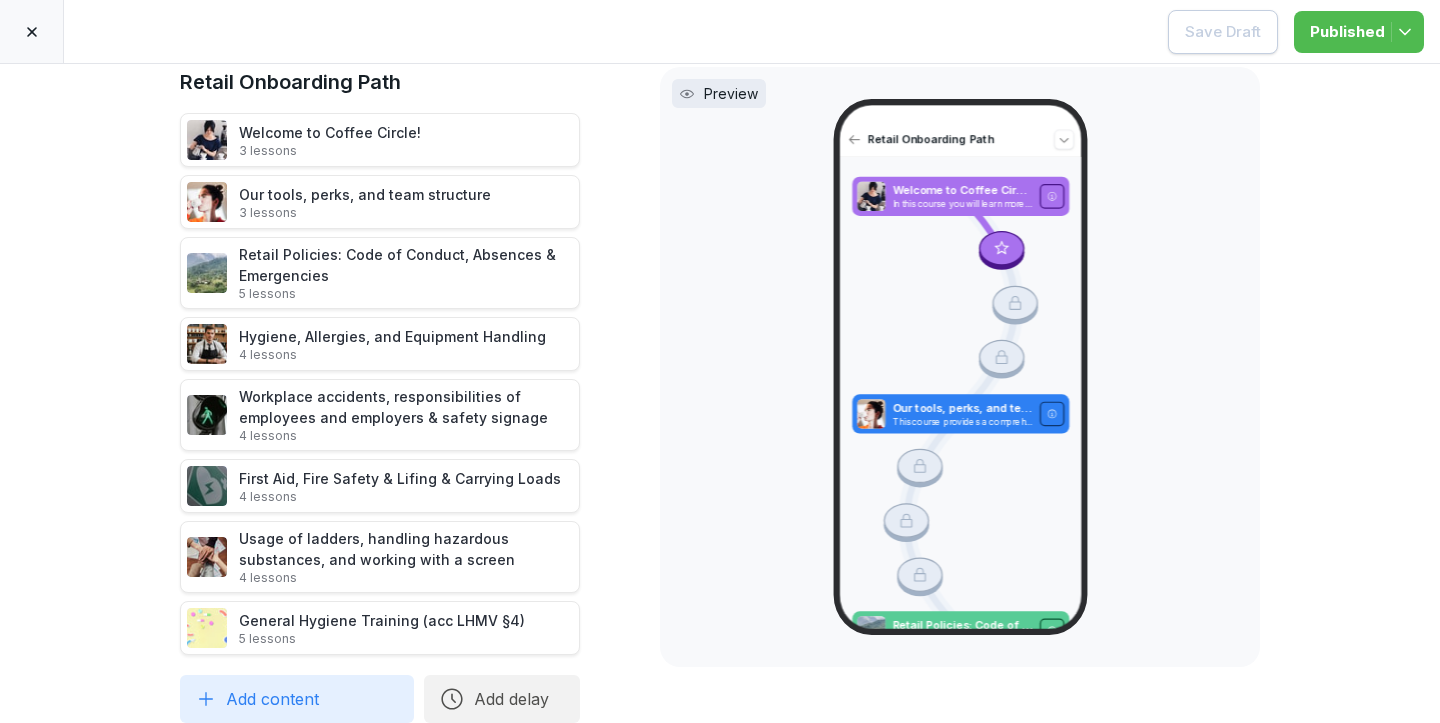 click 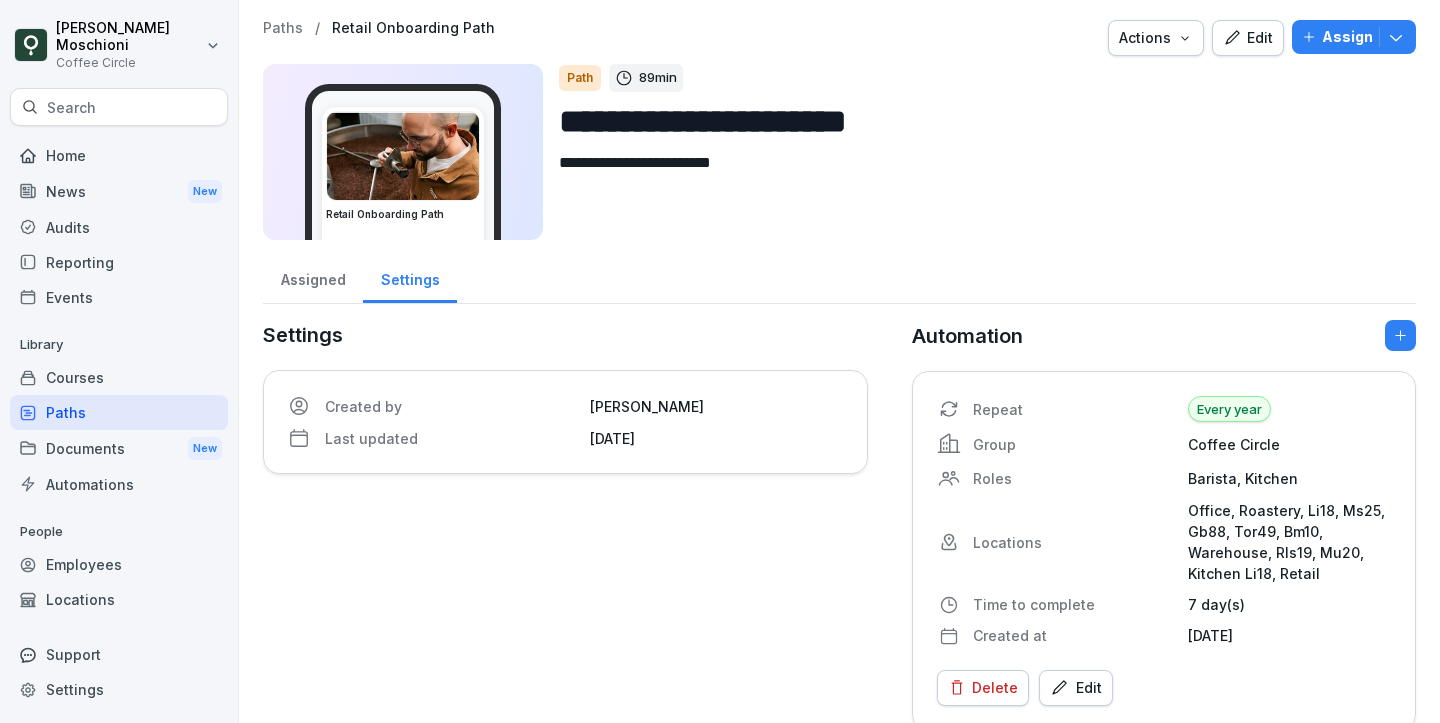 click on "Assigned" at bounding box center (313, 277) 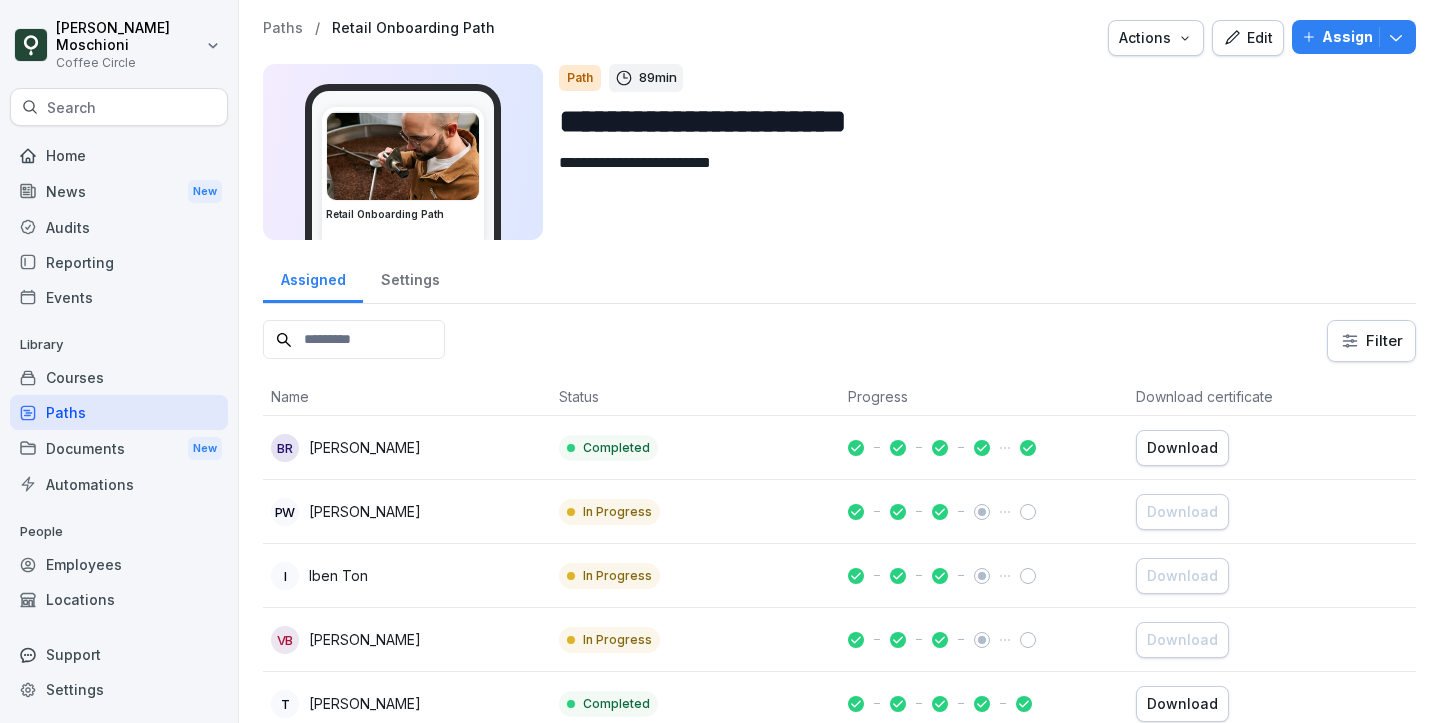 click on "Settings" at bounding box center [410, 277] 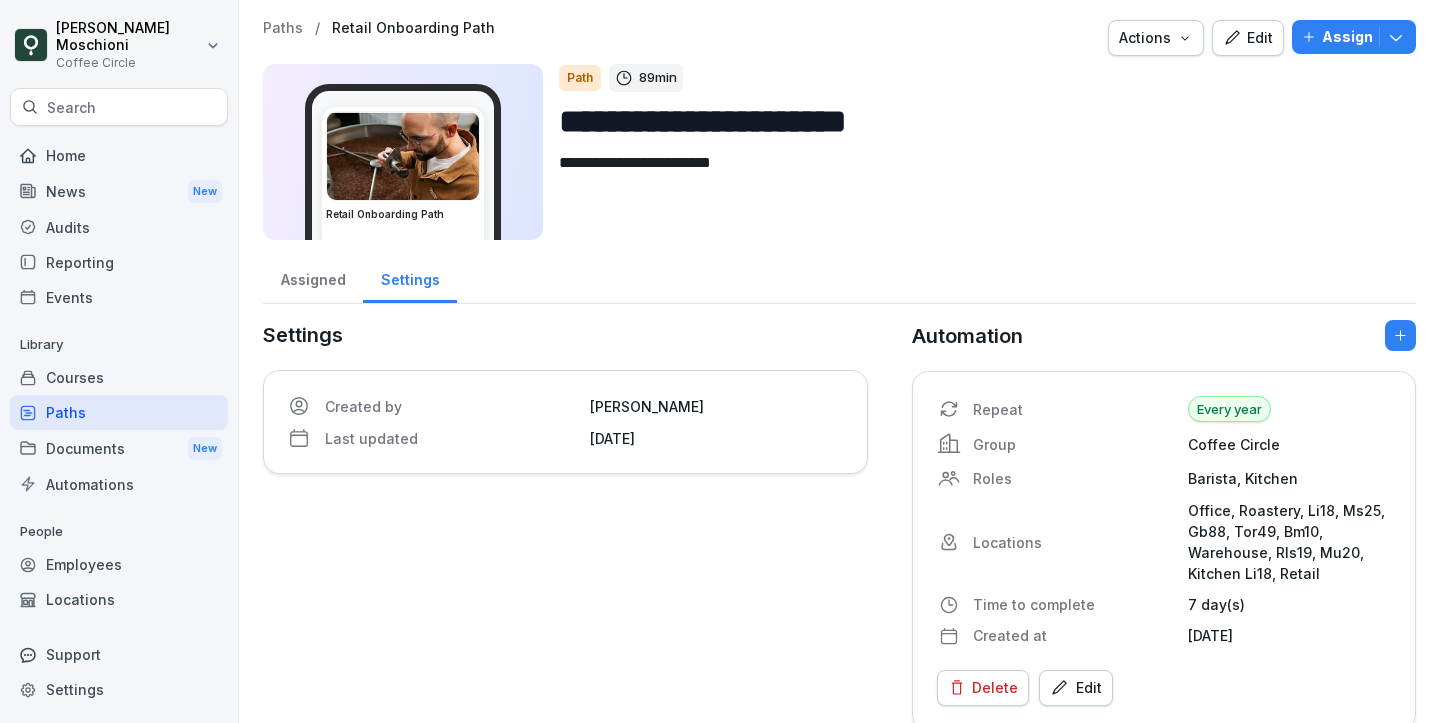 click 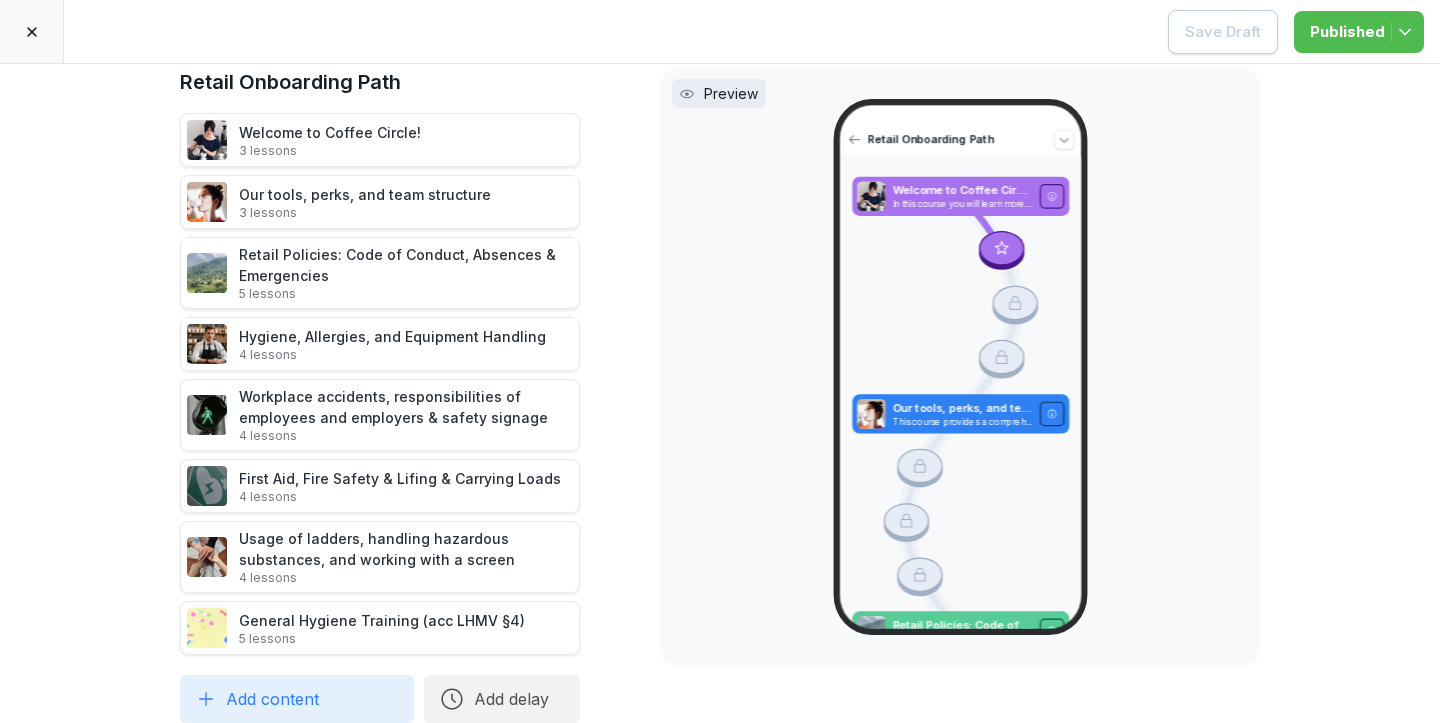 scroll, scrollTop: 0, scrollLeft: 0, axis: both 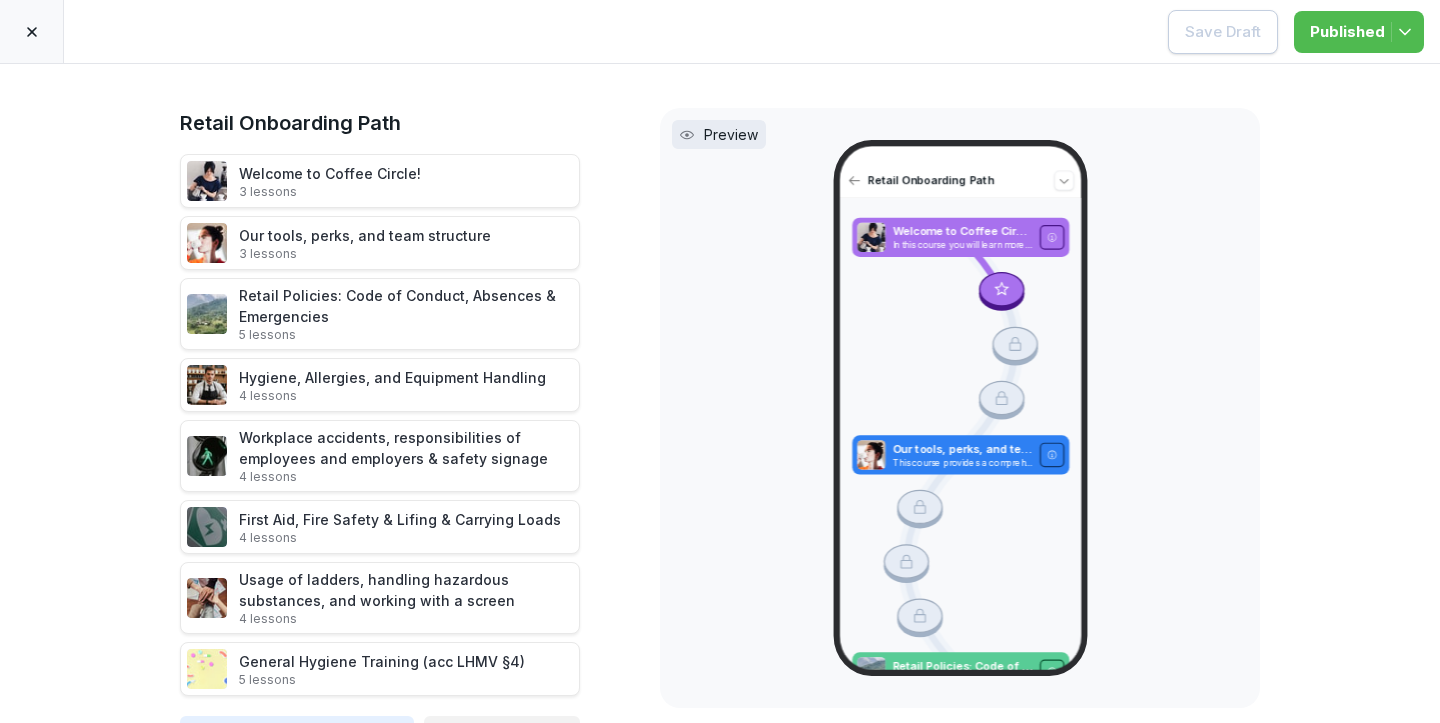click at bounding box center (32, 31) 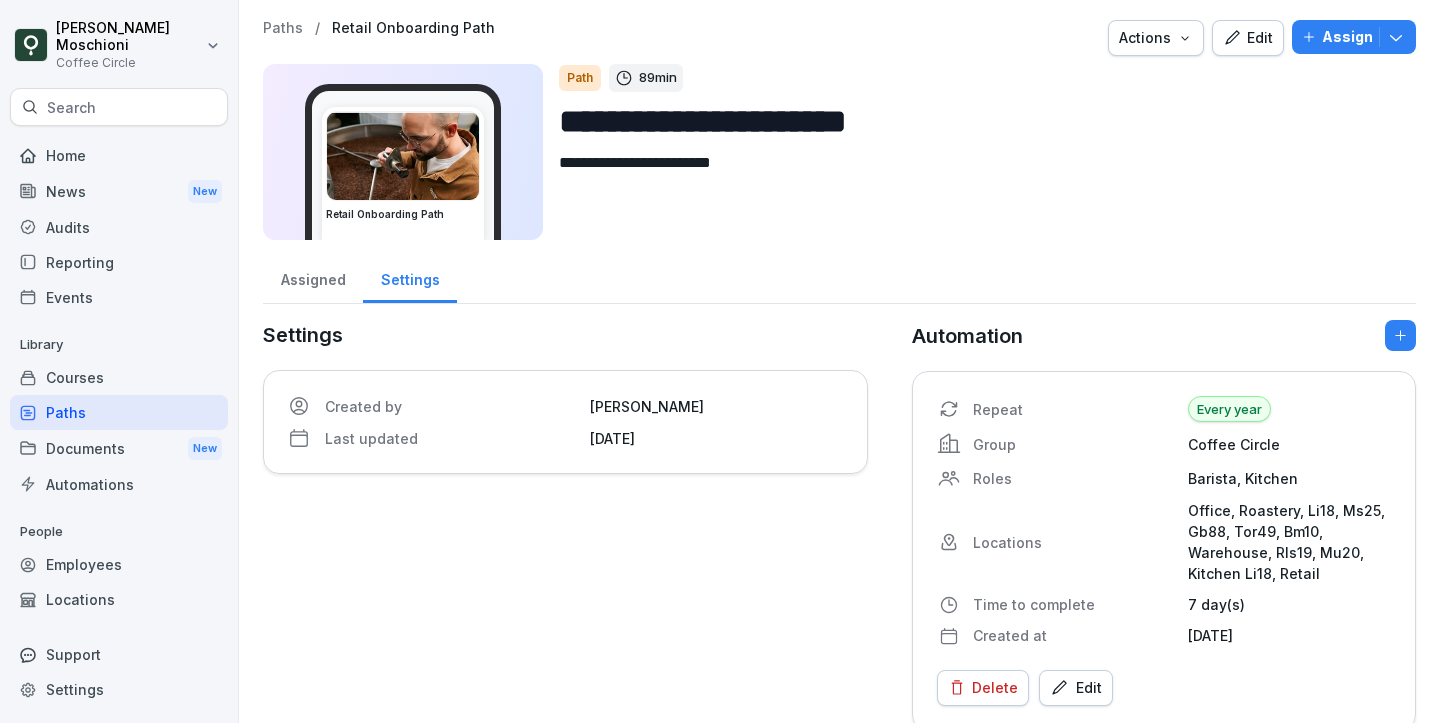 click on "Courses" at bounding box center (119, 377) 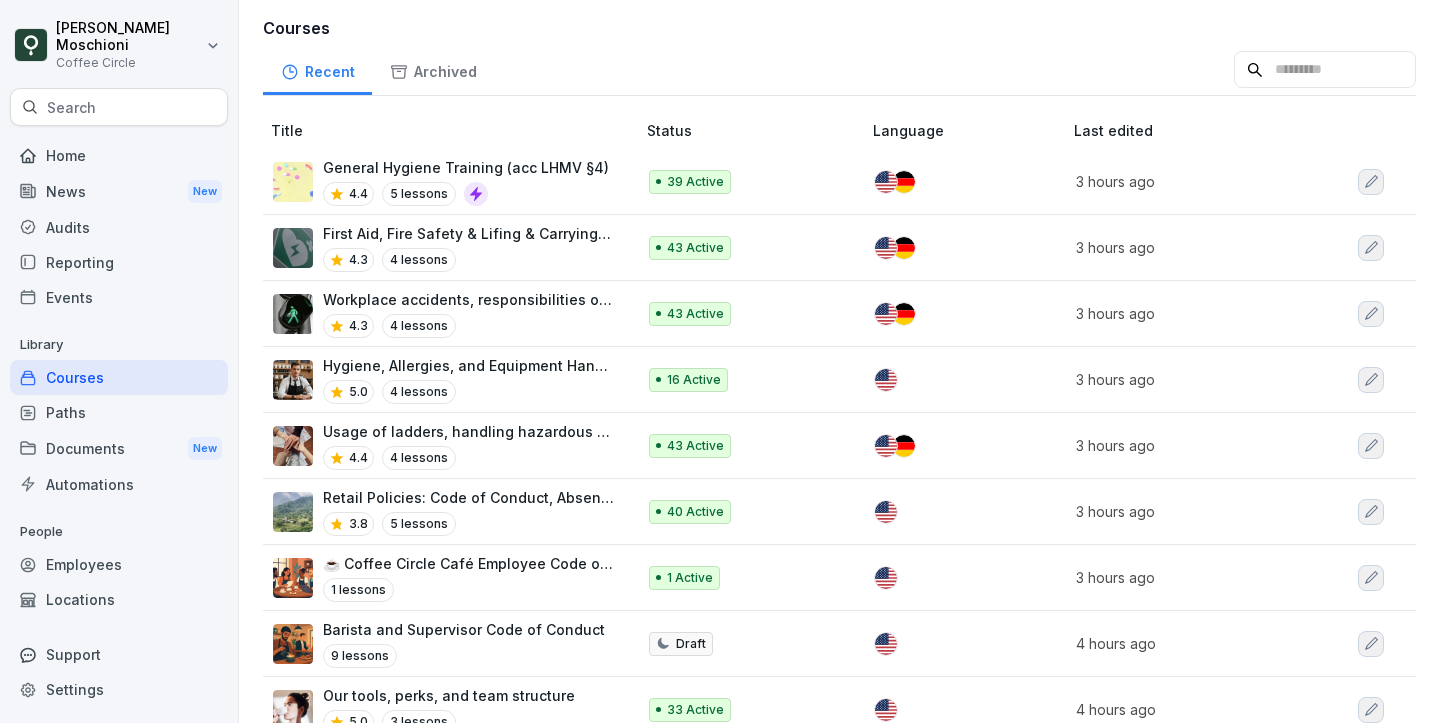 scroll, scrollTop: 178, scrollLeft: 0, axis: vertical 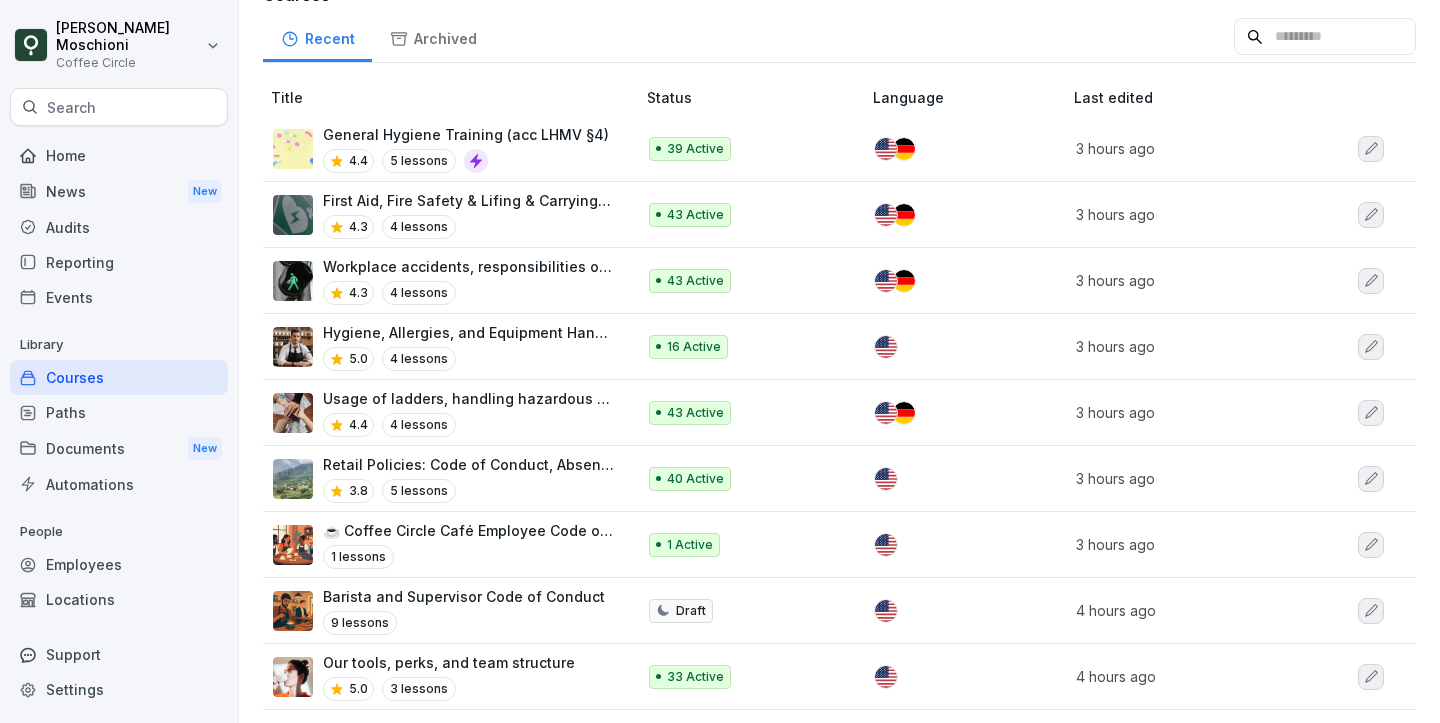 click on "Retail Policies: Code of Conduct, Absences & Emergencies" at bounding box center (469, 464) 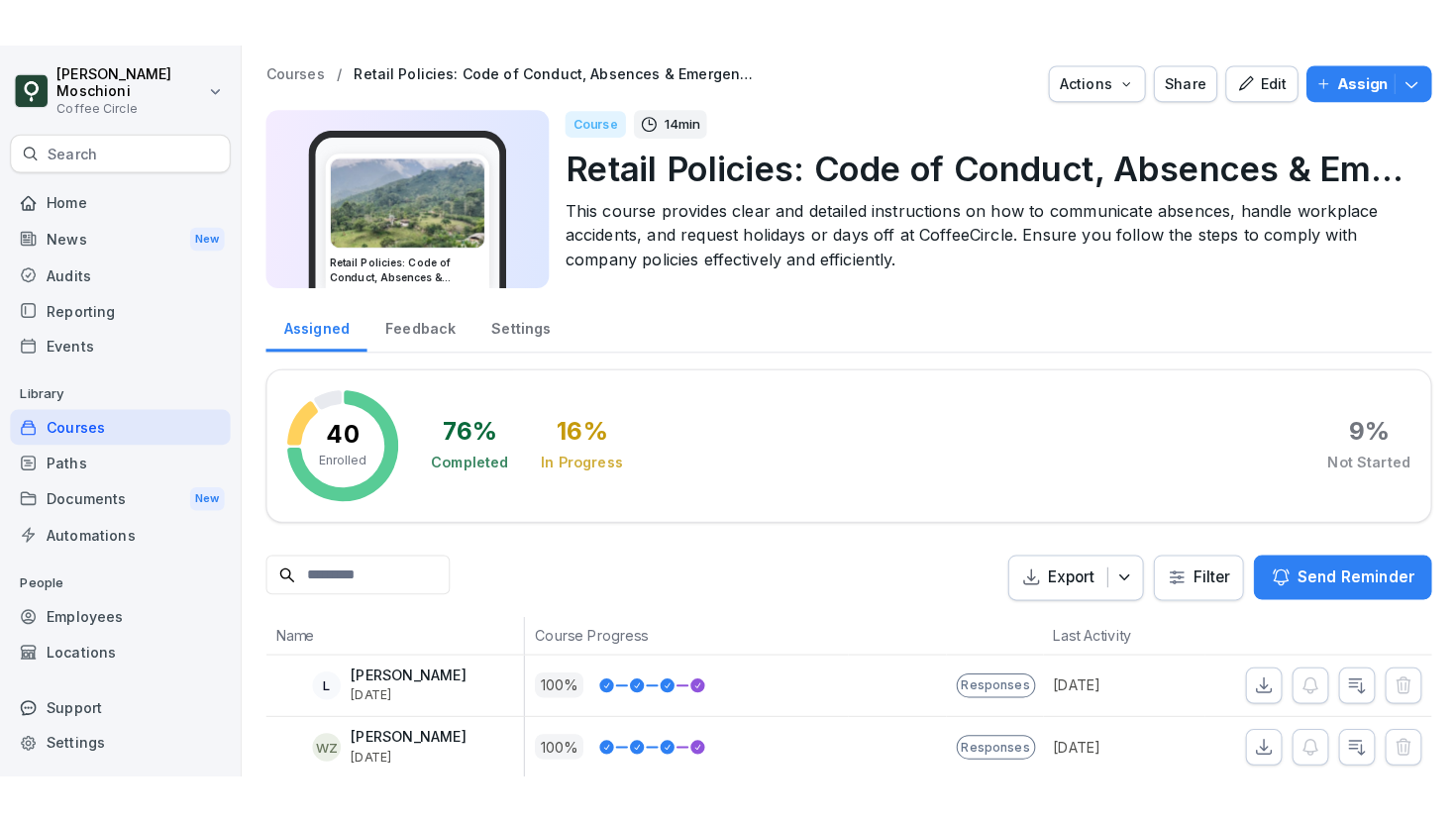 scroll, scrollTop: 0, scrollLeft: 0, axis: both 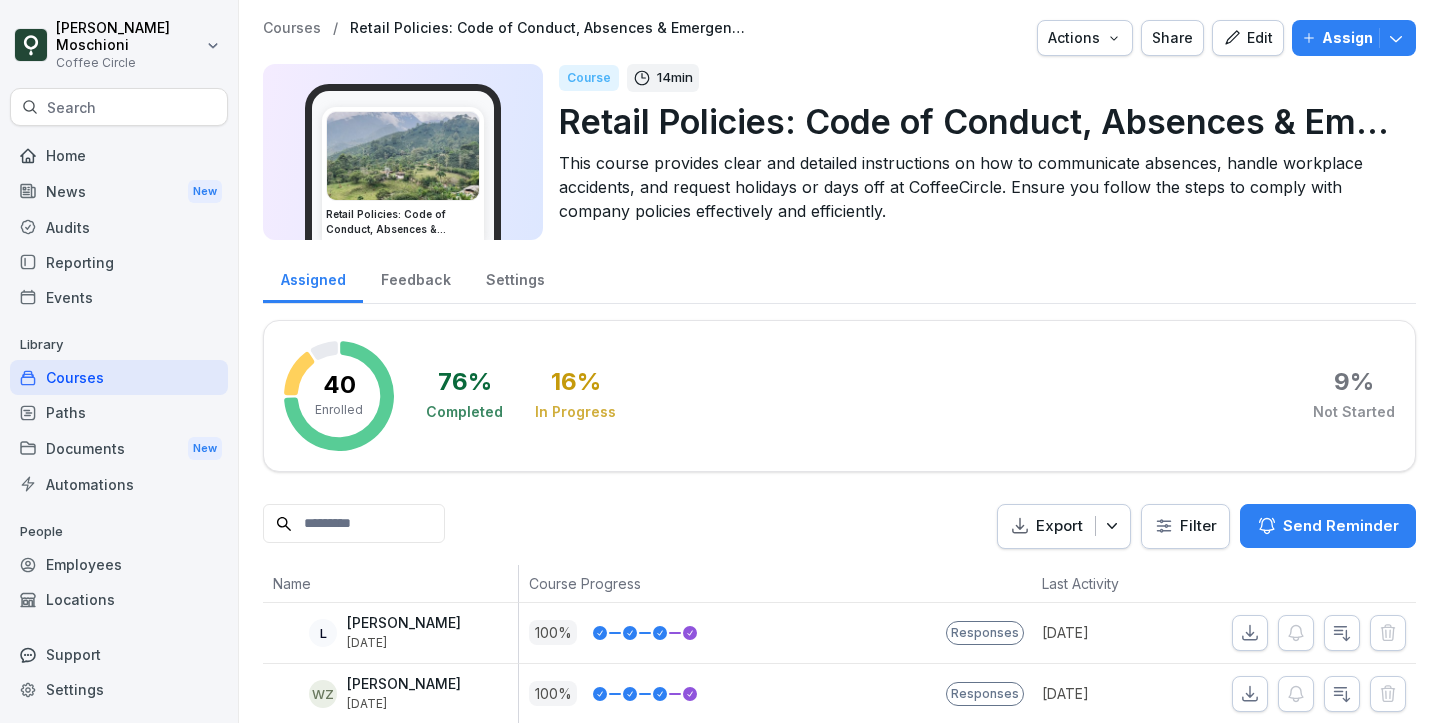 click 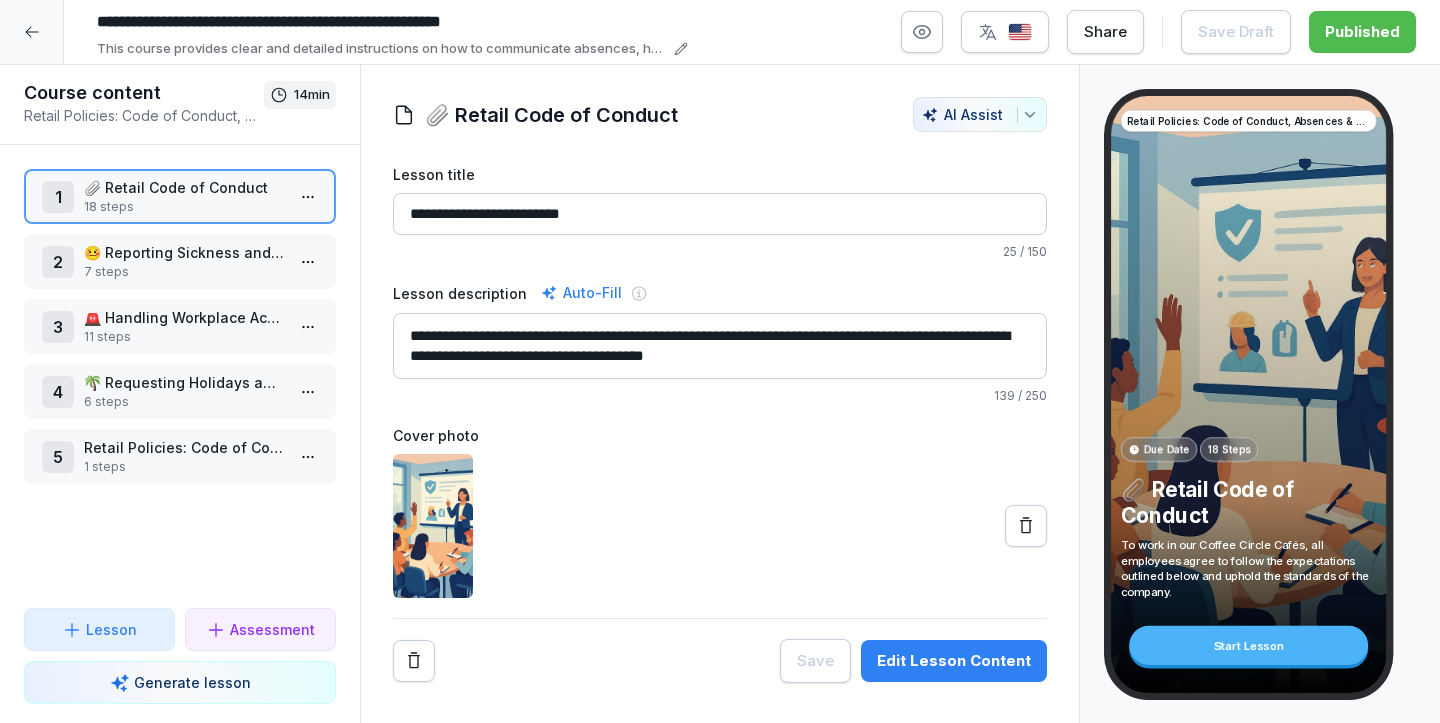 click on "2 🤒 Reporting Sickness and Absences 7 steps" at bounding box center (180, 261) 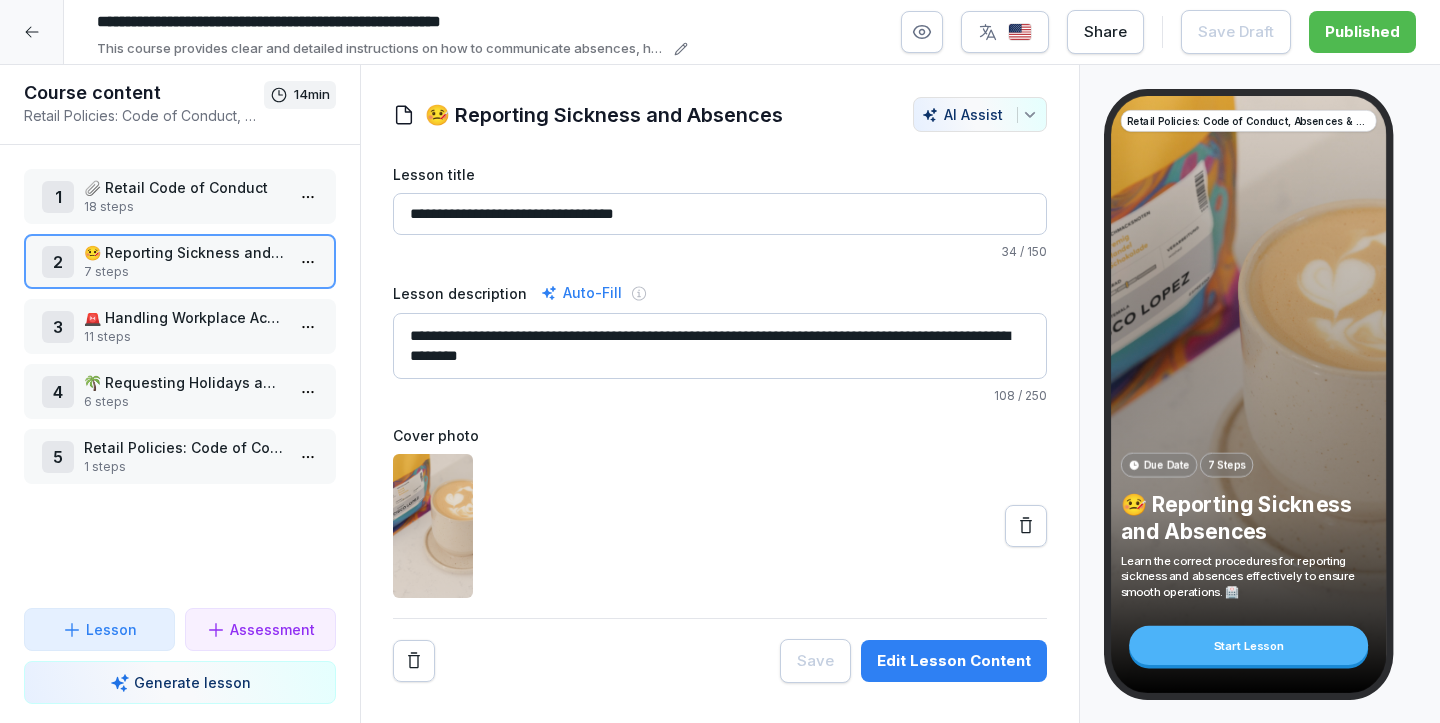 click on "1 📎 Retail Code of Conduct 18 steps 2 🤒 Reporting Sickness and Absences 7 steps 3 🚨 Handling Workplace Accidents and emergencies 11 steps 4 🌴 Requesting Holidays and Days Off 6 steps 5 Retail Policies: Code of Conduct, Absences & Emergencies  1 steps
To pick up a draggable item, press the space bar.
While dragging, use the arrow keys to move the item.
Press space again to drop the item in its new position, or press escape to cancel.
Draggable item wqnknzkzuflwe71r85ncad60 was dropped over droppable area wqnknzkzuflwe71r85ncad60" at bounding box center [180, 376] 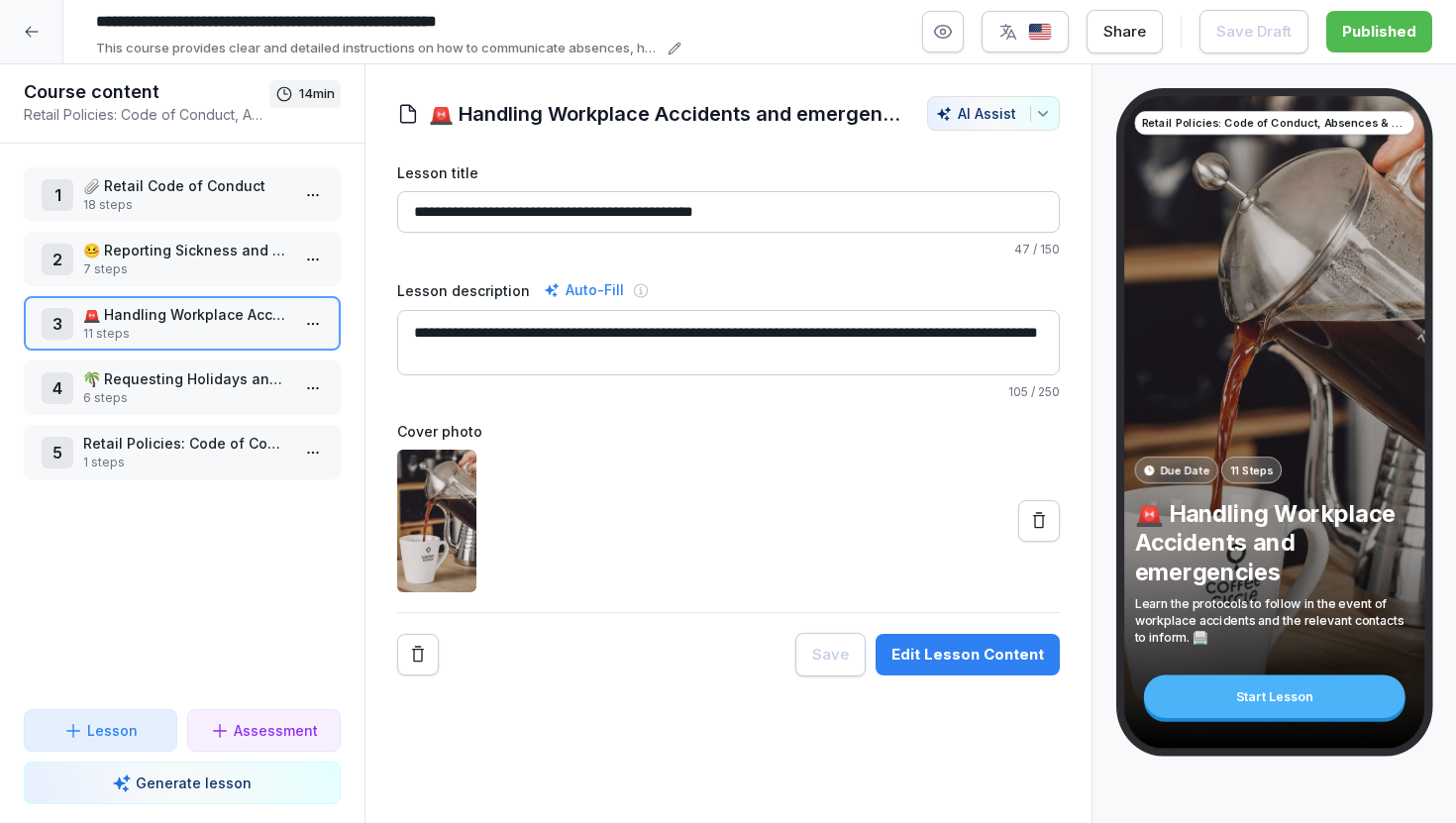 click 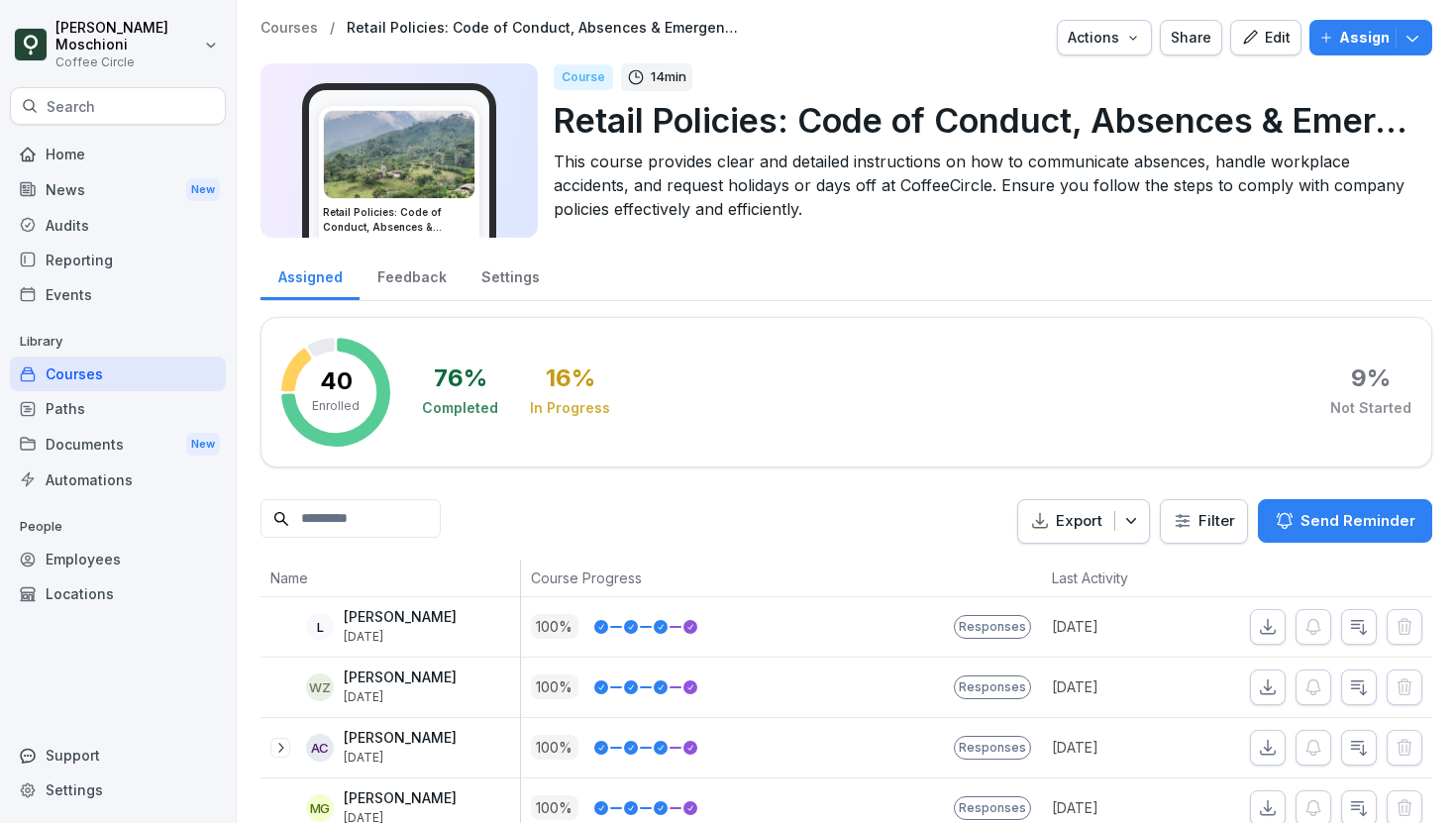 click on "Paths" at bounding box center (118, 408) 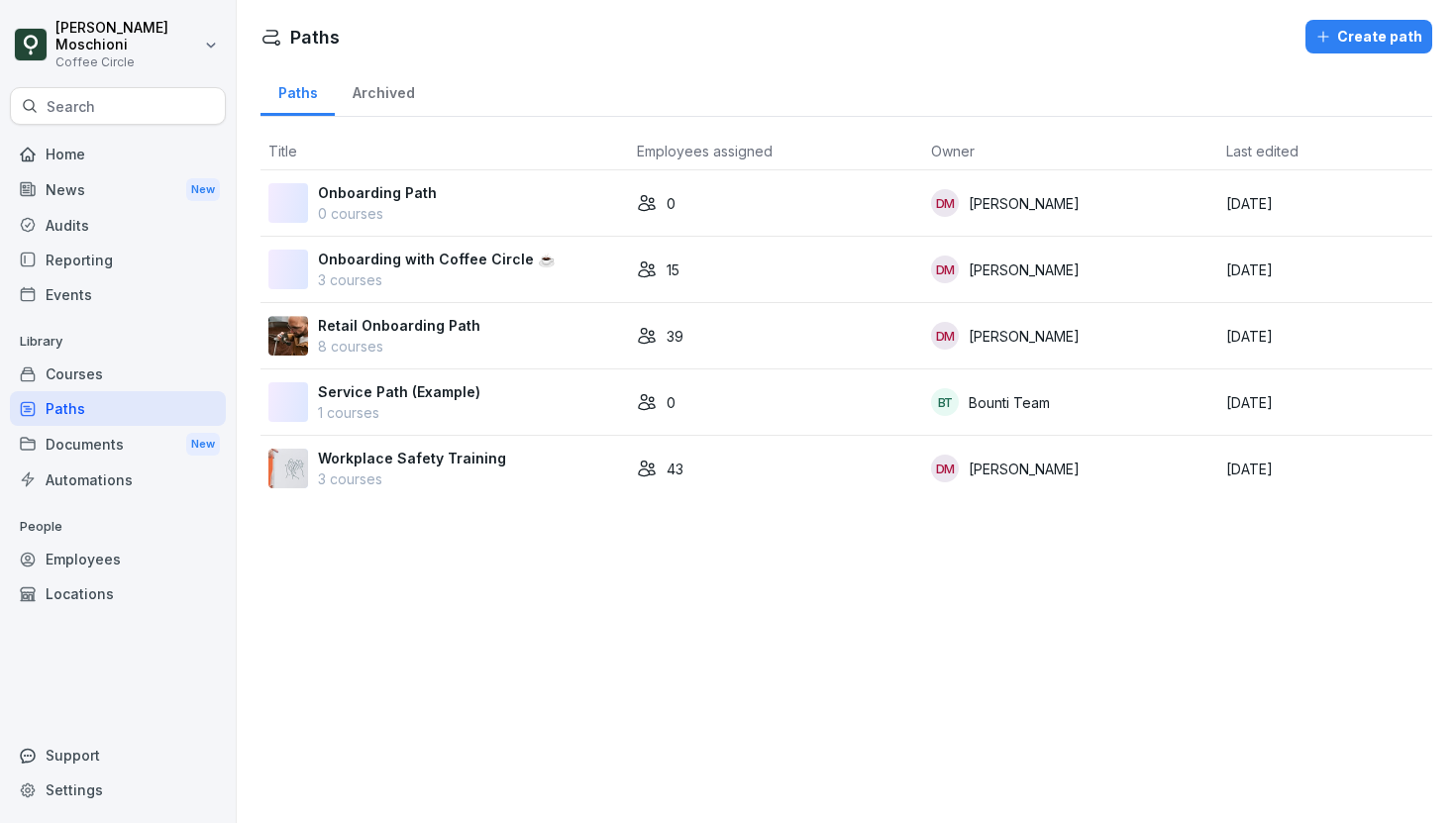 click on "Courses" at bounding box center (118, 373) 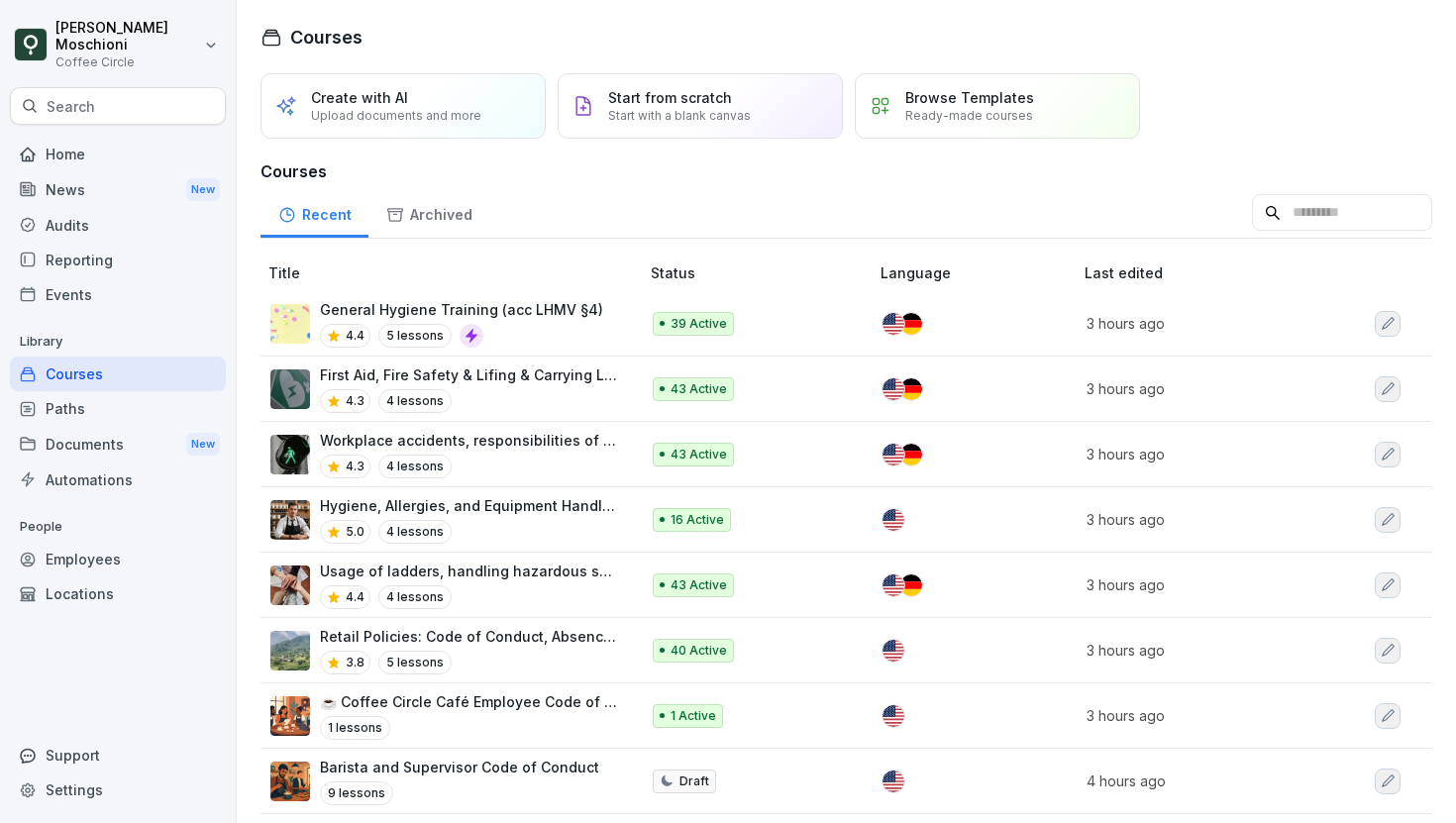 click on "Home" at bounding box center [118, 154] 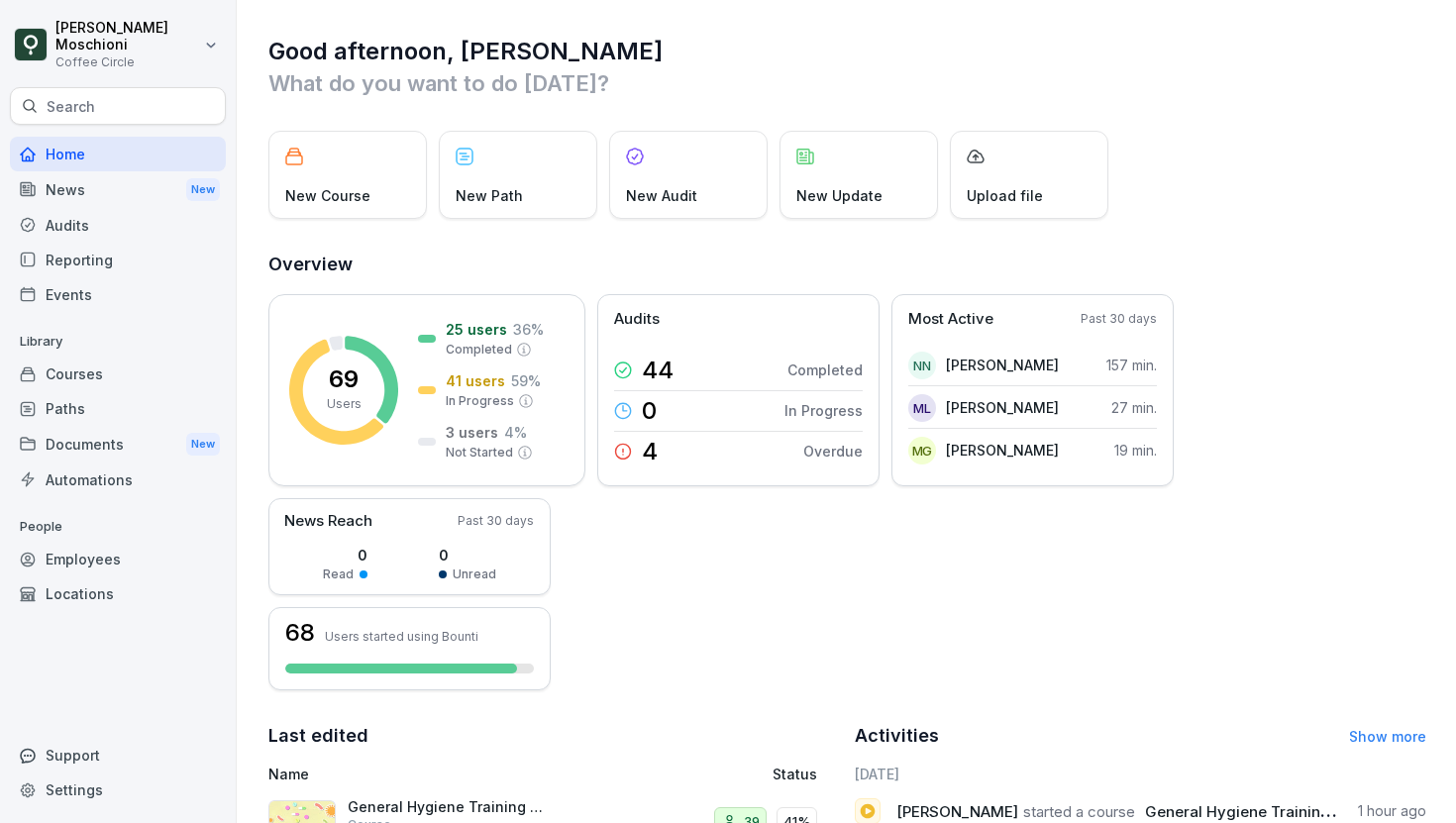 click on "Courses" at bounding box center [118, 373] 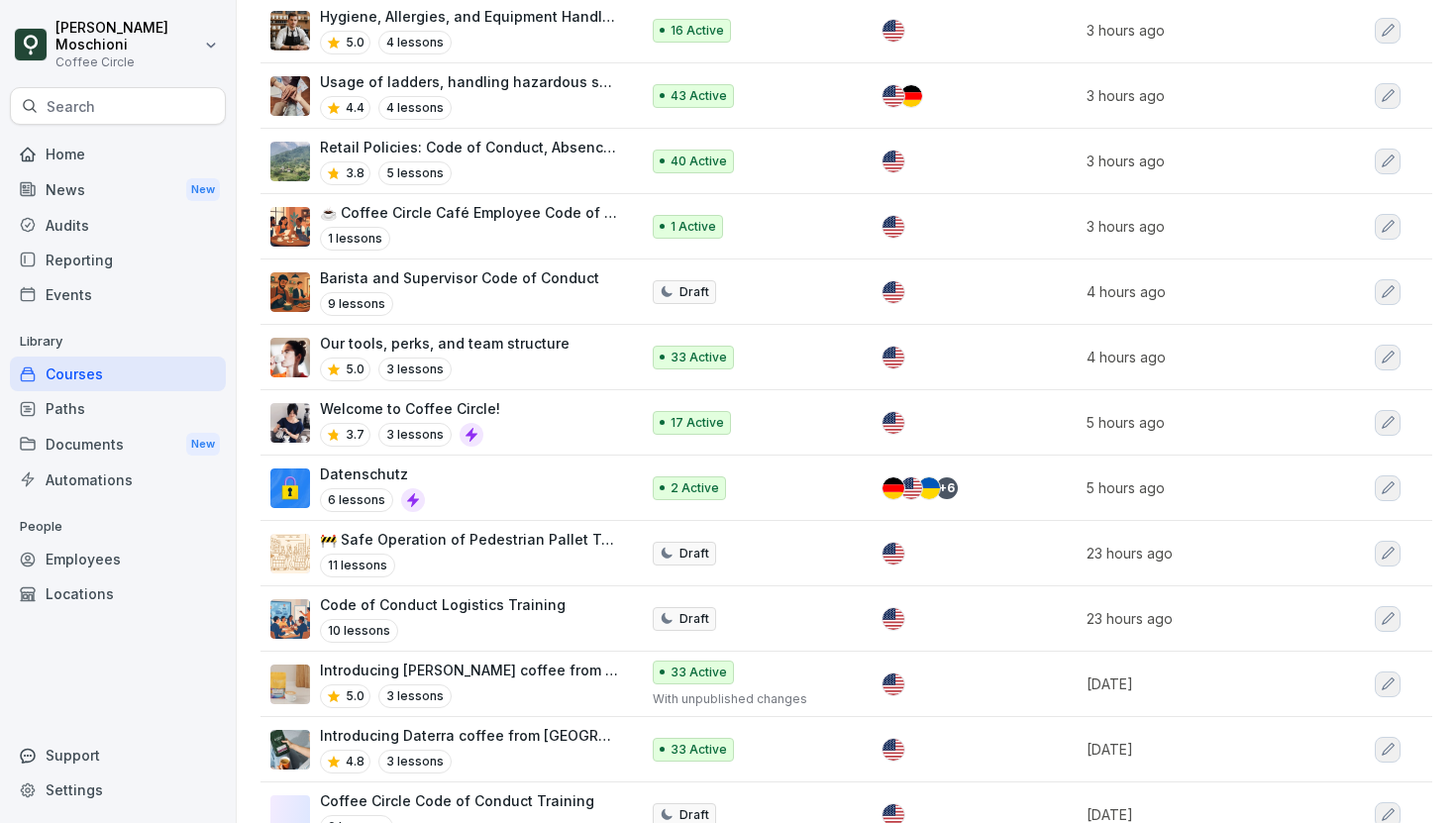 scroll, scrollTop: 513, scrollLeft: 0, axis: vertical 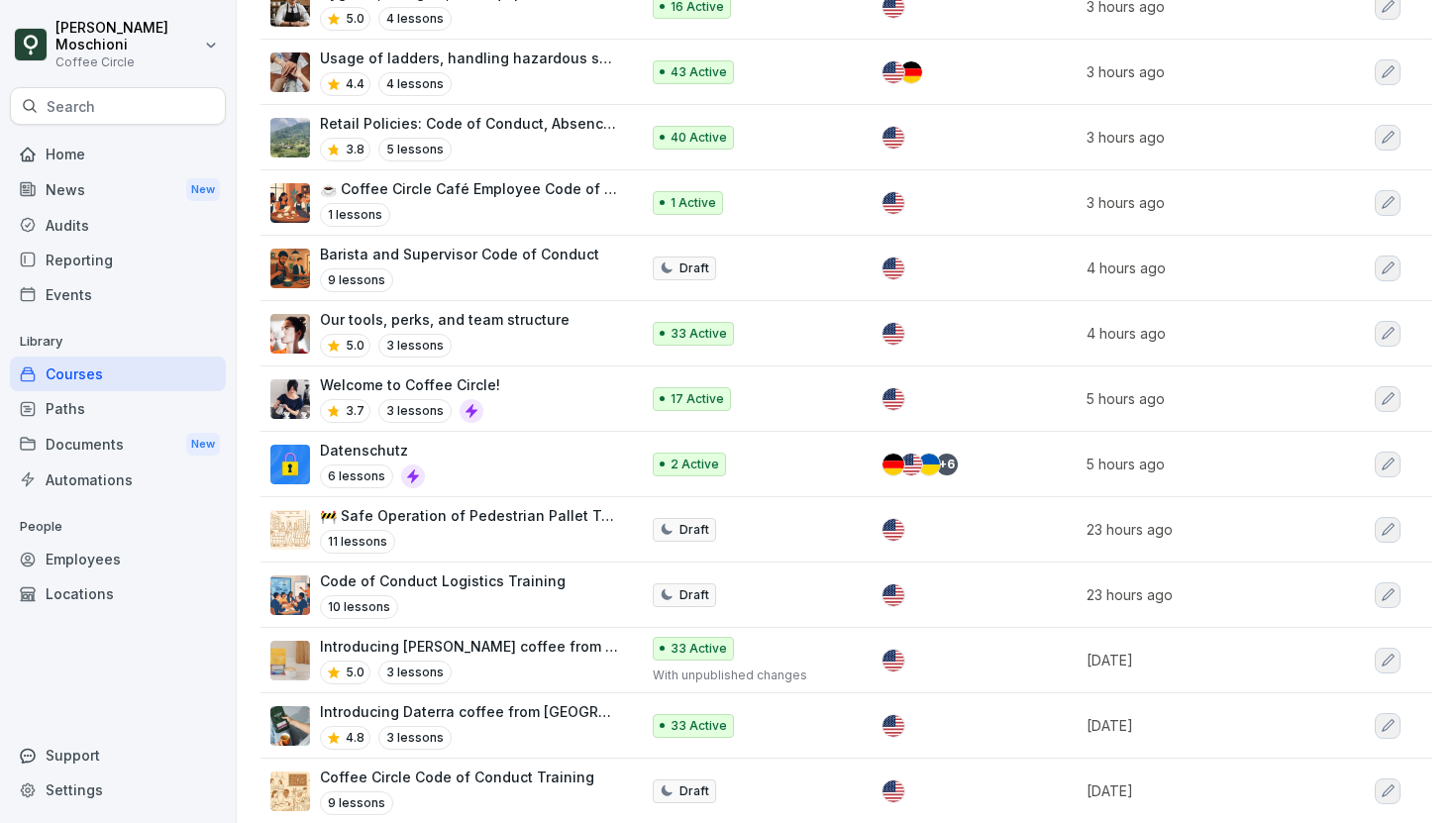 click on "Datenschutz 6 lessons" at bounding box center (445, 463) 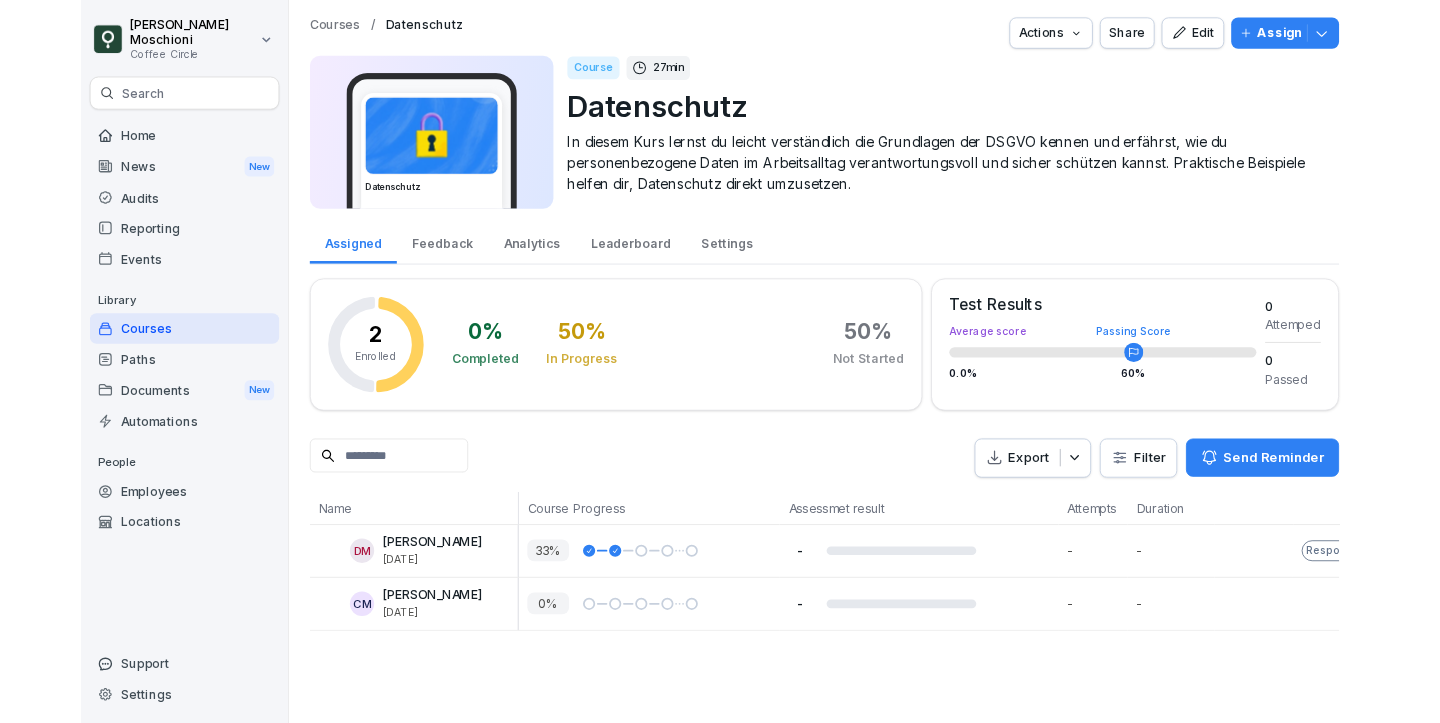 scroll, scrollTop: 0, scrollLeft: 0, axis: both 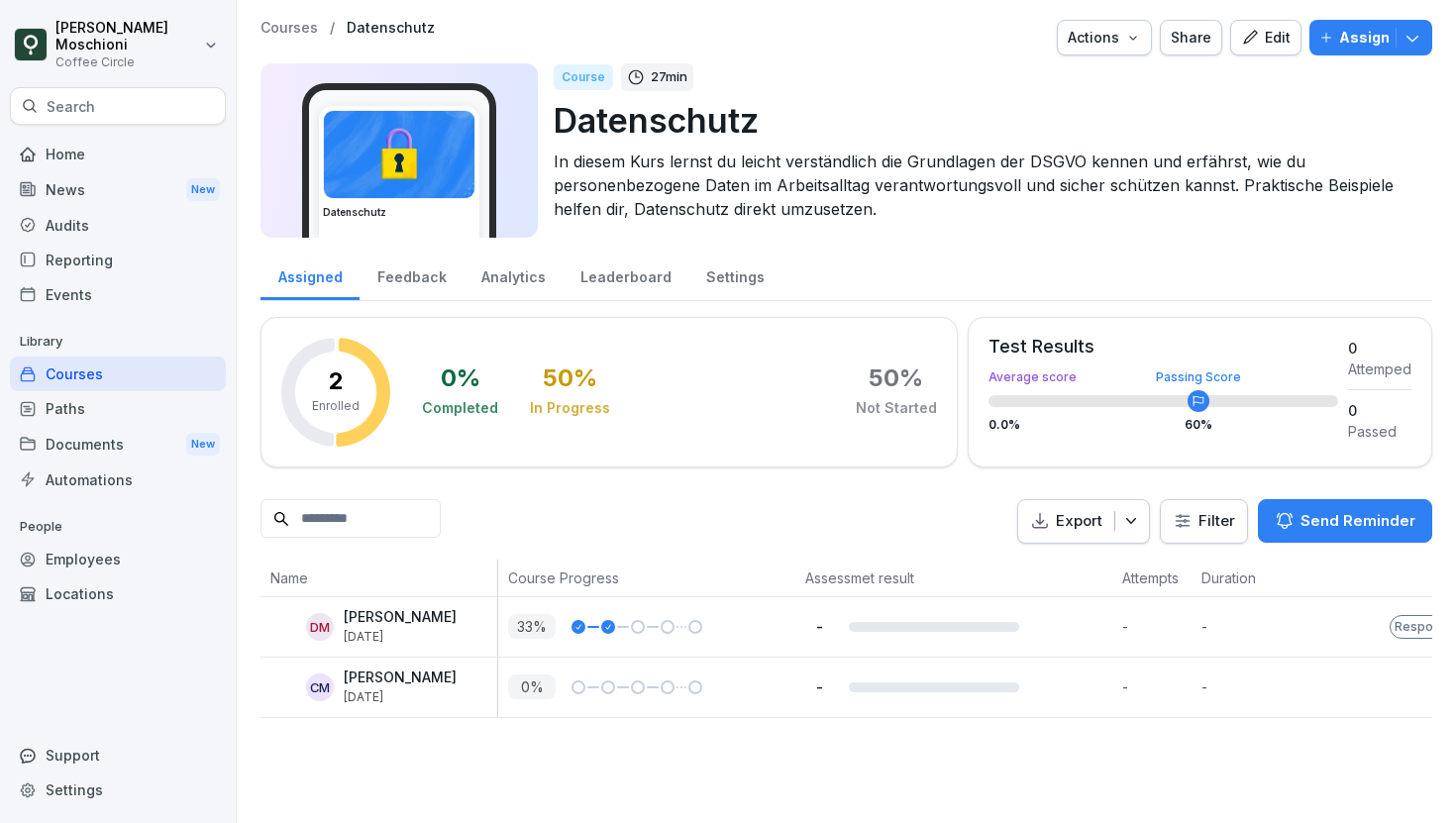 click on "Assign" at bounding box center (1371, 38) 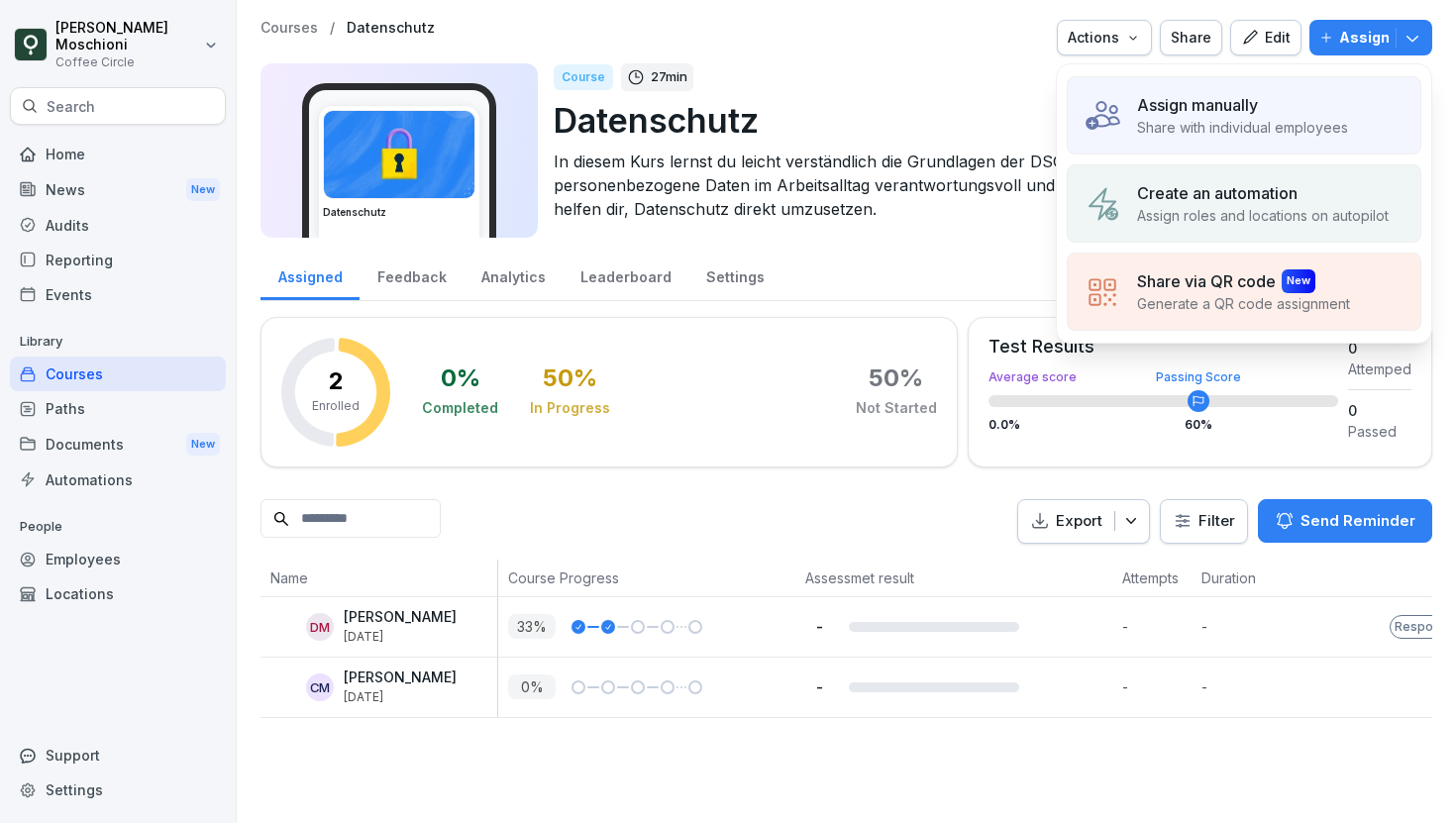 click on "Share with individual employees" at bounding box center [1242, 127] 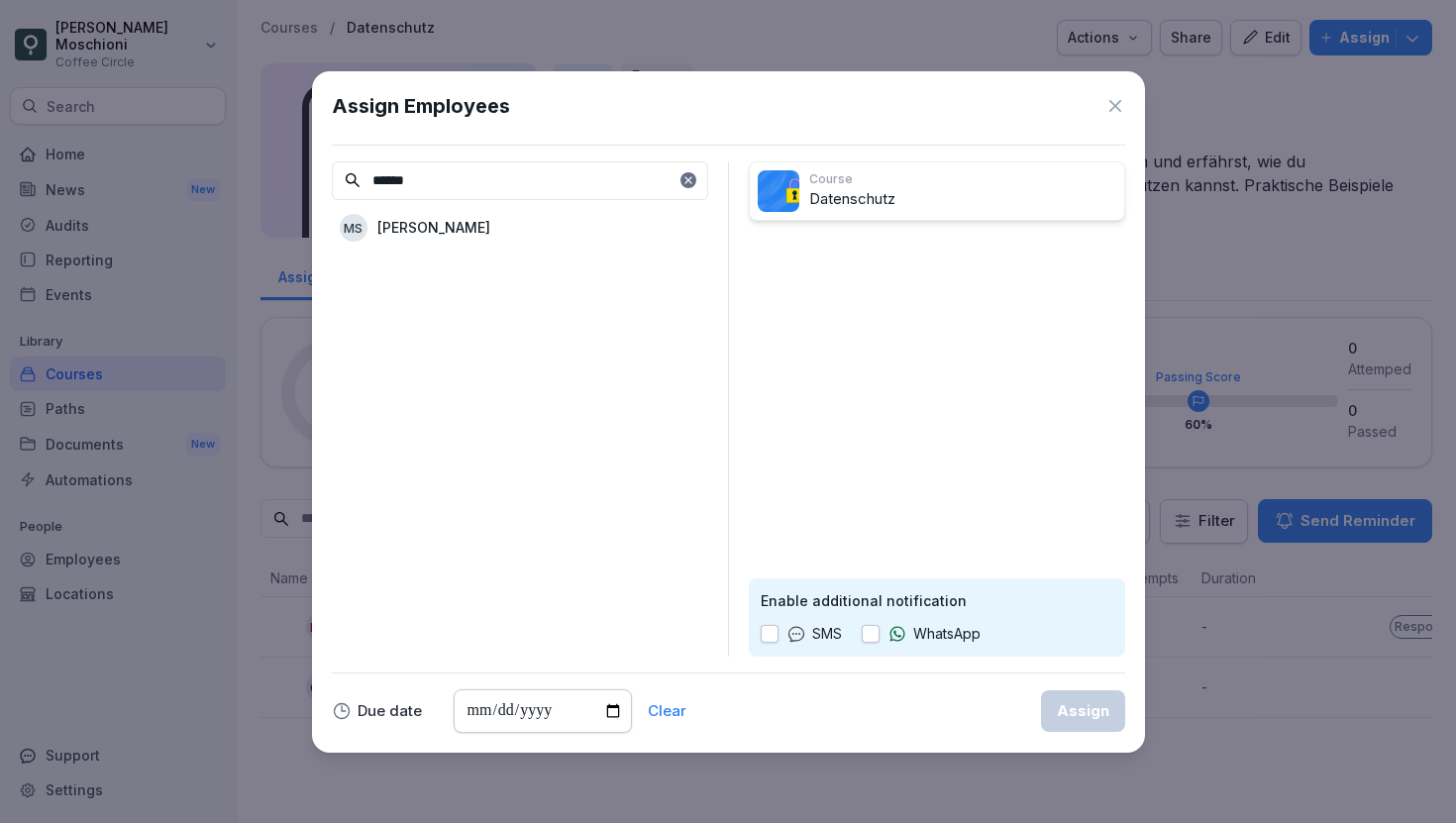 type on "******" 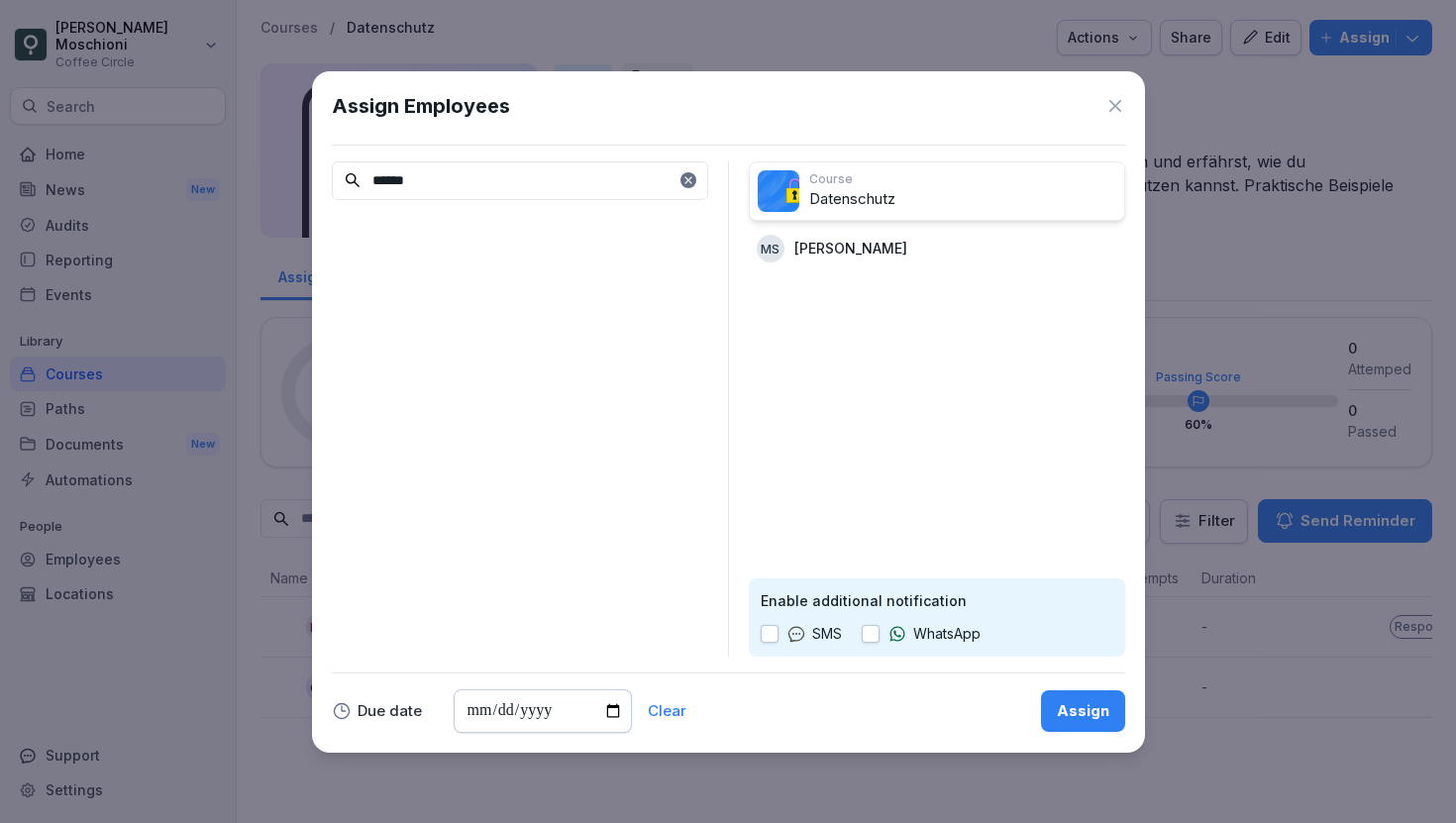 click on "Assign" at bounding box center (1083, 711) 